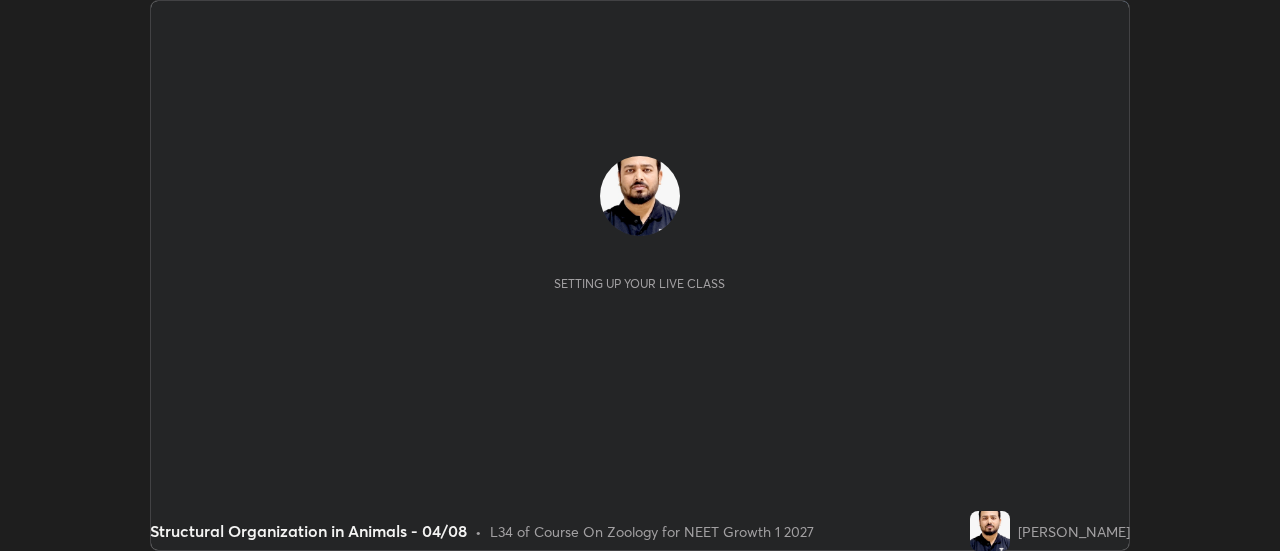 scroll, scrollTop: 0, scrollLeft: 0, axis: both 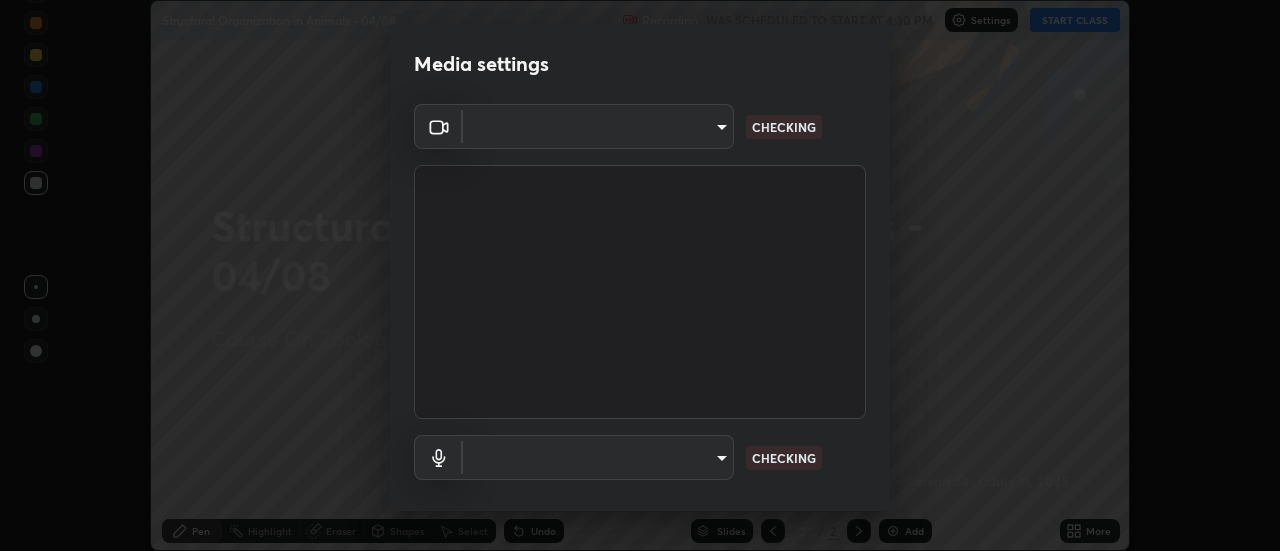 click on "Erase all Structural Organization in Animals - 04/08 Recording WAS SCHEDULED TO START AT  4:30 PM Settings START CLASS Setting up your live class Structural Organization in Animals - 04/08 • L34 of Course On Zoology for NEET Growth 1 2027 [PERSON_NAME] Aditya Pen Highlight Eraser Shapes Select Undo Slides 2 / 2 Add More No doubts shared Encourage your learners to ask a doubt for better clarity Report an issue Reason for reporting Buffering Chat not working Audio - Video sync issue Educator video quality low ​ Attach an image Report Media settings ​ CHECKING ​ CHECKING 1 / 5 Next" at bounding box center (640, 275) 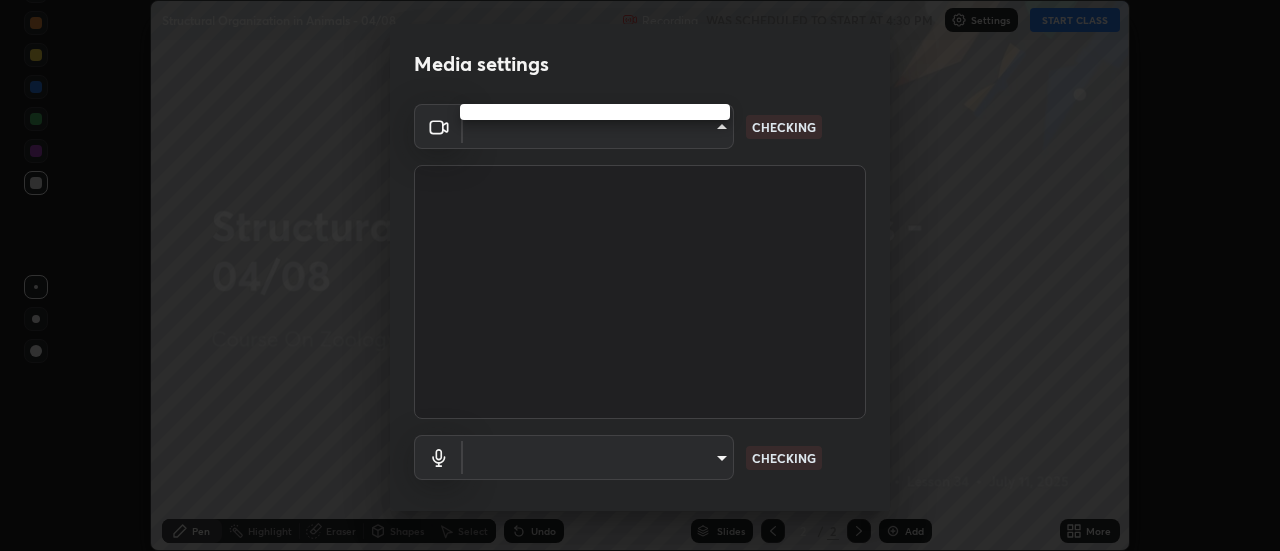 click at bounding box center (640, 275) 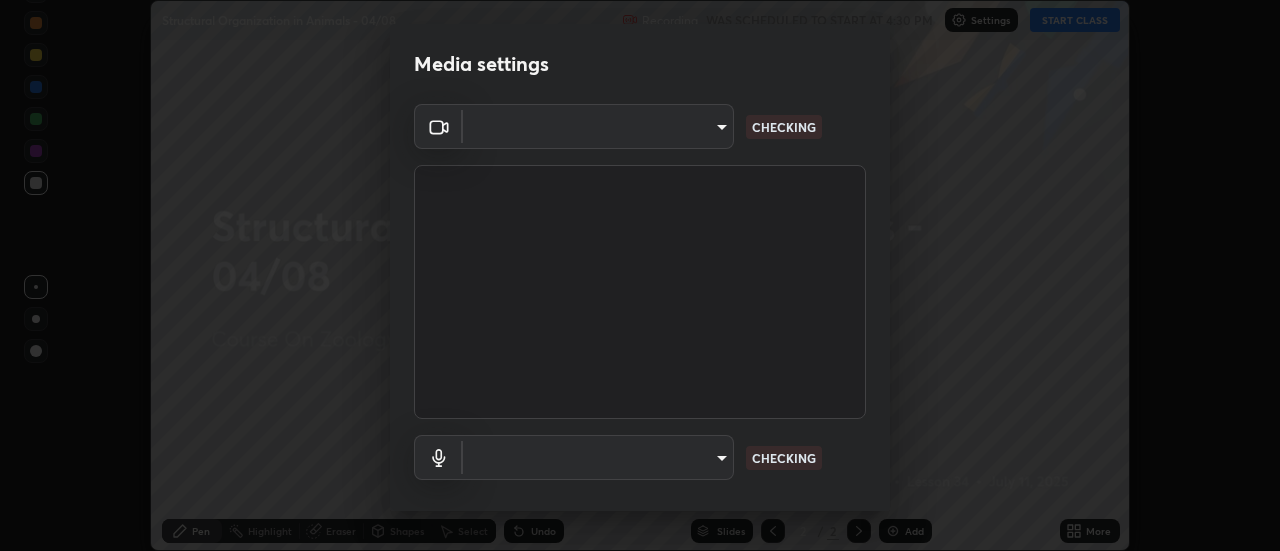 type on "abd1dd8f698bdb7170c938d45ed7c5a449073cf79ef4f8923fa8d1de0ad96843" 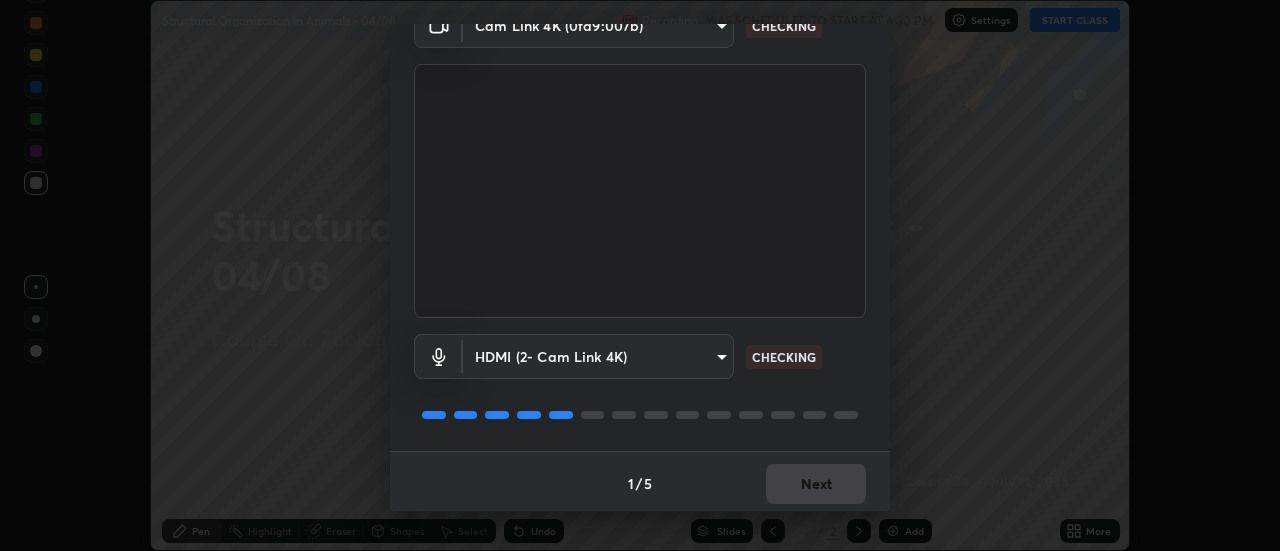 scroll, scrollTop: 105, scrollLeft: 0, axis: vertical 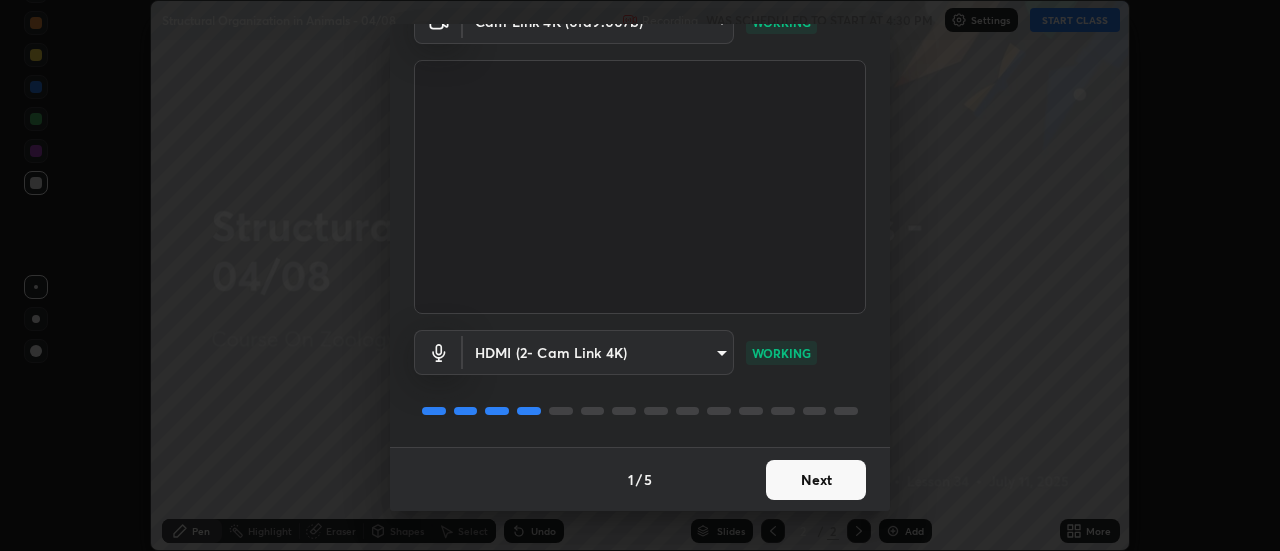 click on "Next" at bounding box center [816, 480] 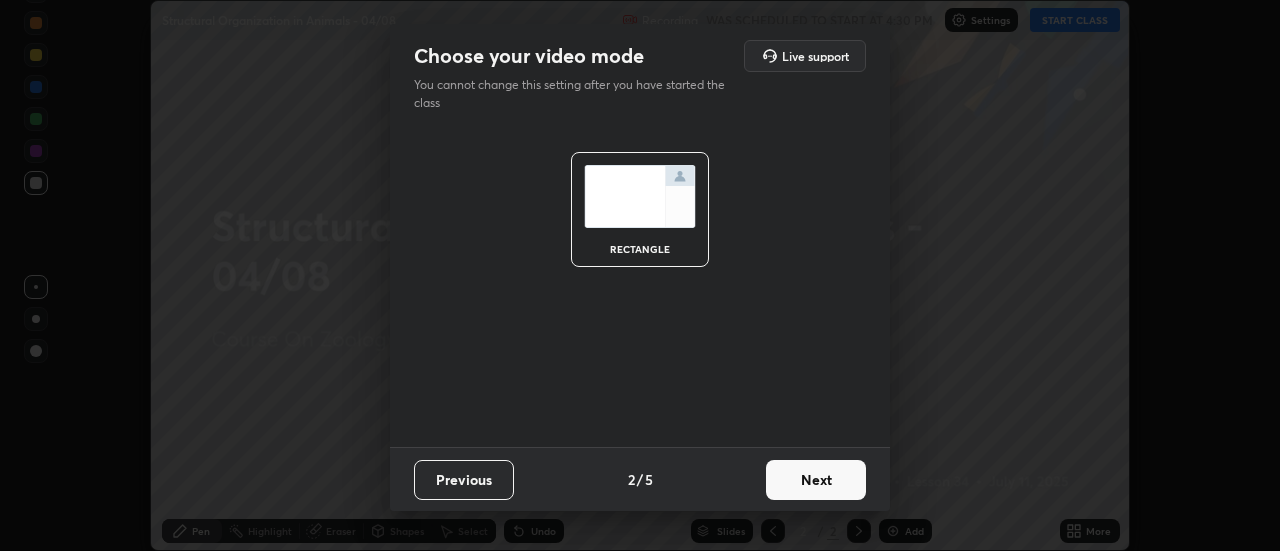 click on "Next" at bounding box center (816, 480) 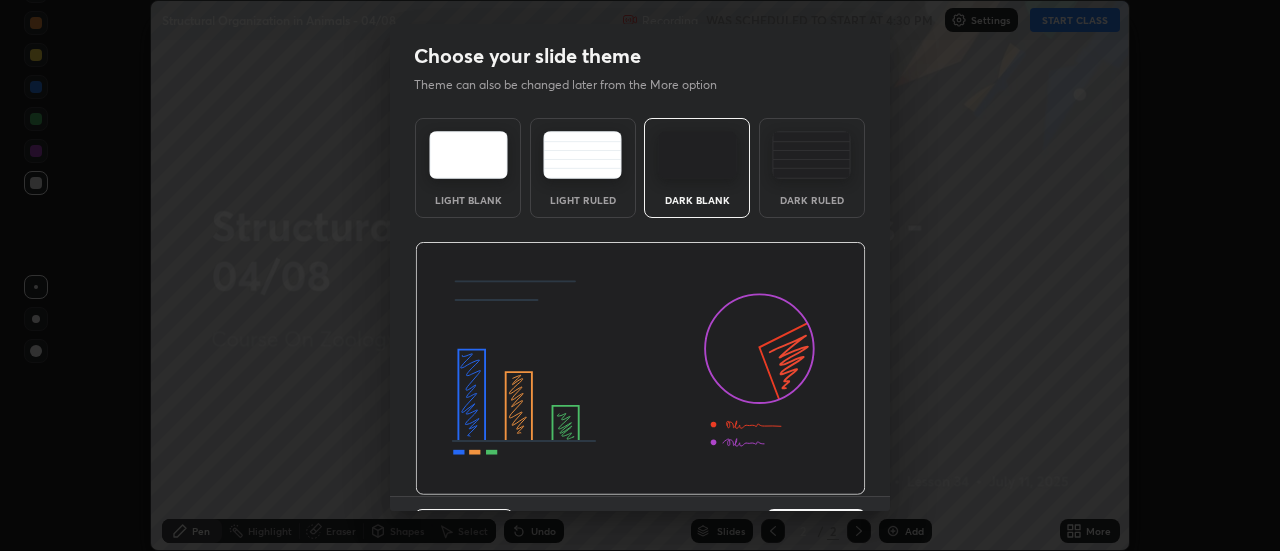 click at bounding box center (640, 369) 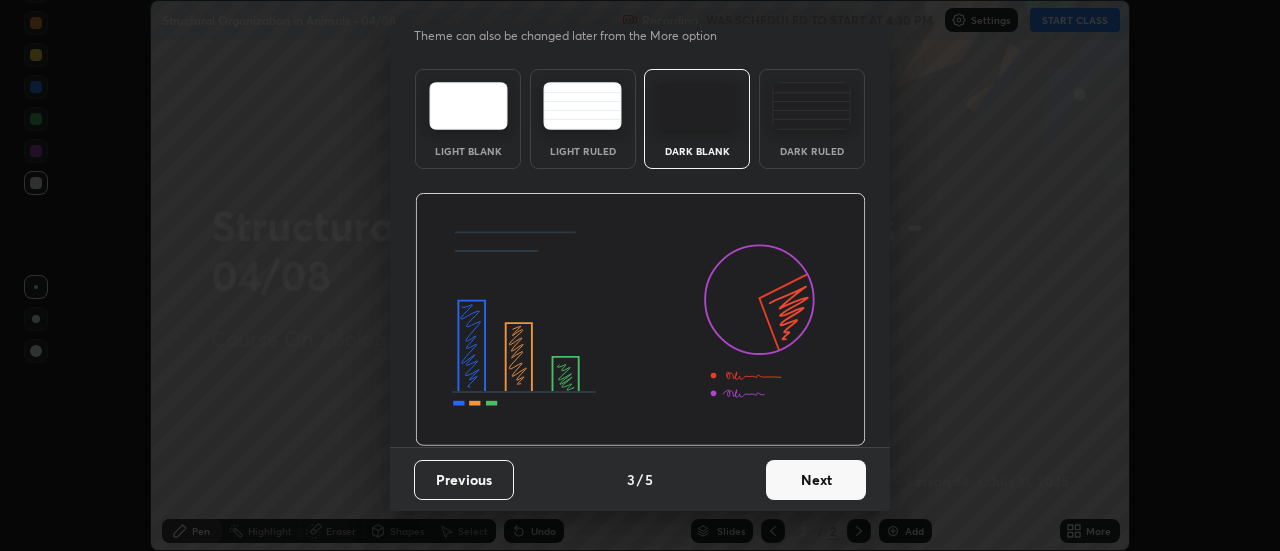 click on "Next" at bounding box center (816, 480) 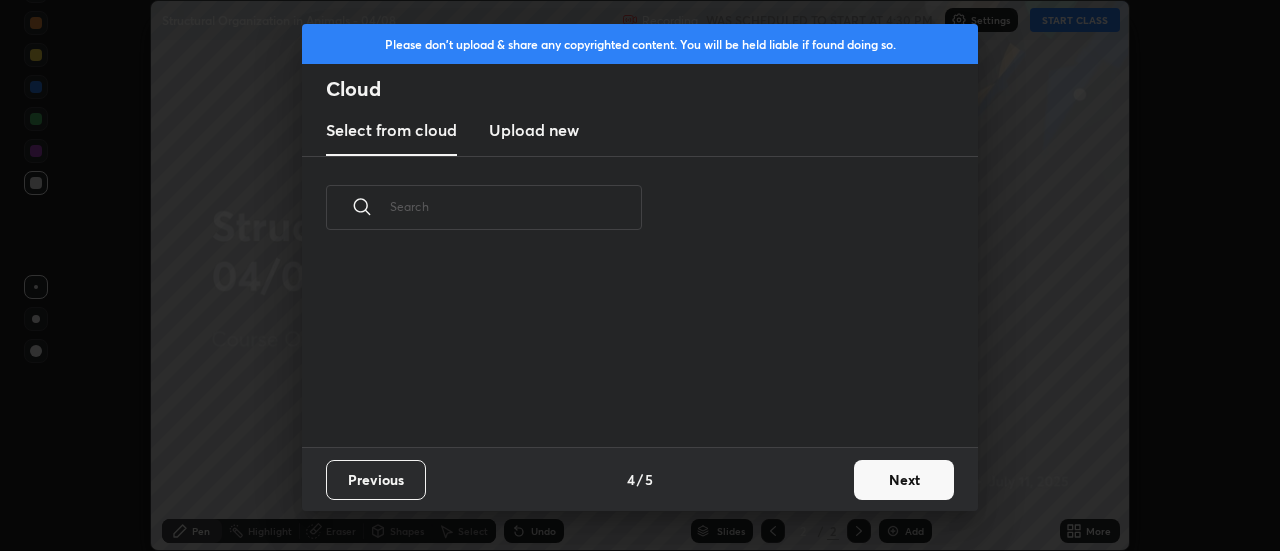 click on "Next" at bounding box center (904, 480) 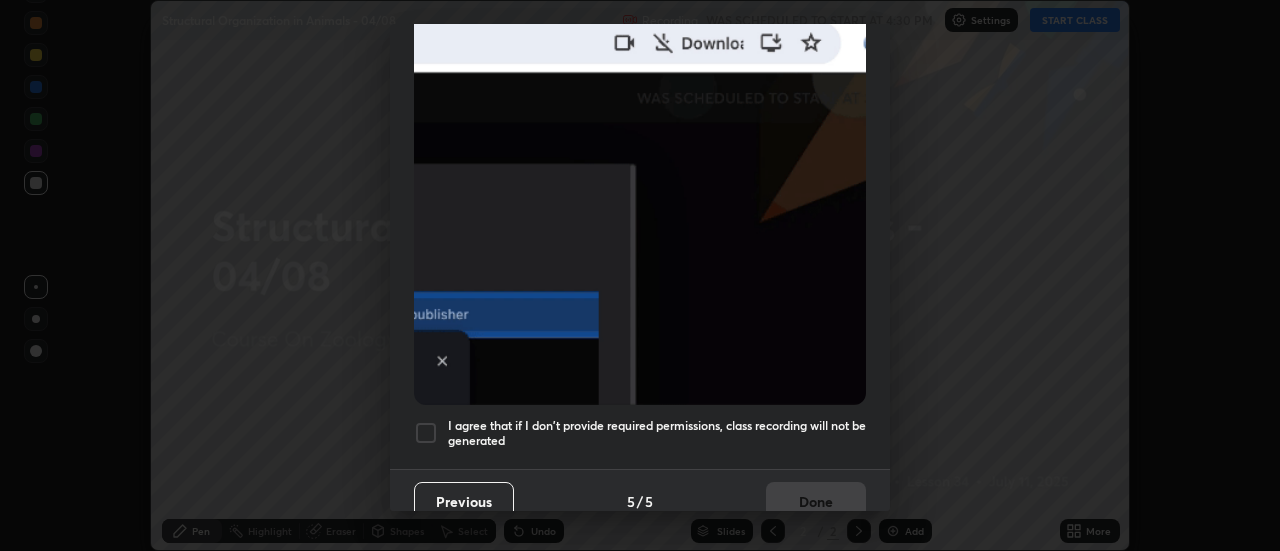 scroll, scrollTop: 513, scrollLeft: 0, axis: vertical 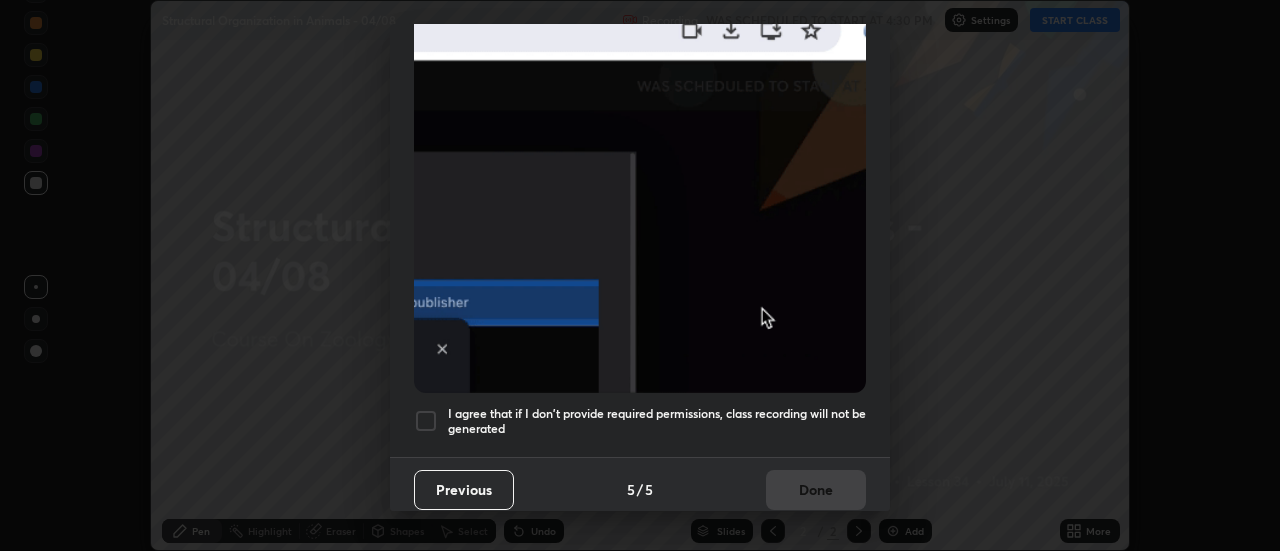 click at bounding box center (426, 421) 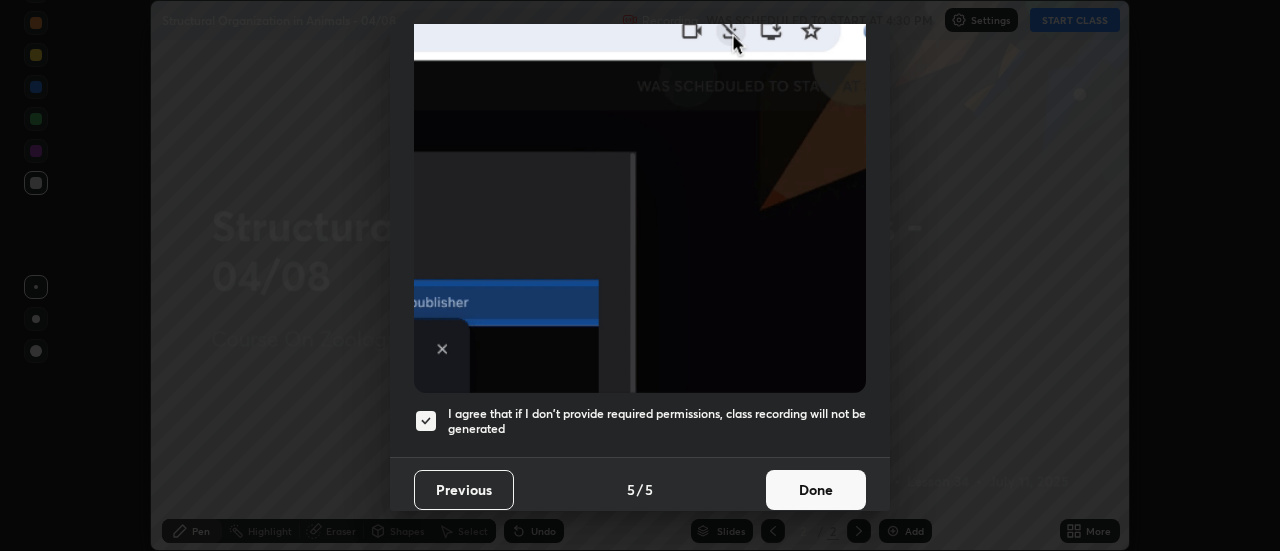 click on "Done" at bounding box center [816, 490] 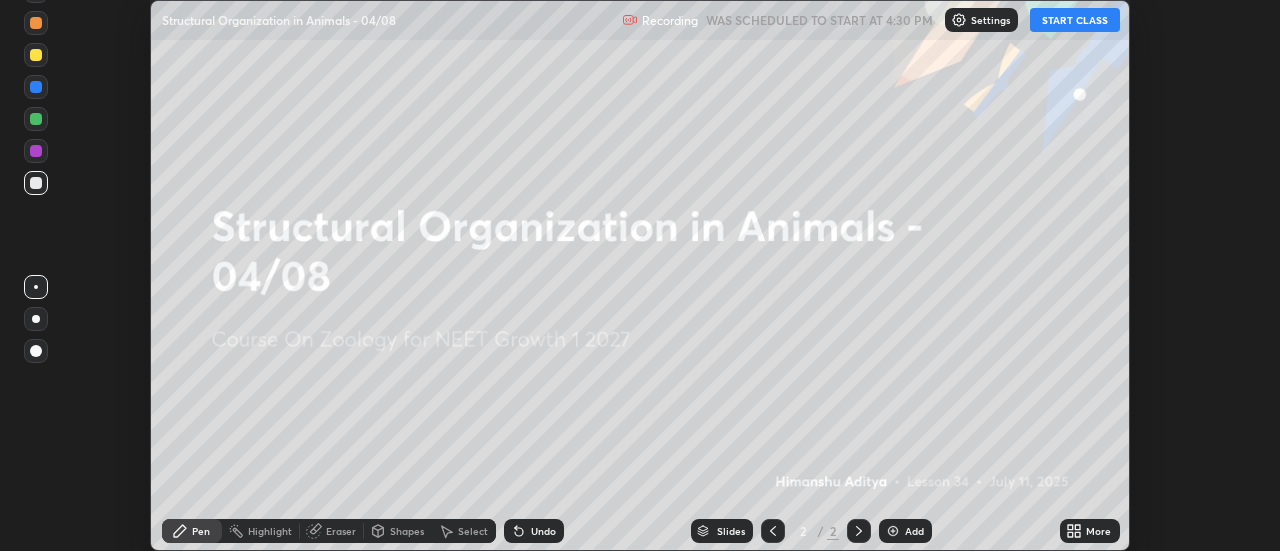 click on "More" at bounding box center (1090, 531) 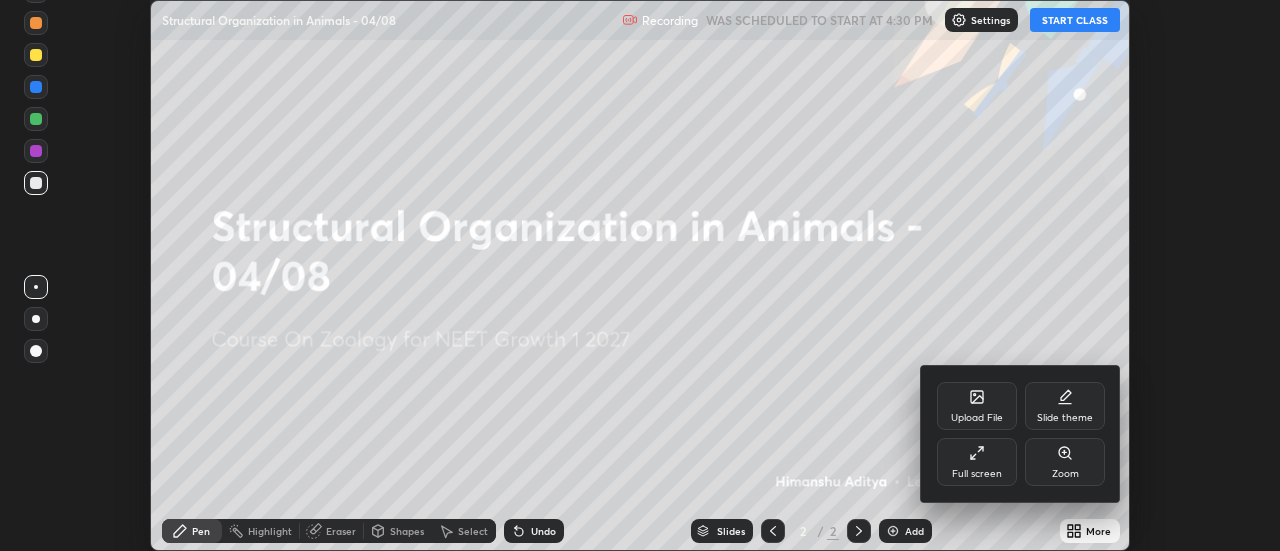 click 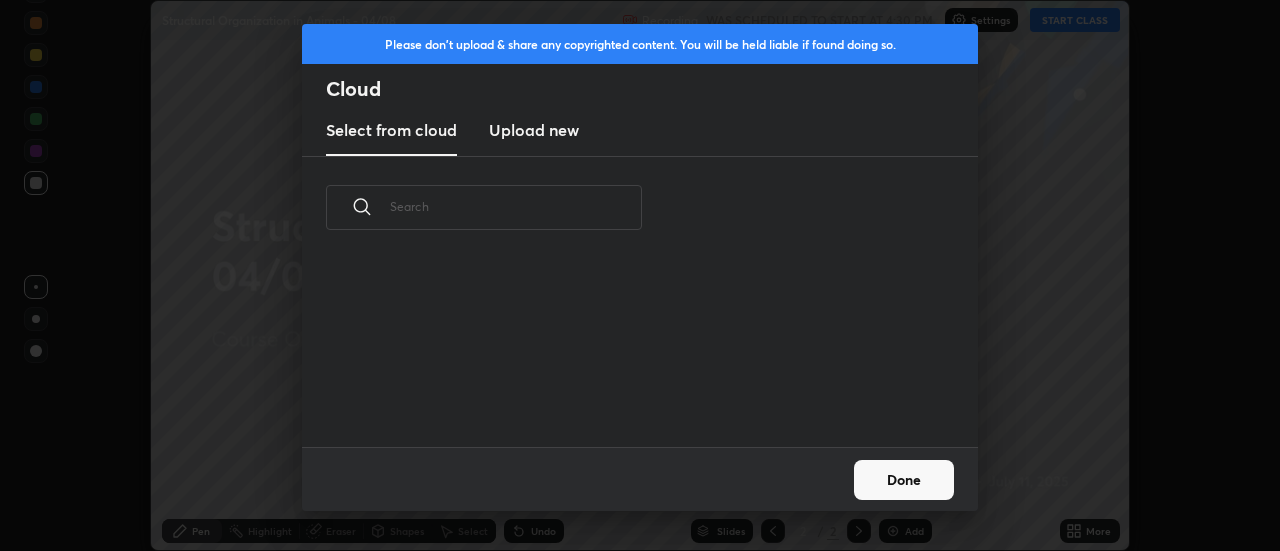 scroll, scrollTop: 7, scrollLeft: 11, axis: both 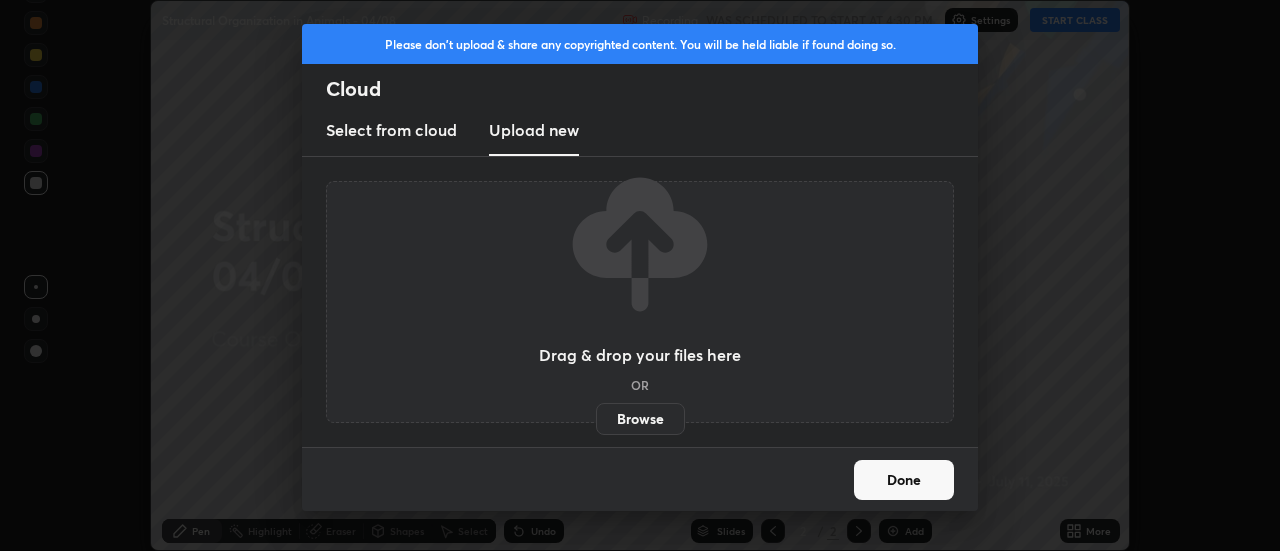 click on "Browse" at bounding box center [640, 419] 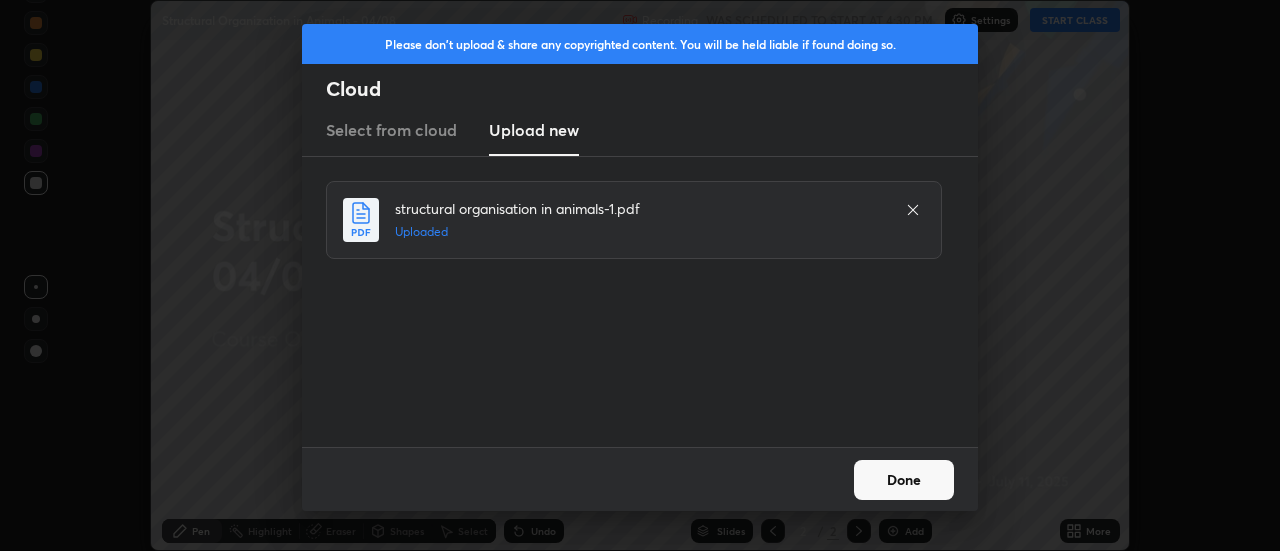 click on "Done" at bounding box center (904, 480) 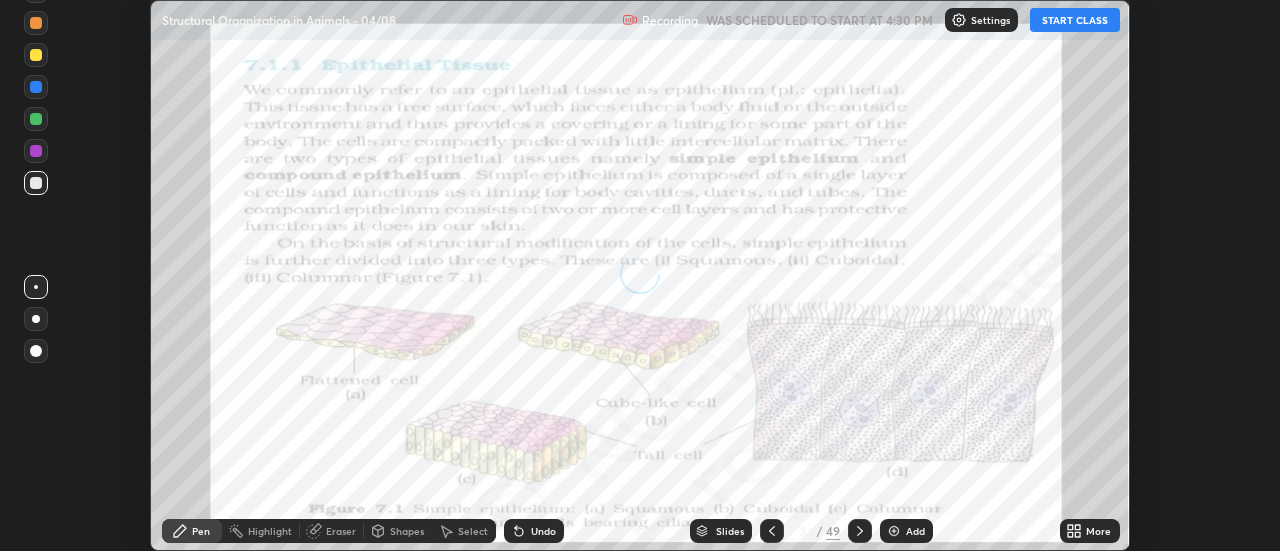 click on "More" at bounding box center [1098, 531] 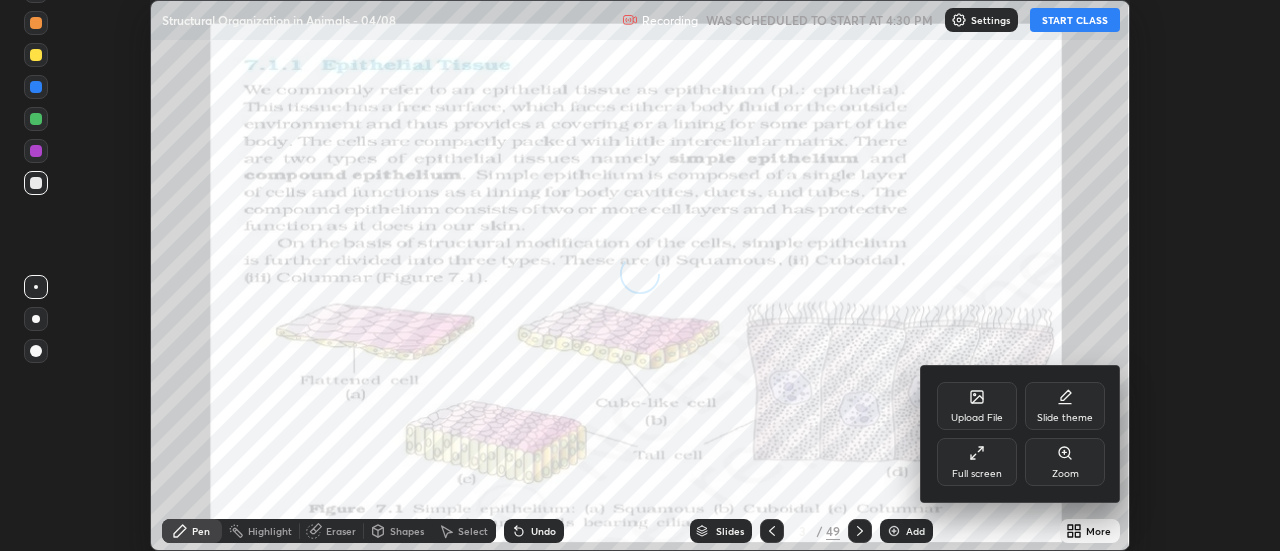 click on "Full screen" at bounding box center (977, 474) 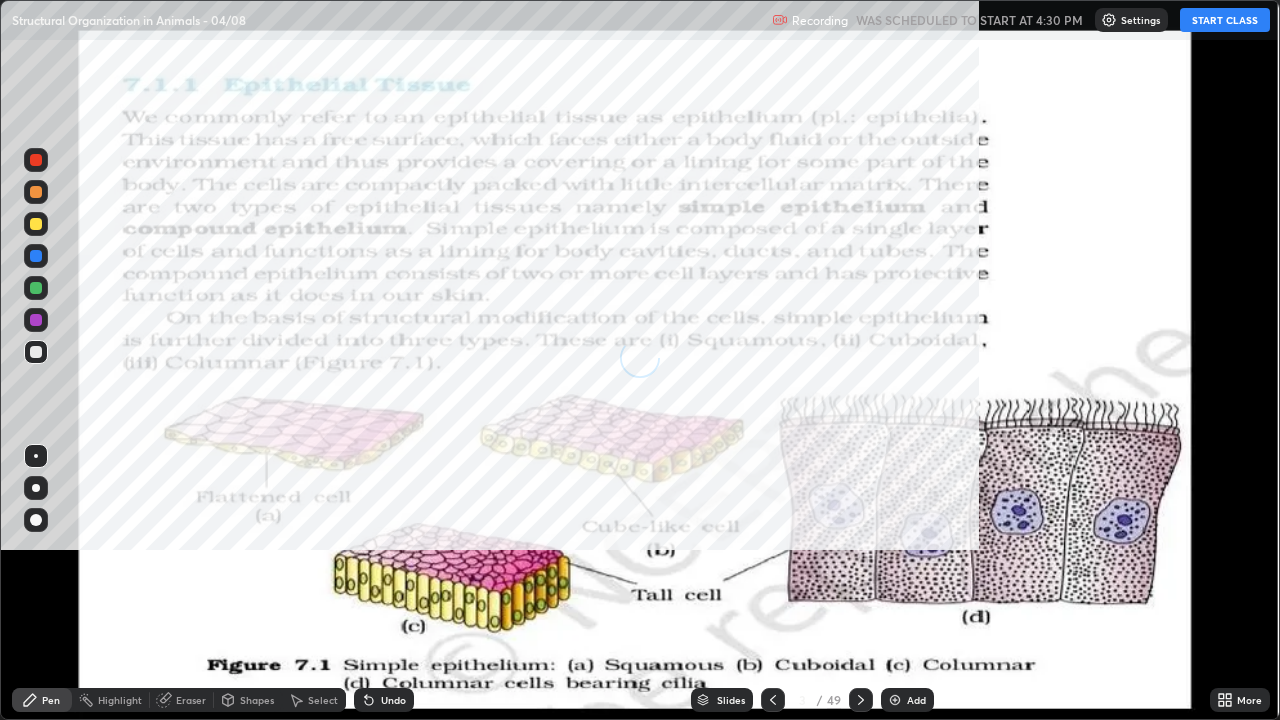 scroll, scrollTop: 99280, scrollLeft: 98720, axis: both 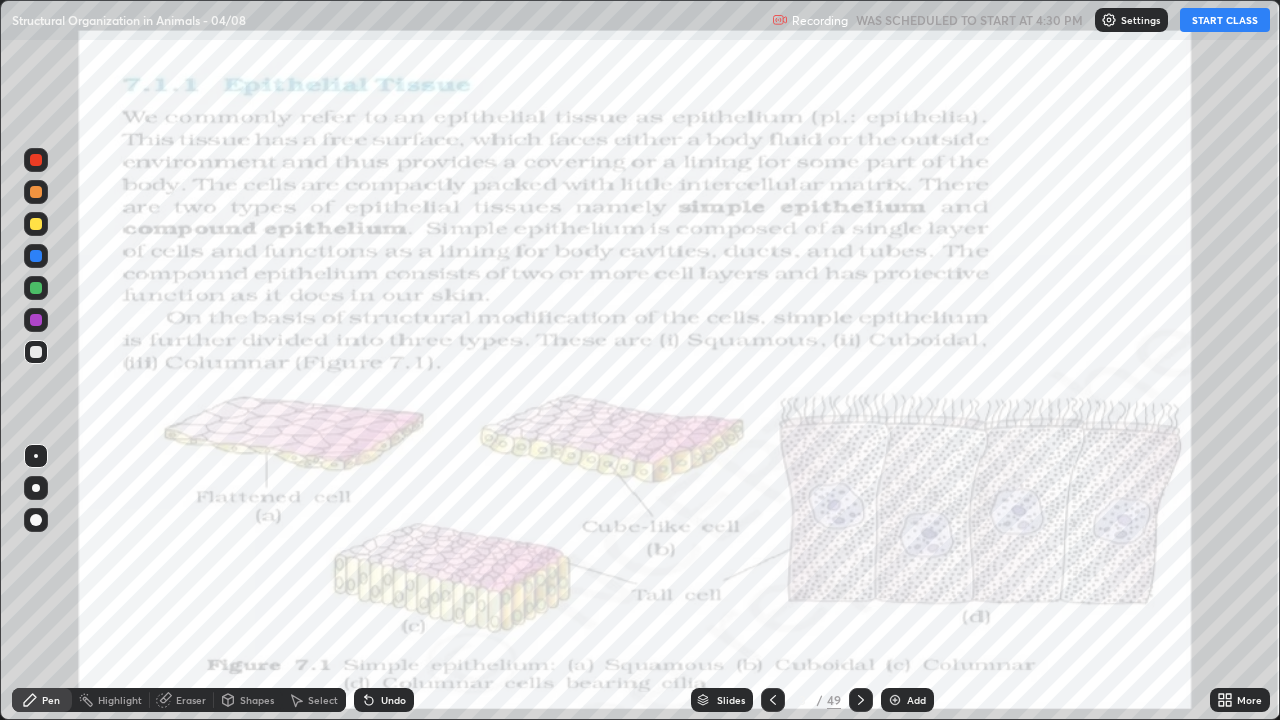 click 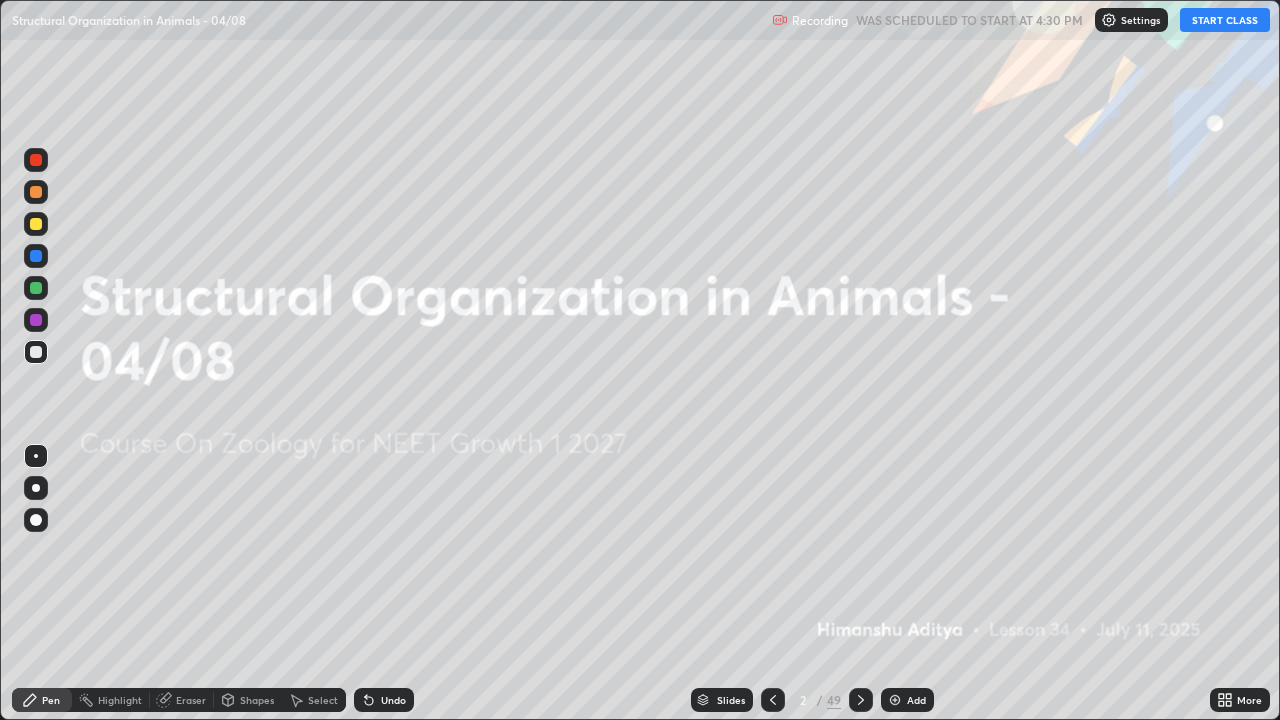 click on "Settings" at bounding box center [1140, 20] 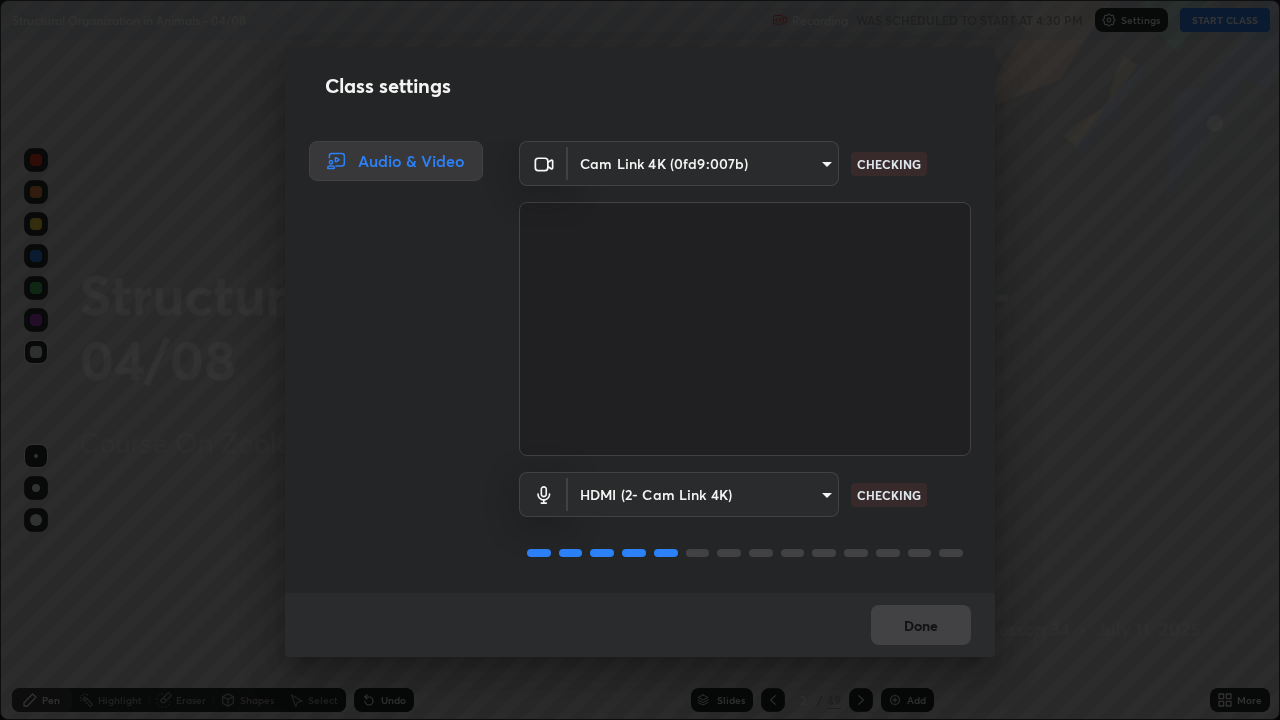 scroll, scrollTop: 2, scrollLeft: 0, axis: vertical 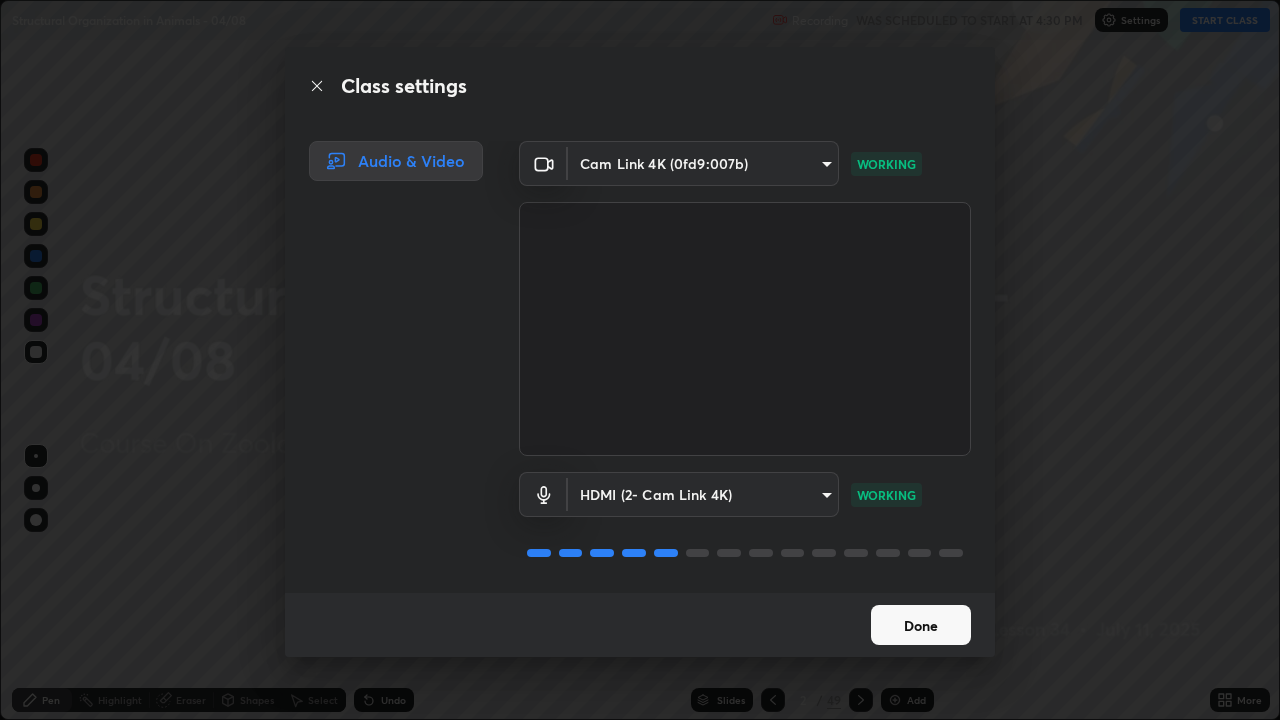 click on "Done" at bounding box center (921, 625) 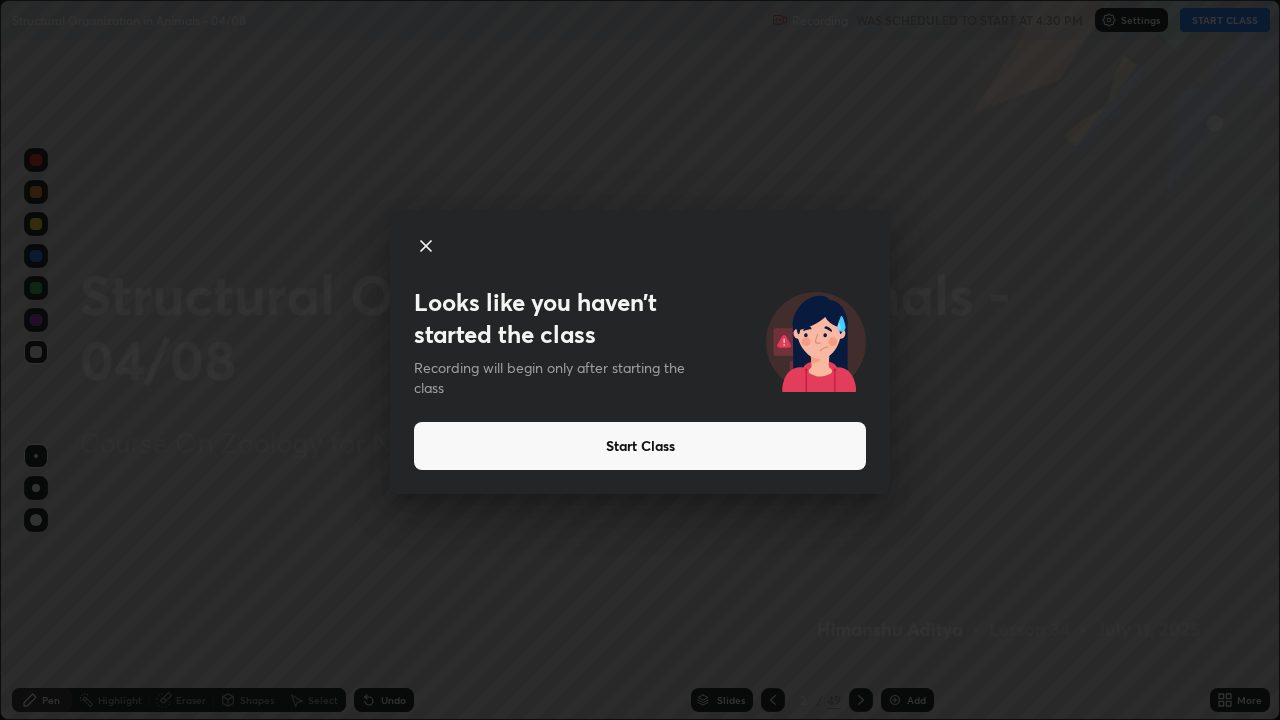 click on "Start Class" at bounding box center [640, 446] 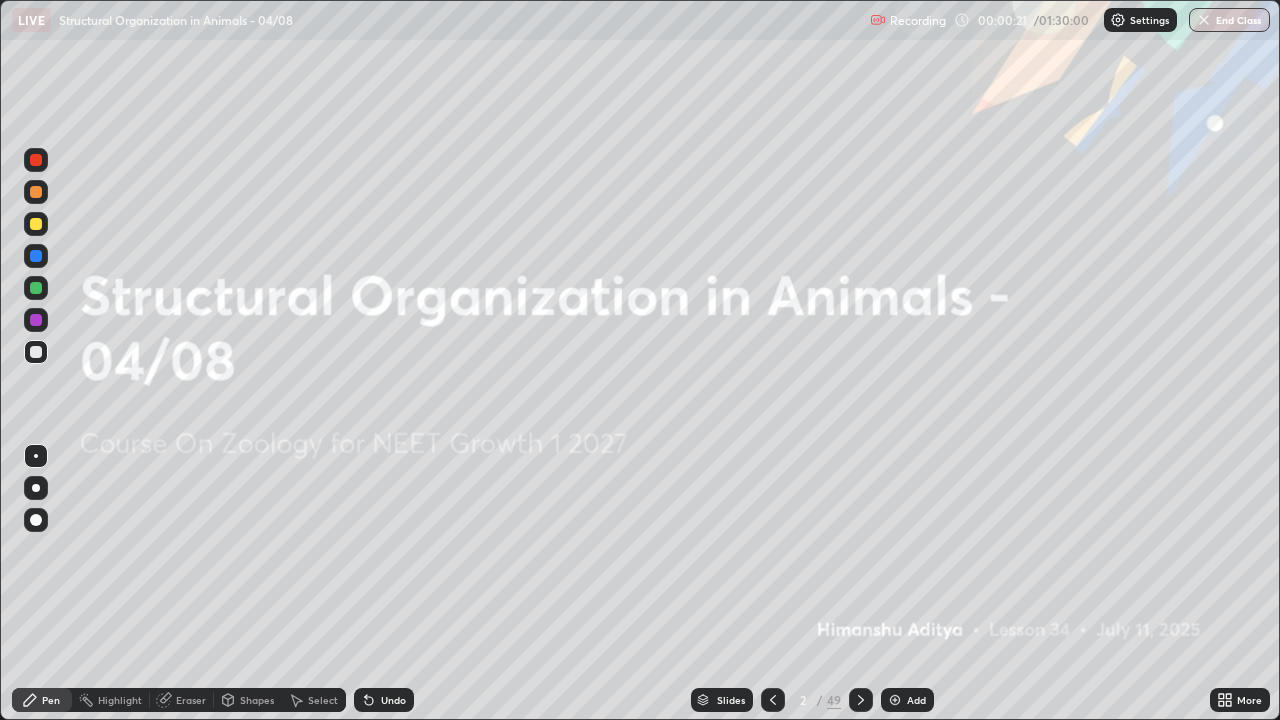 click at bounding box center [36, 520] 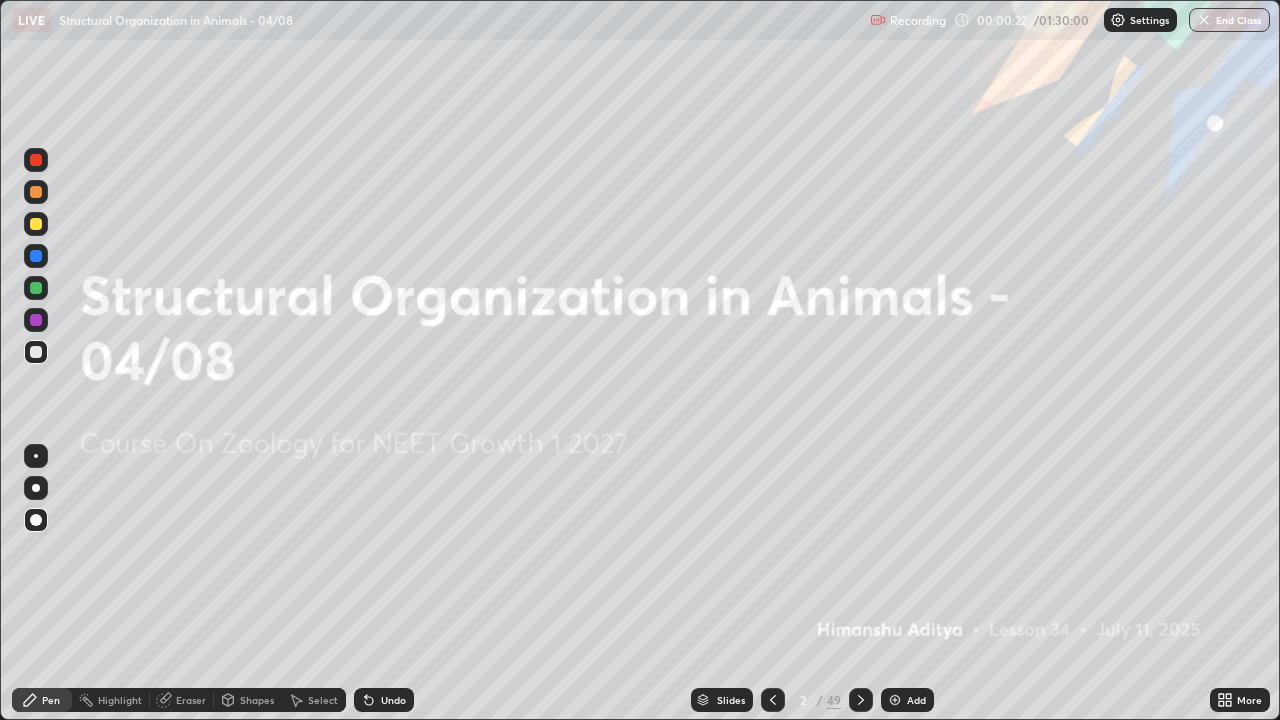 click at bounding box center [36, 192] 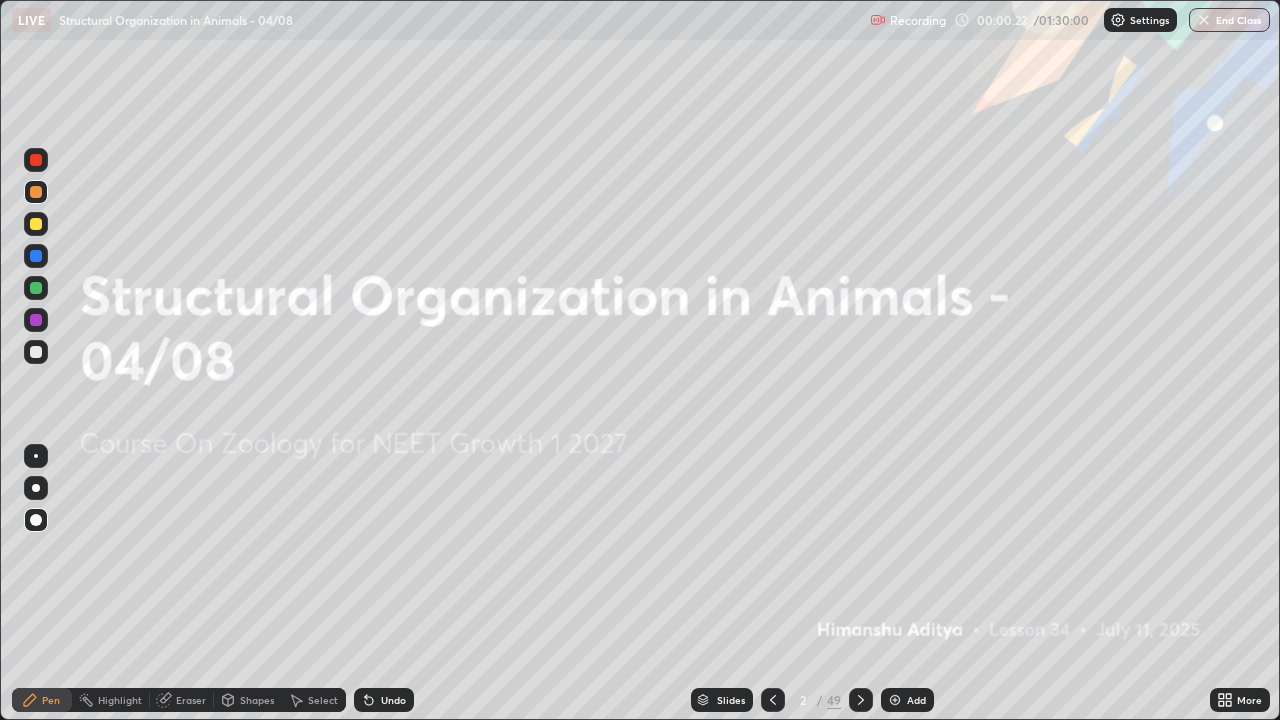 click at bounding box center [36, 192] 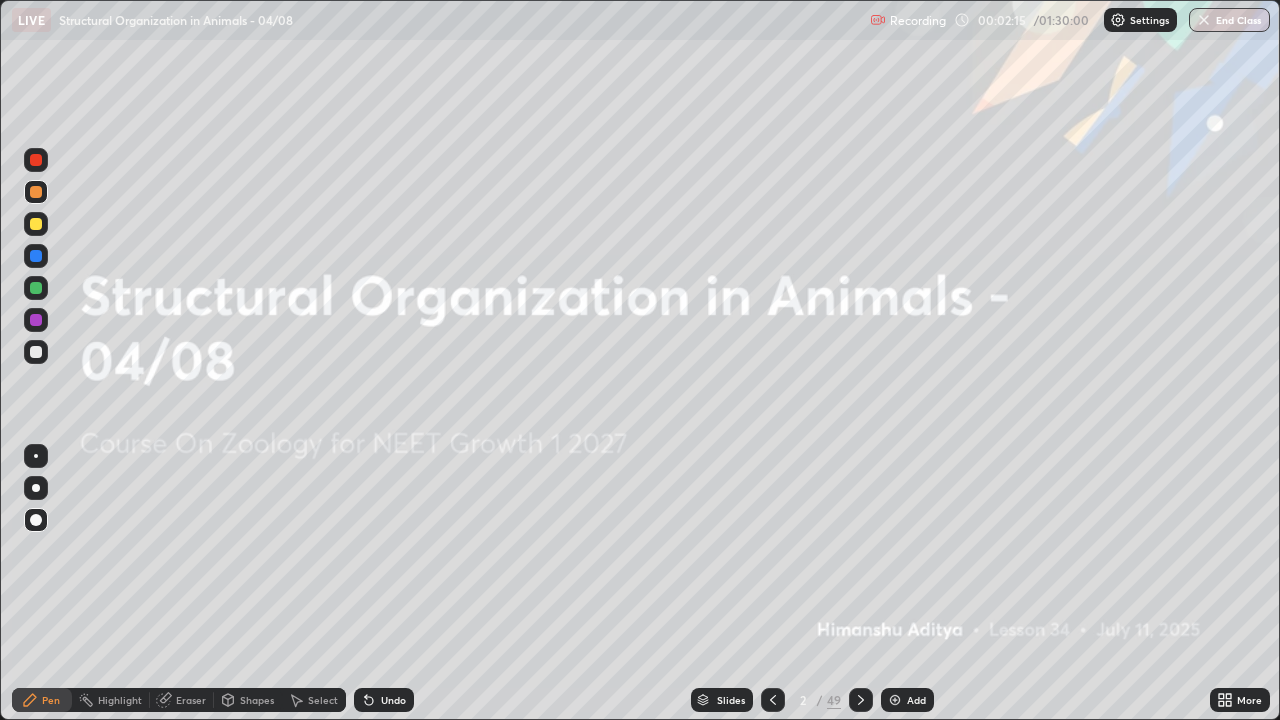 click on "Slides" at bounding box center (731, 700) 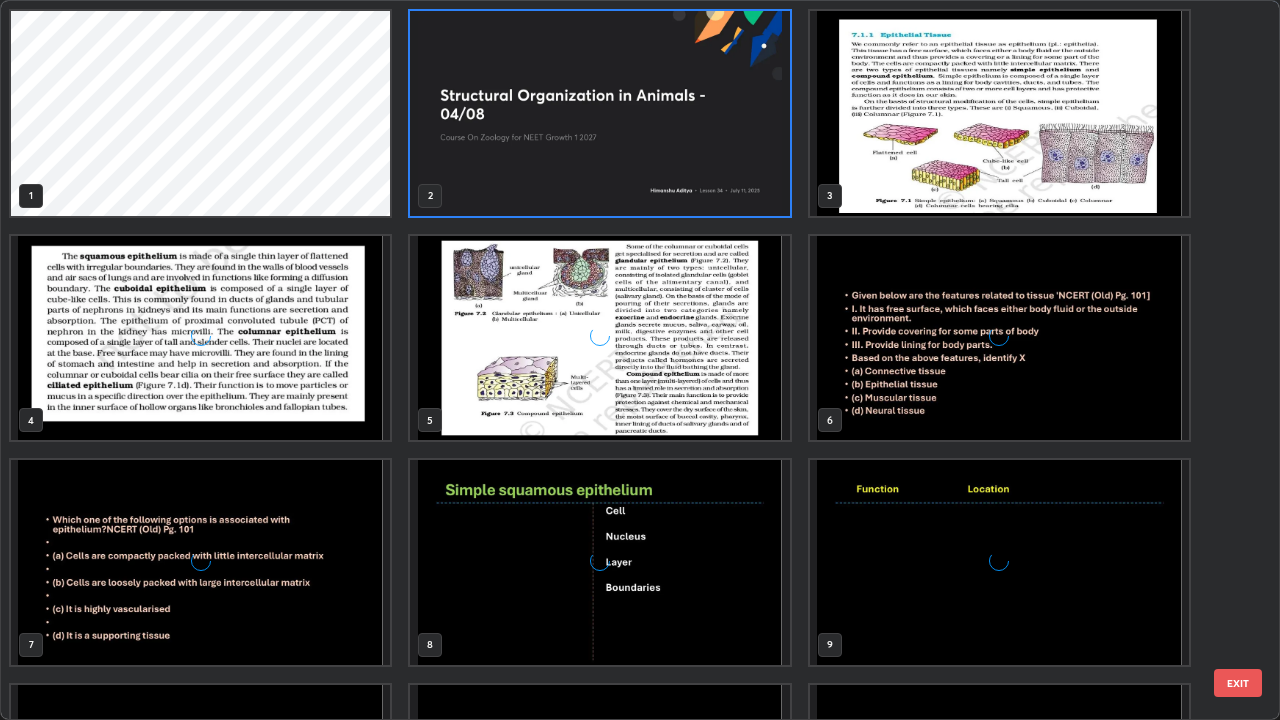 scroll, scrollTop: 7, scrollLeft: 11, axis: both 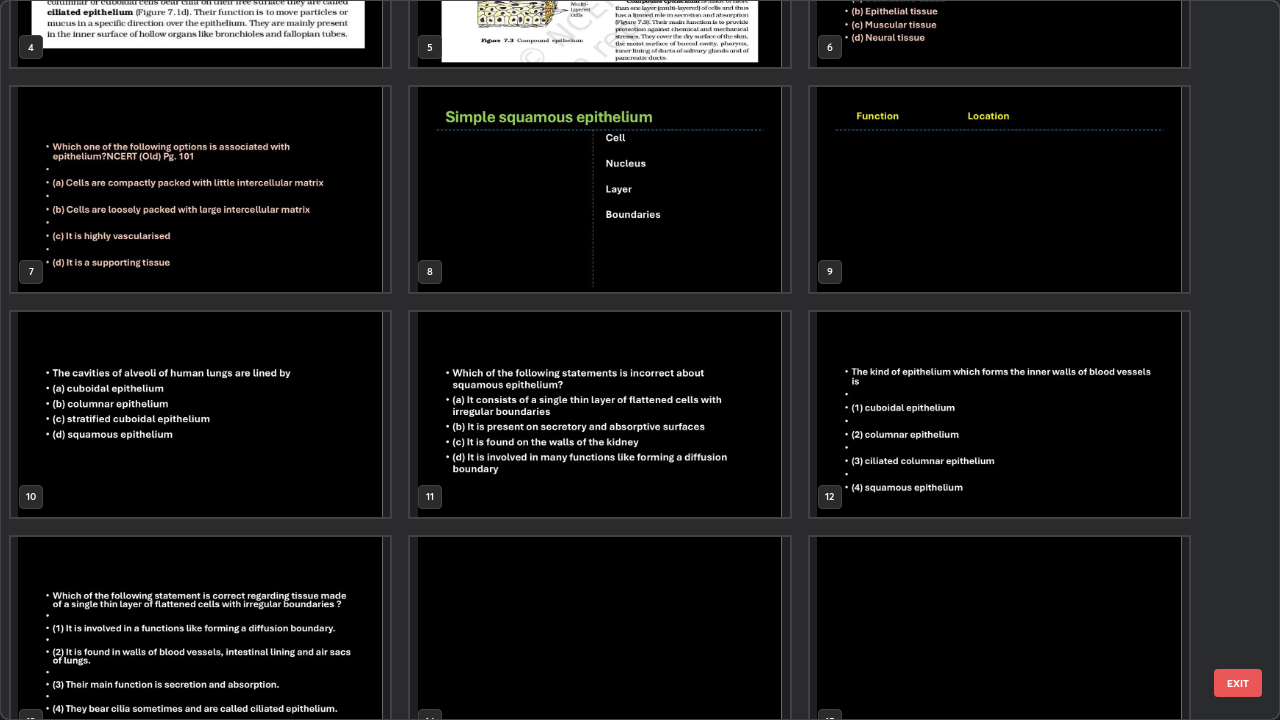click at bounding box center [200, 414] 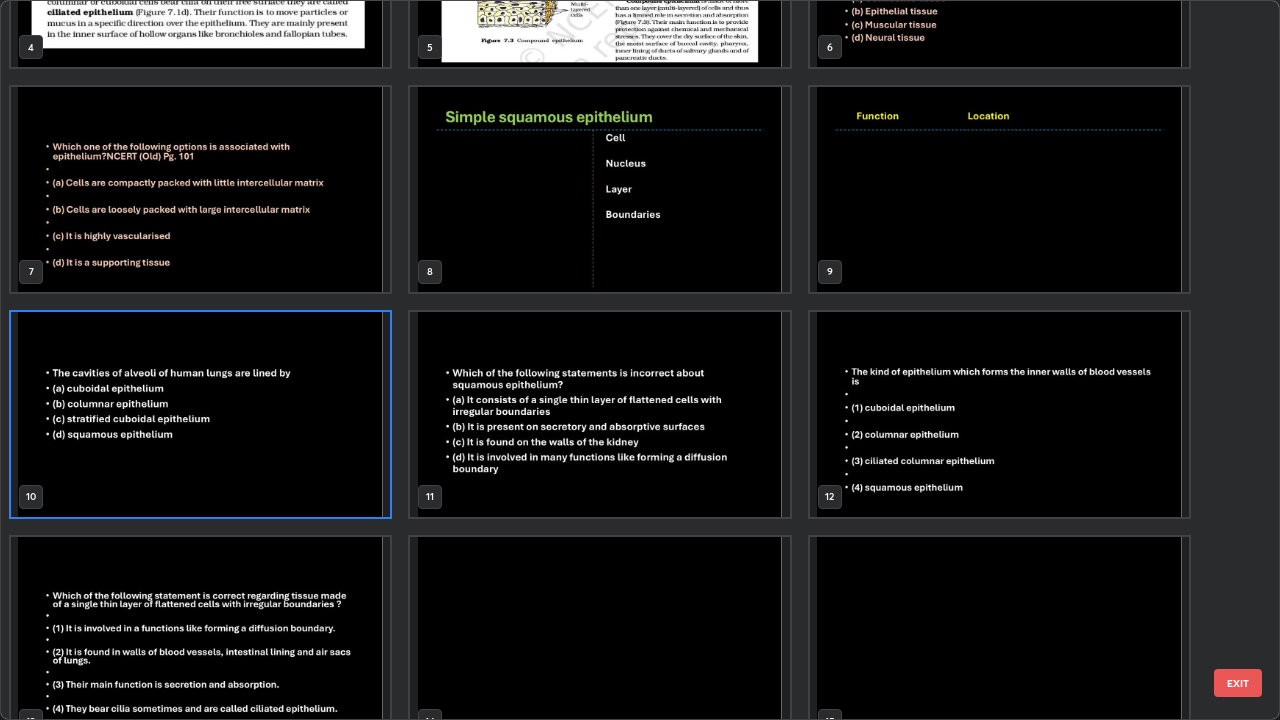 click at bounding box center [200, 414] 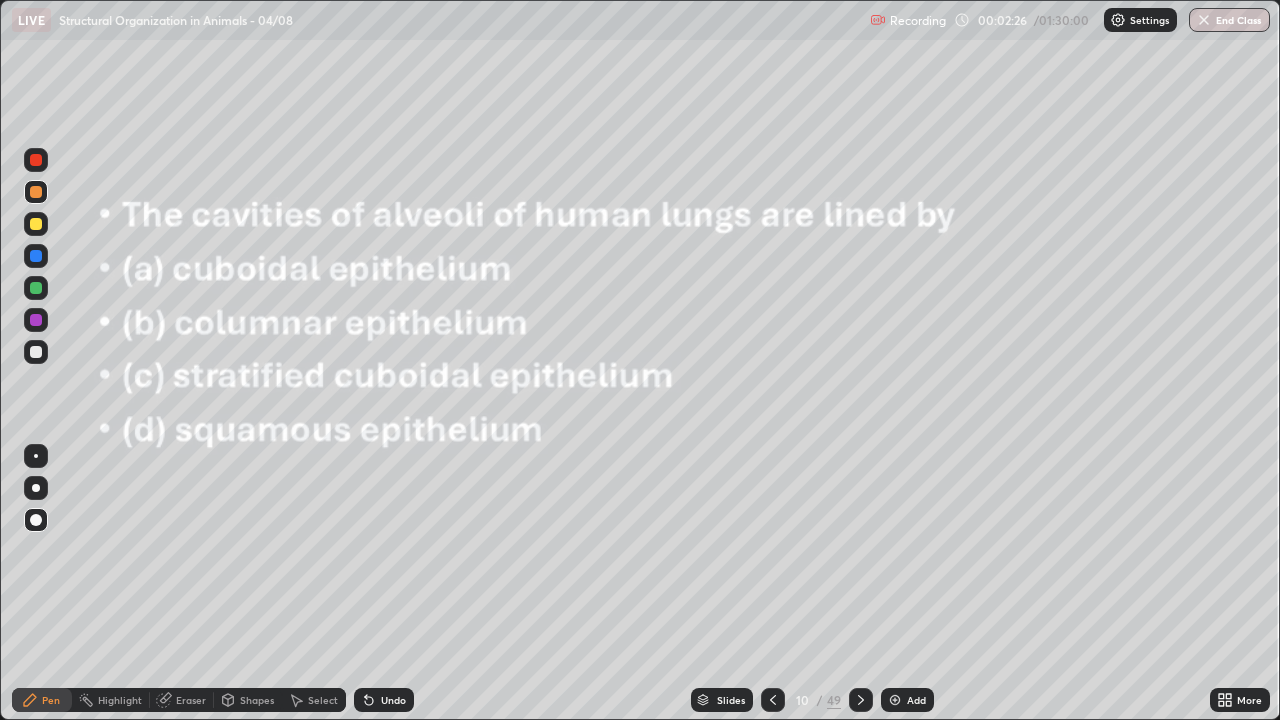 click 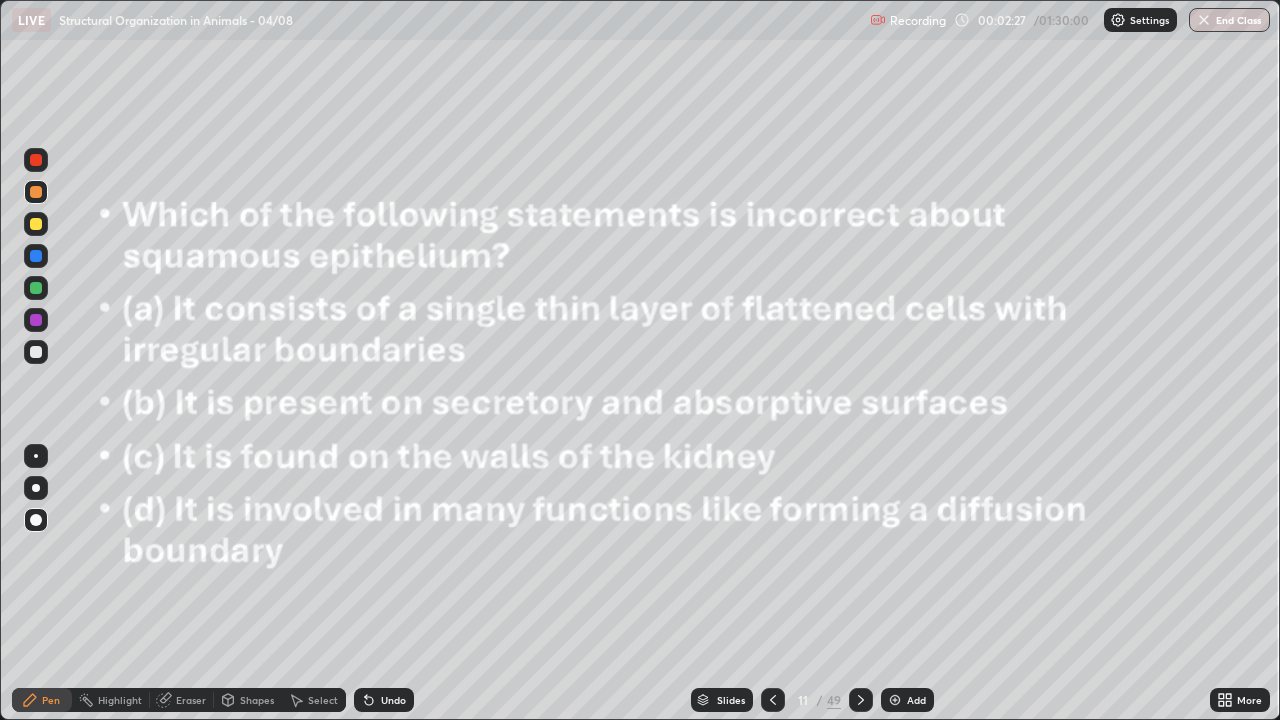 click 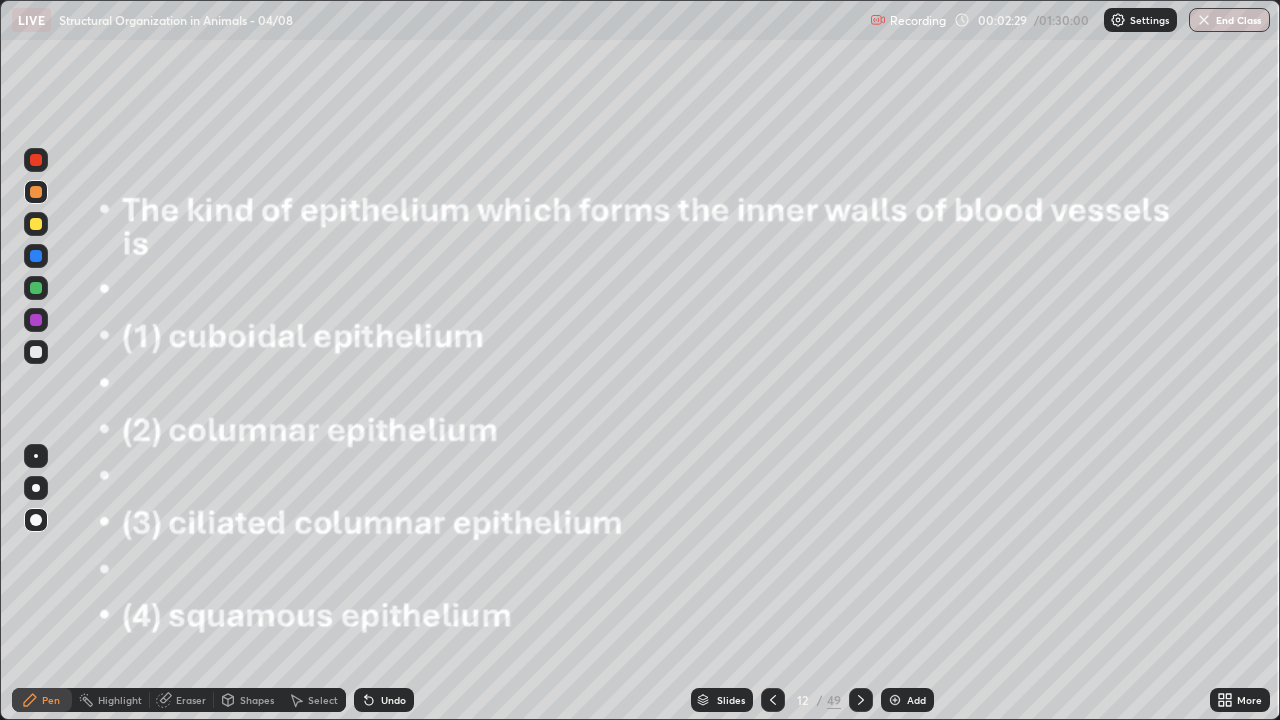 click 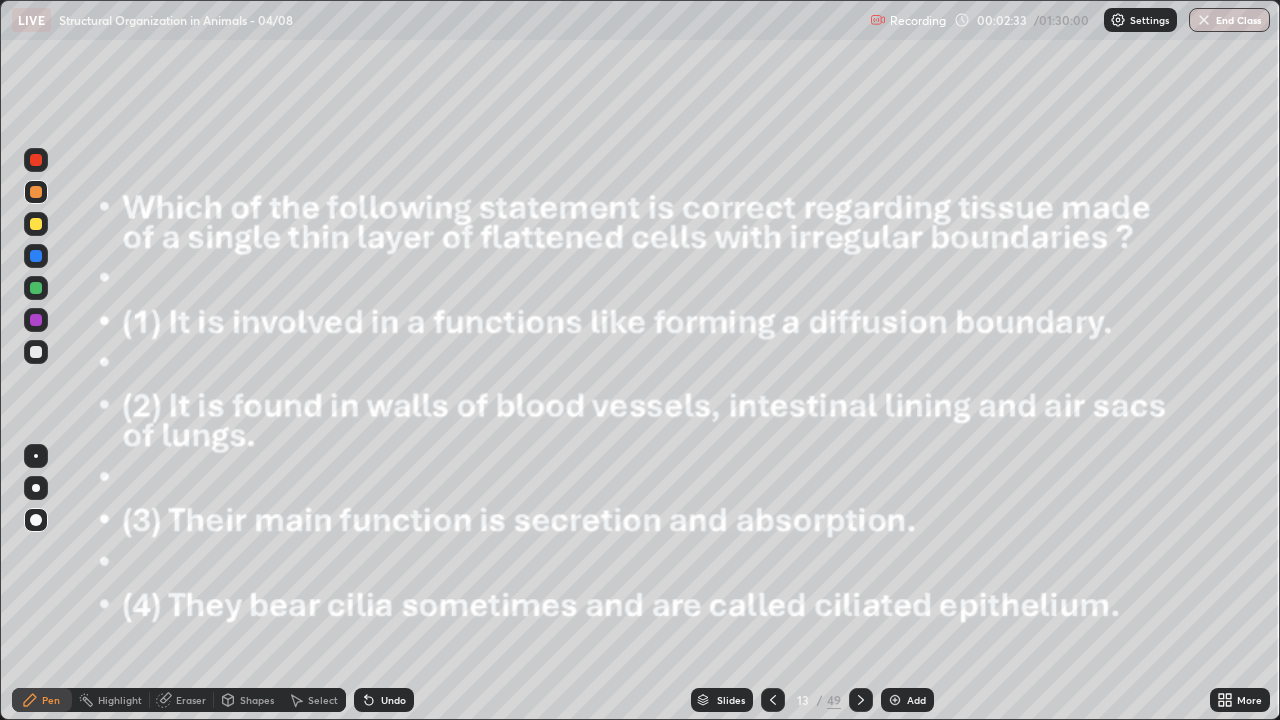 click at bounding box center (861, 700) 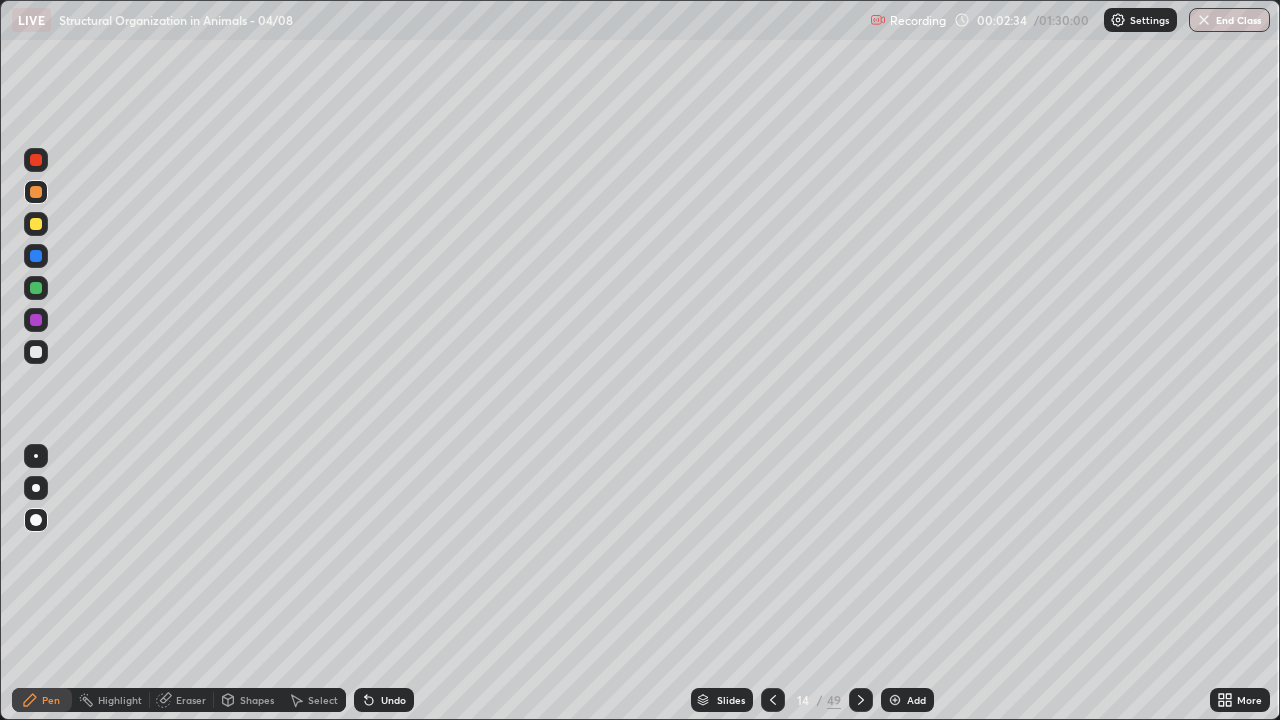click at bounding box center (861, 700) 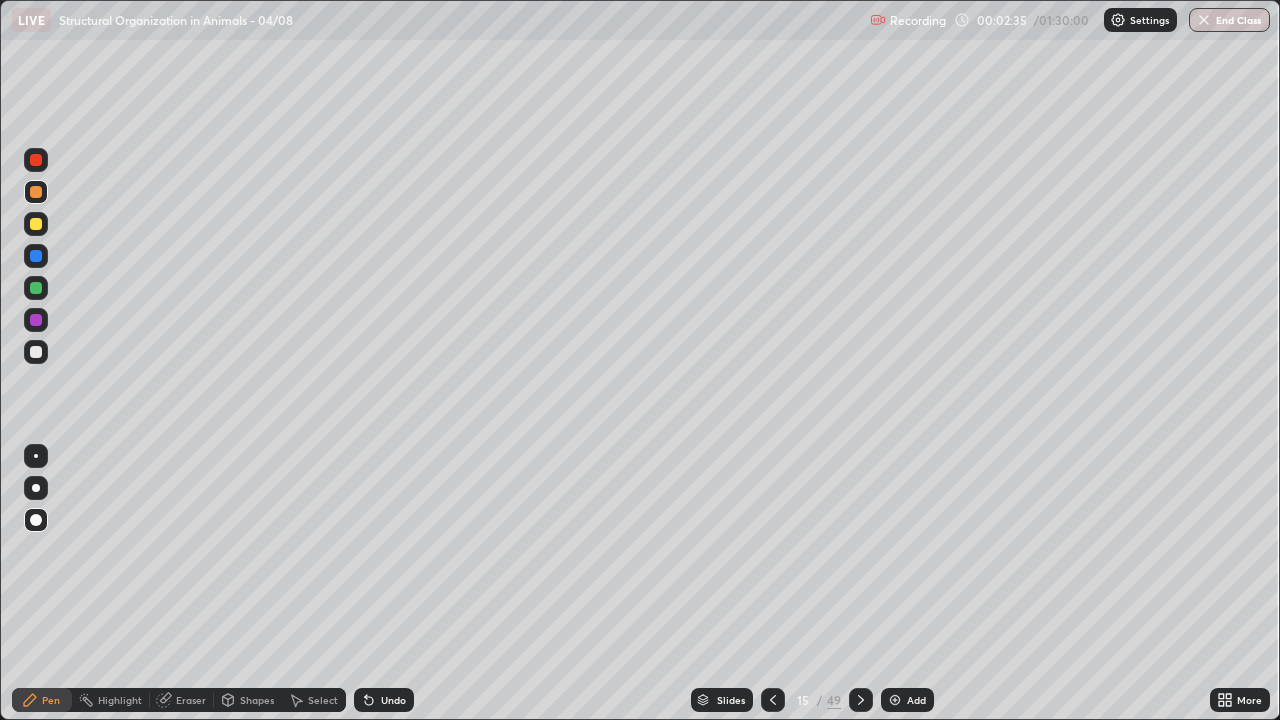 click 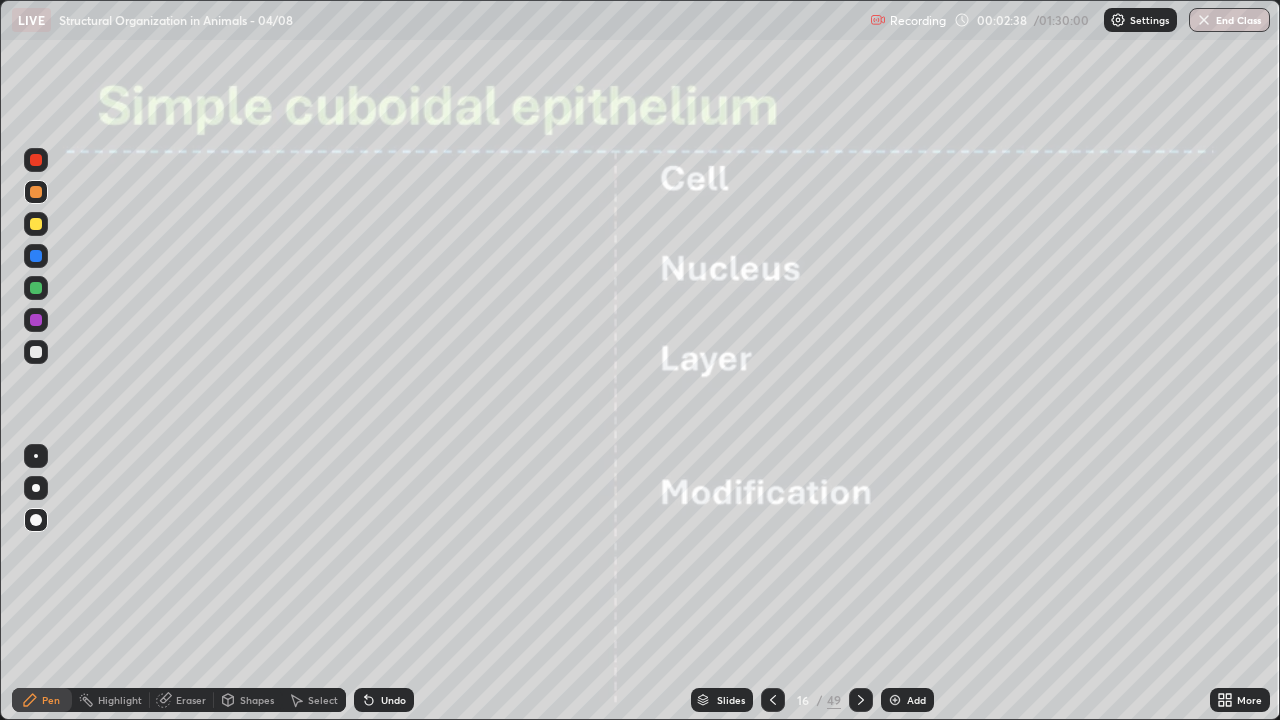 click 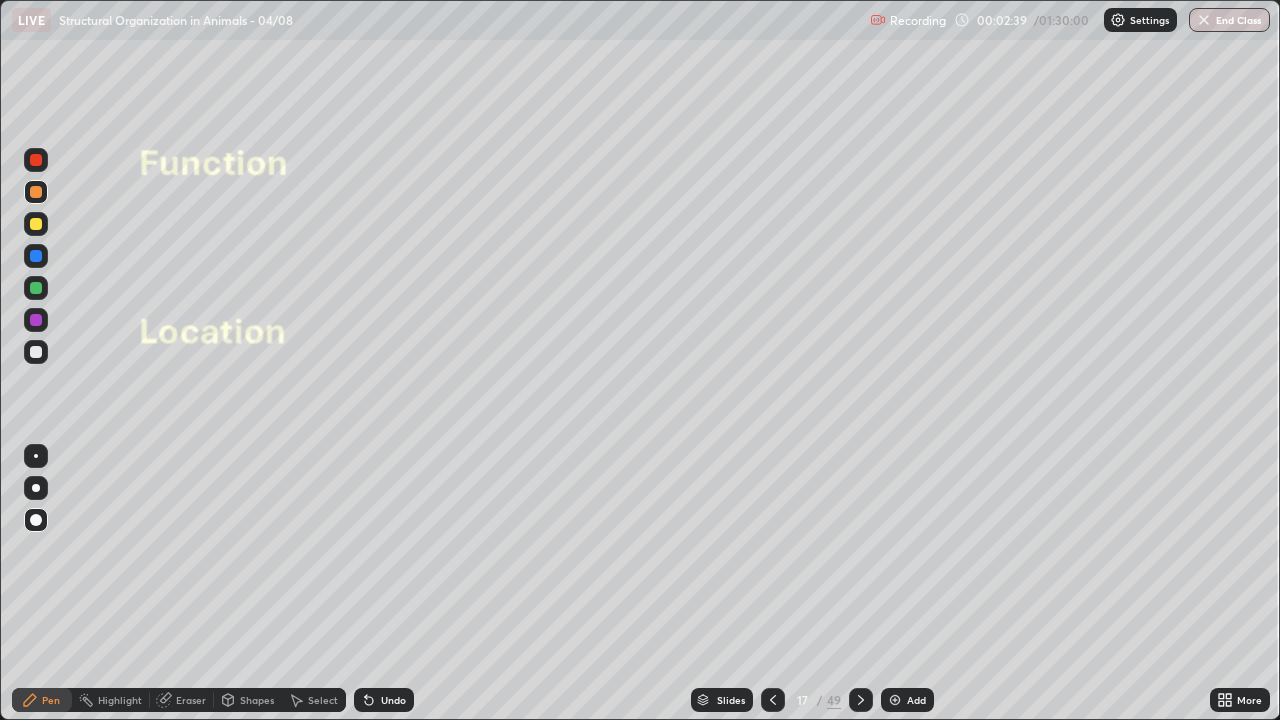 click at bounding box center (861, 700) 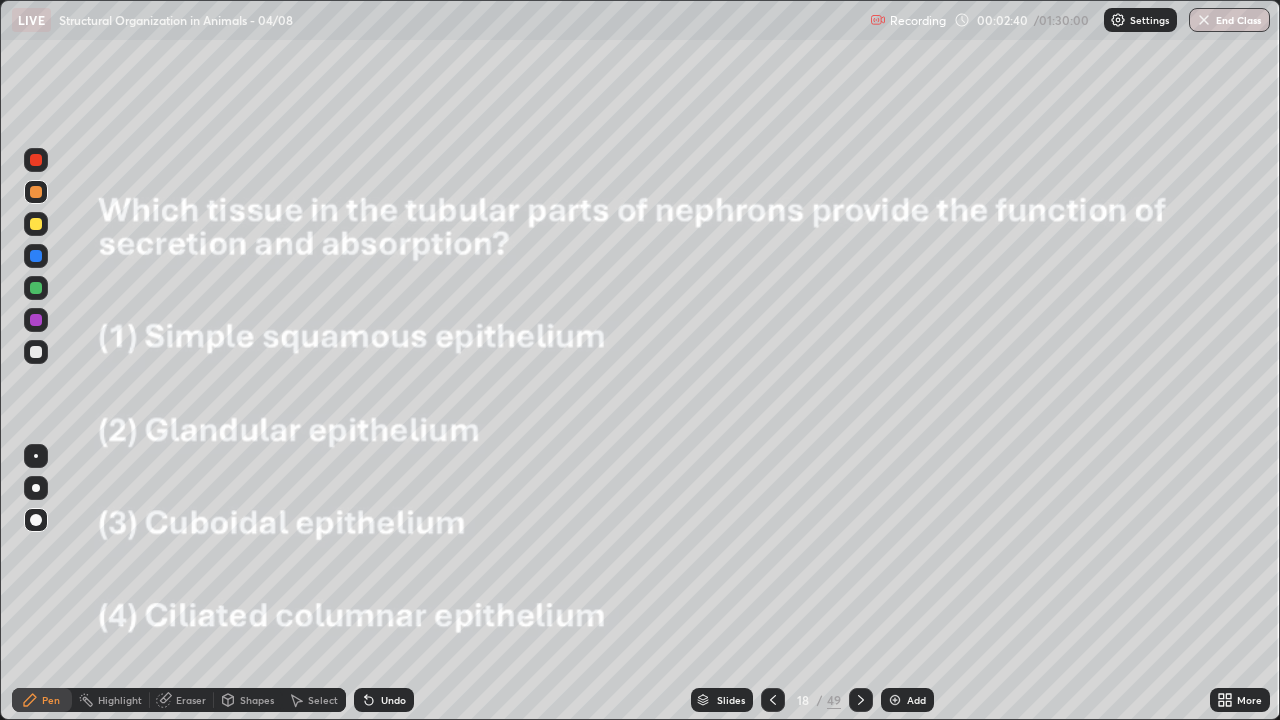 click at bounding box center (861, 700) 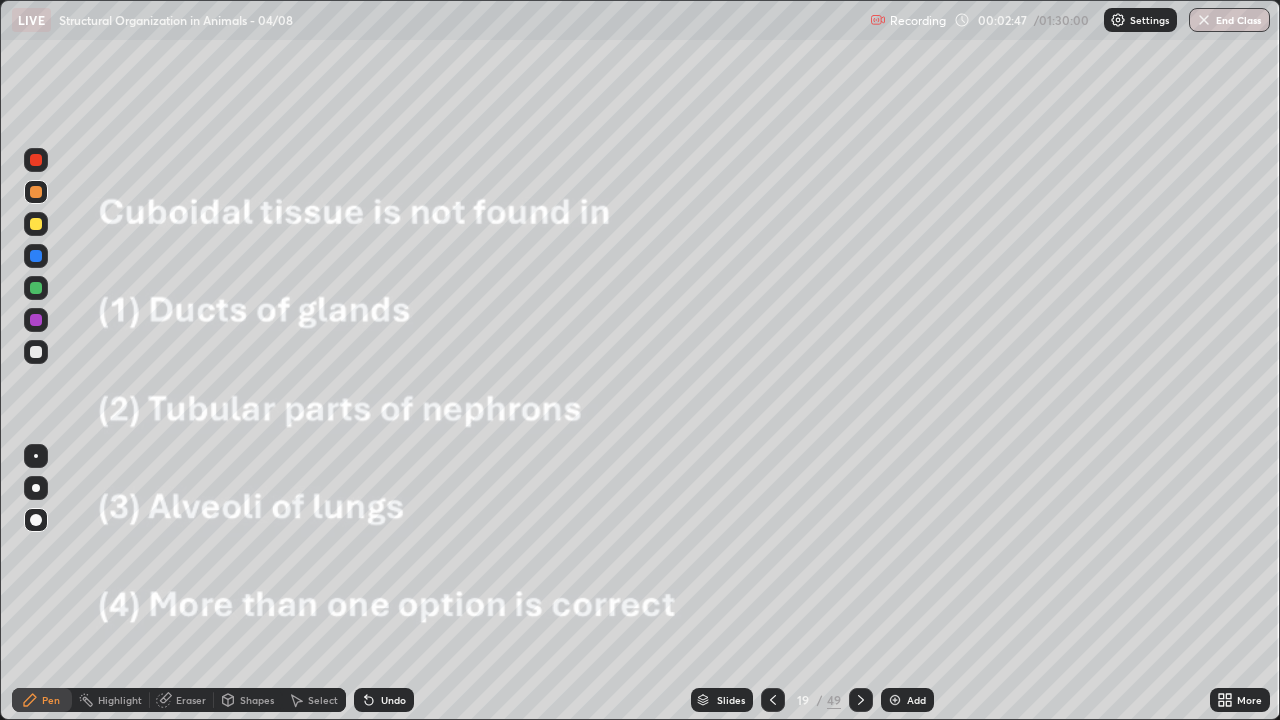 click 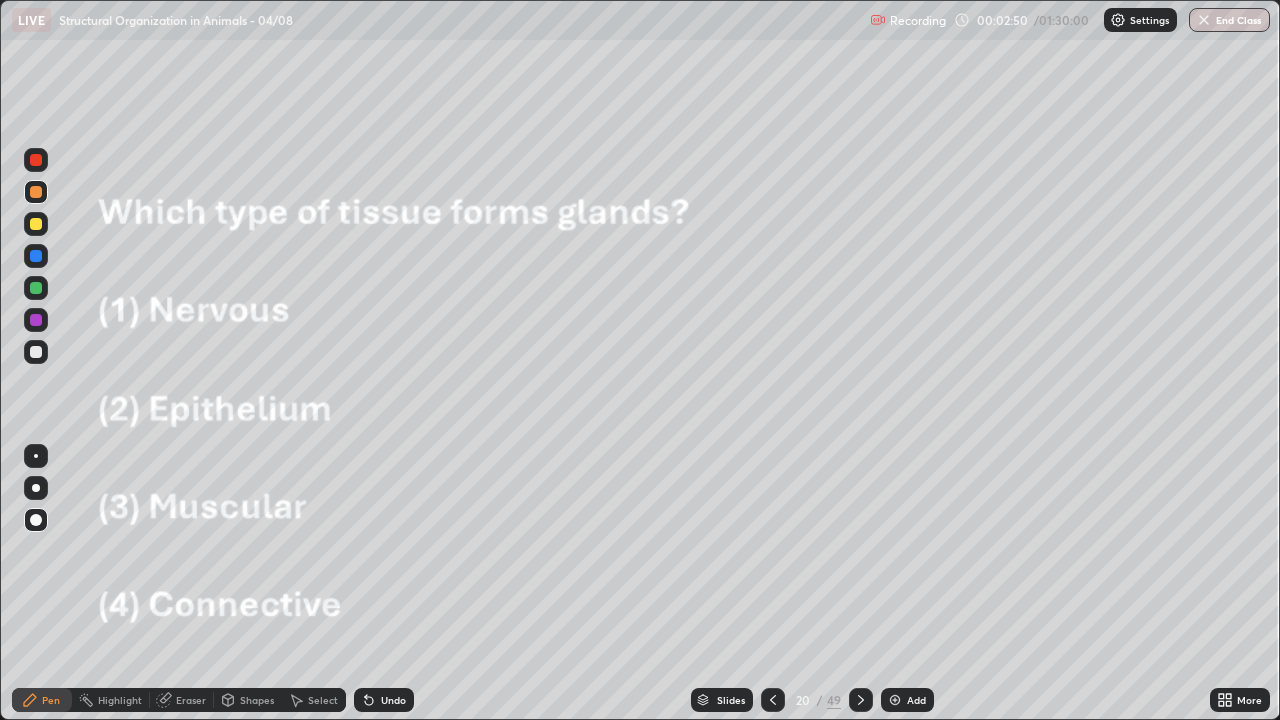 click at bounding box center [861, 700] 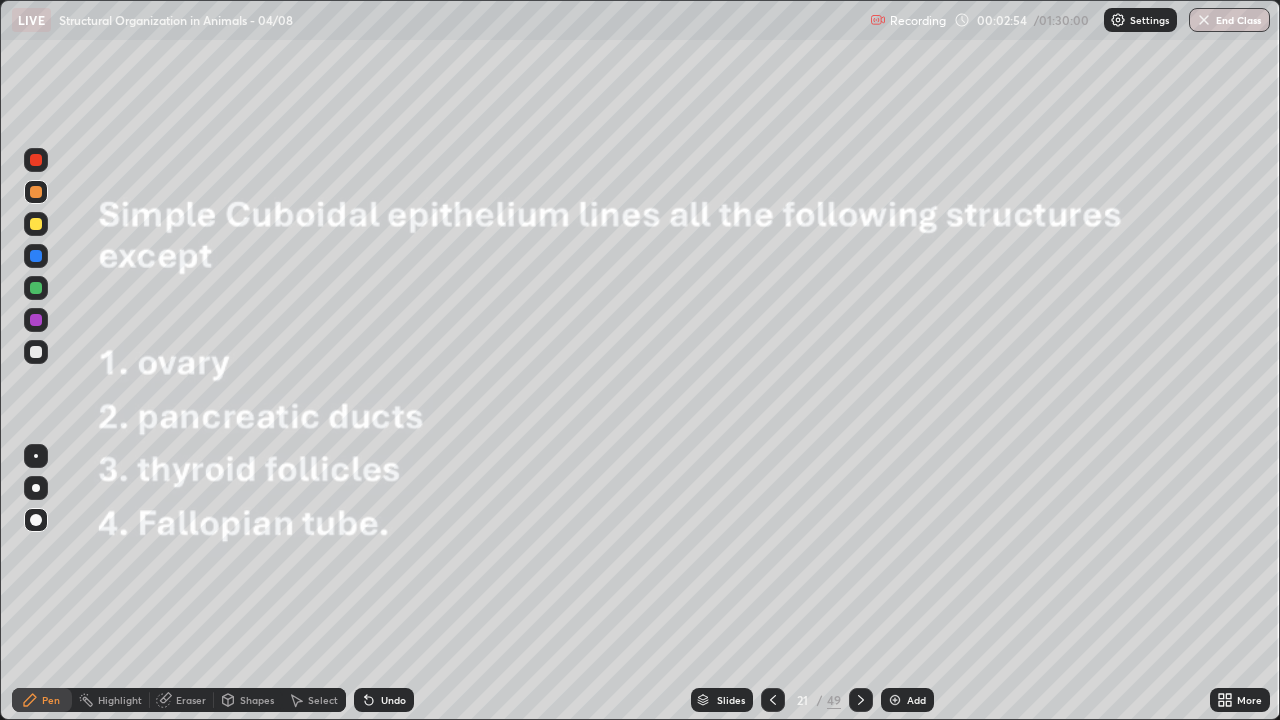 click 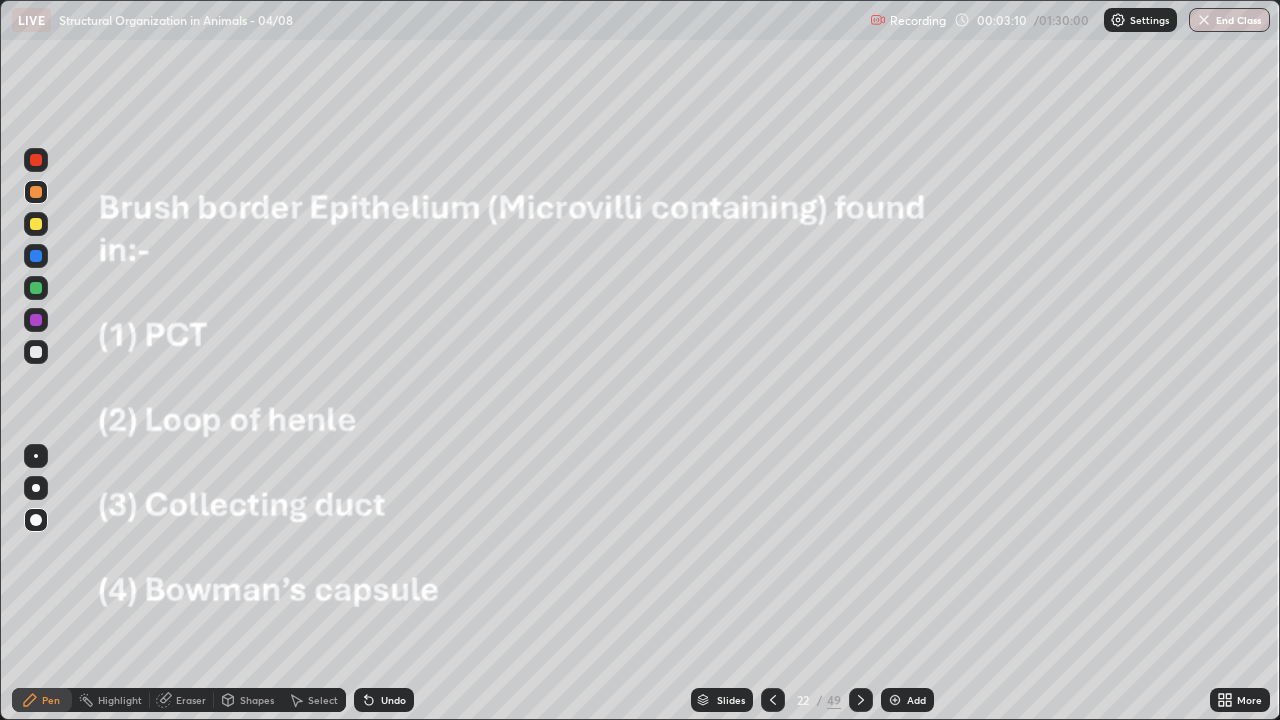 click 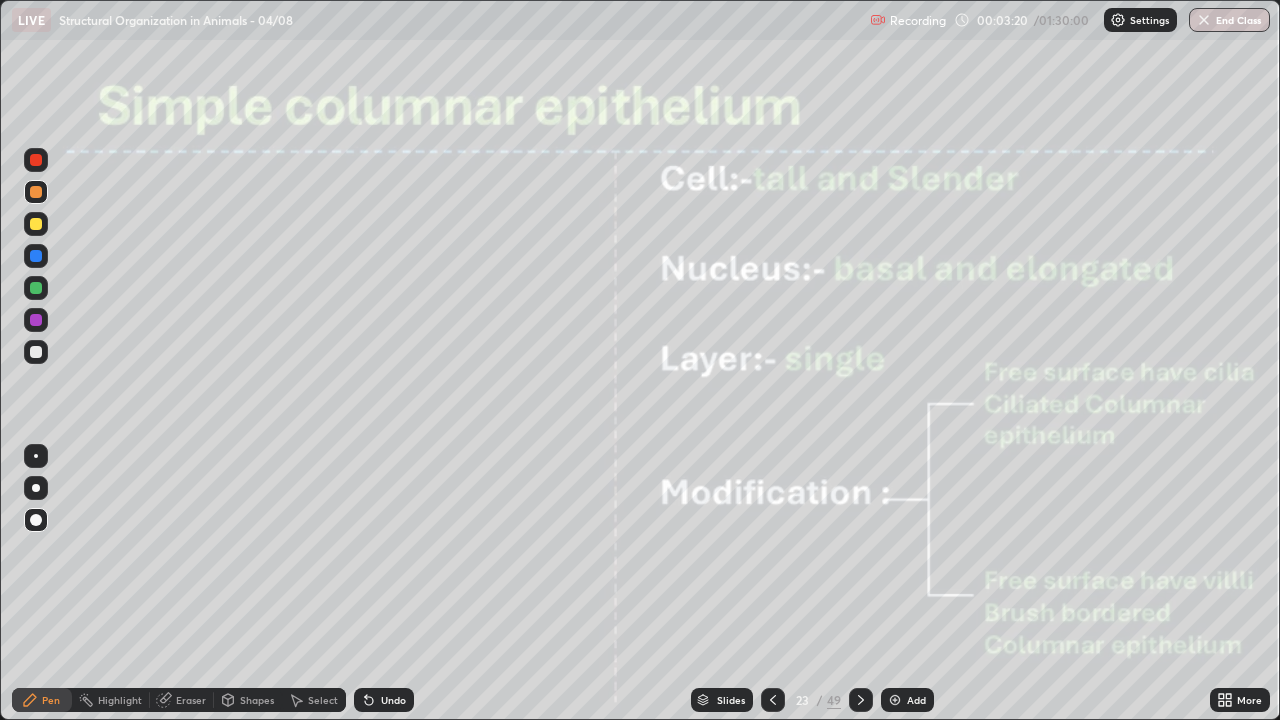 click at bounding box center (36, 224) 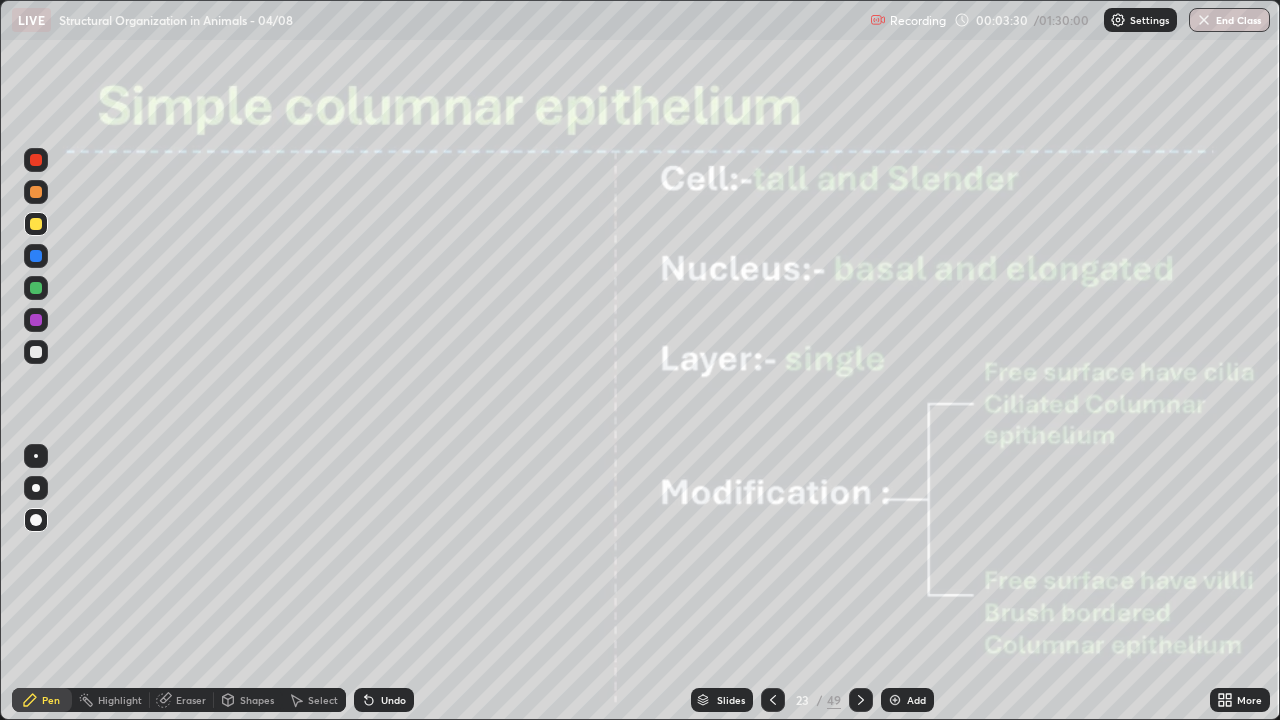 click on "Undo" at bounding box center [393, 700] 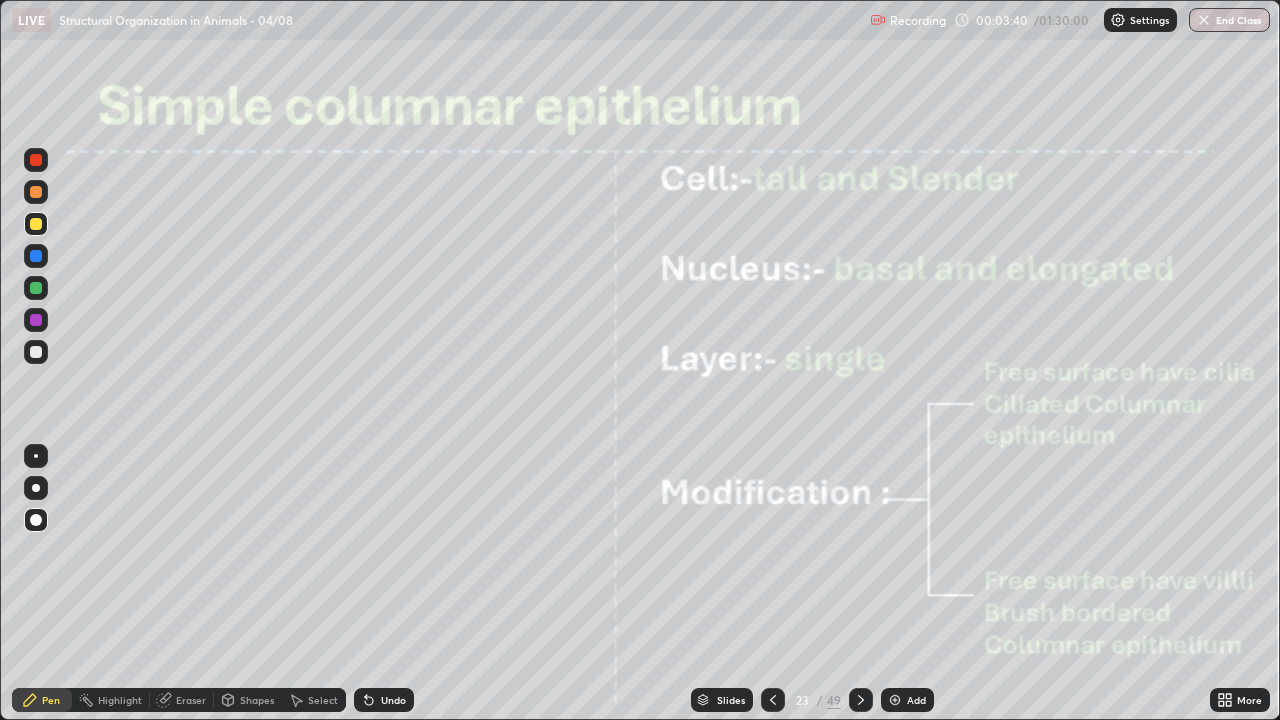 click 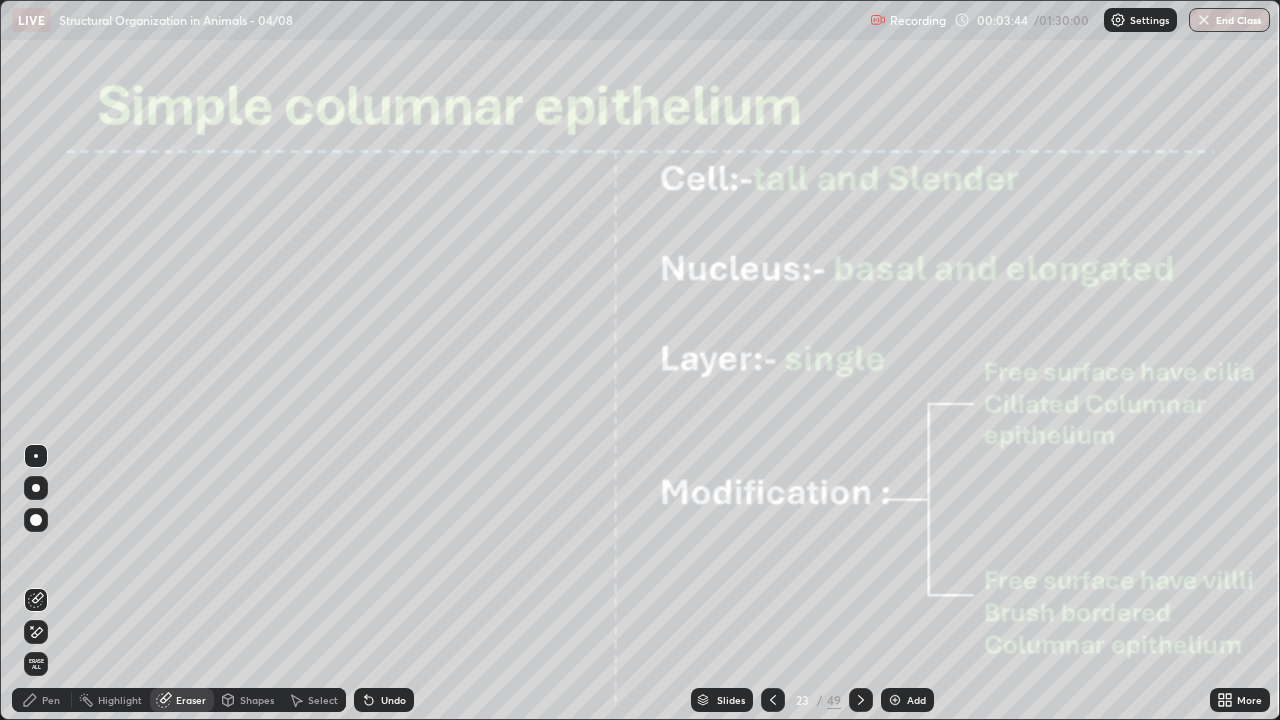click 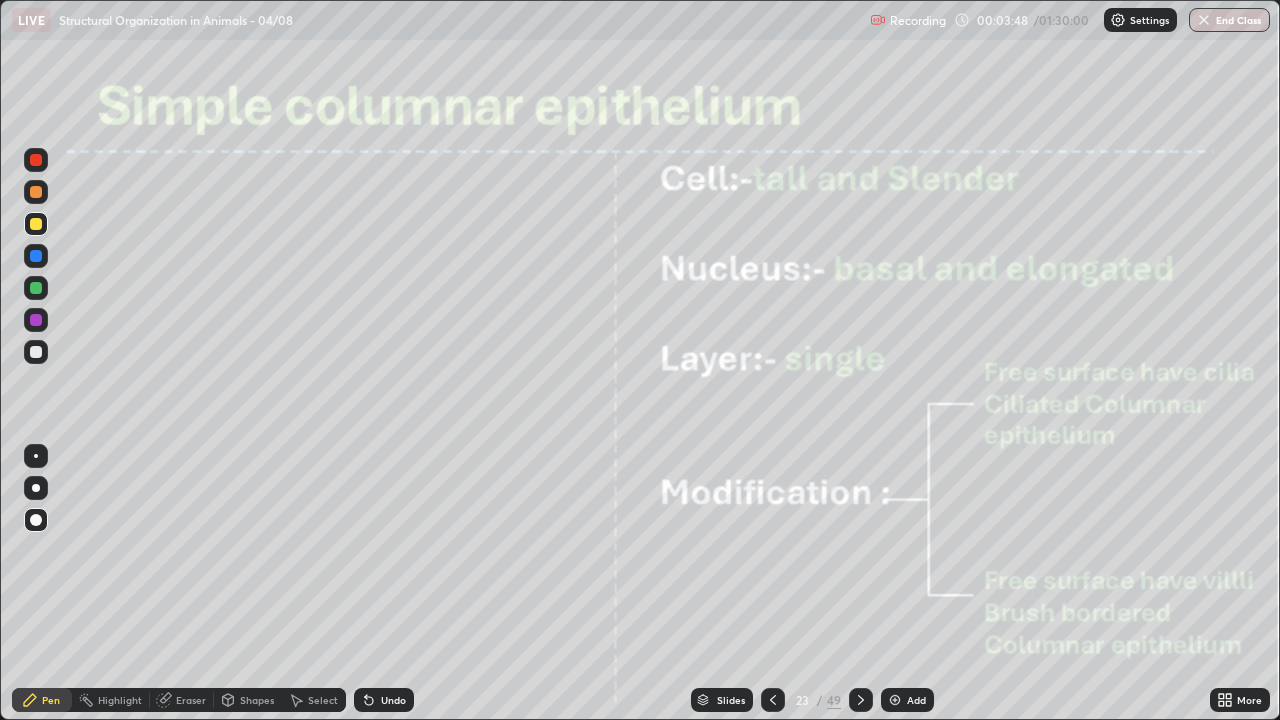 click at bounding box center (36, 160) 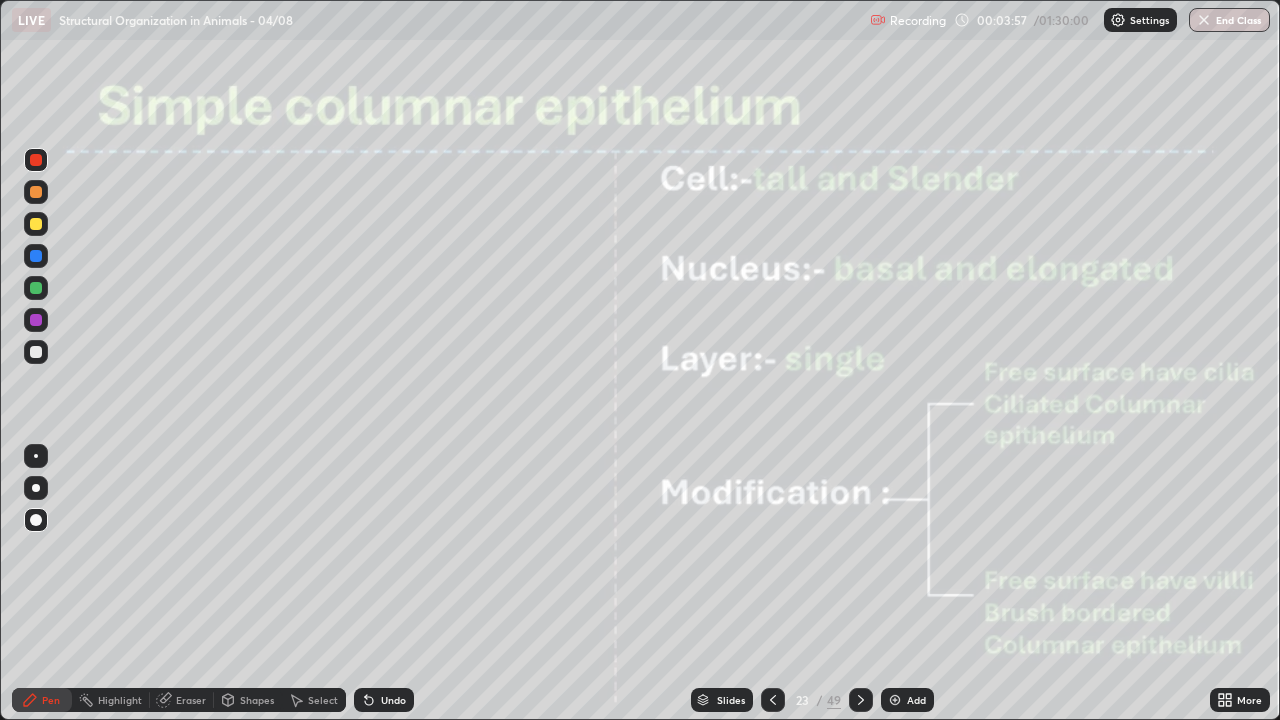 click at bounding box center (36, 224) 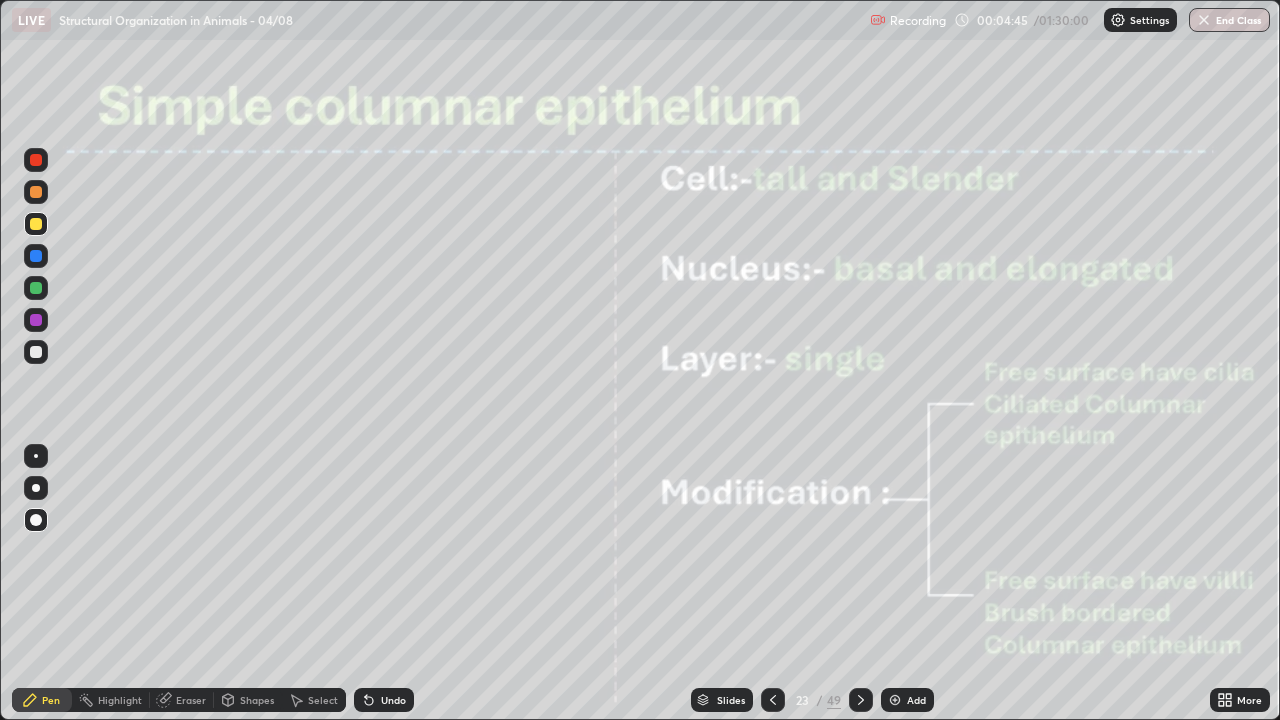 click at bounding box center (36, 256) 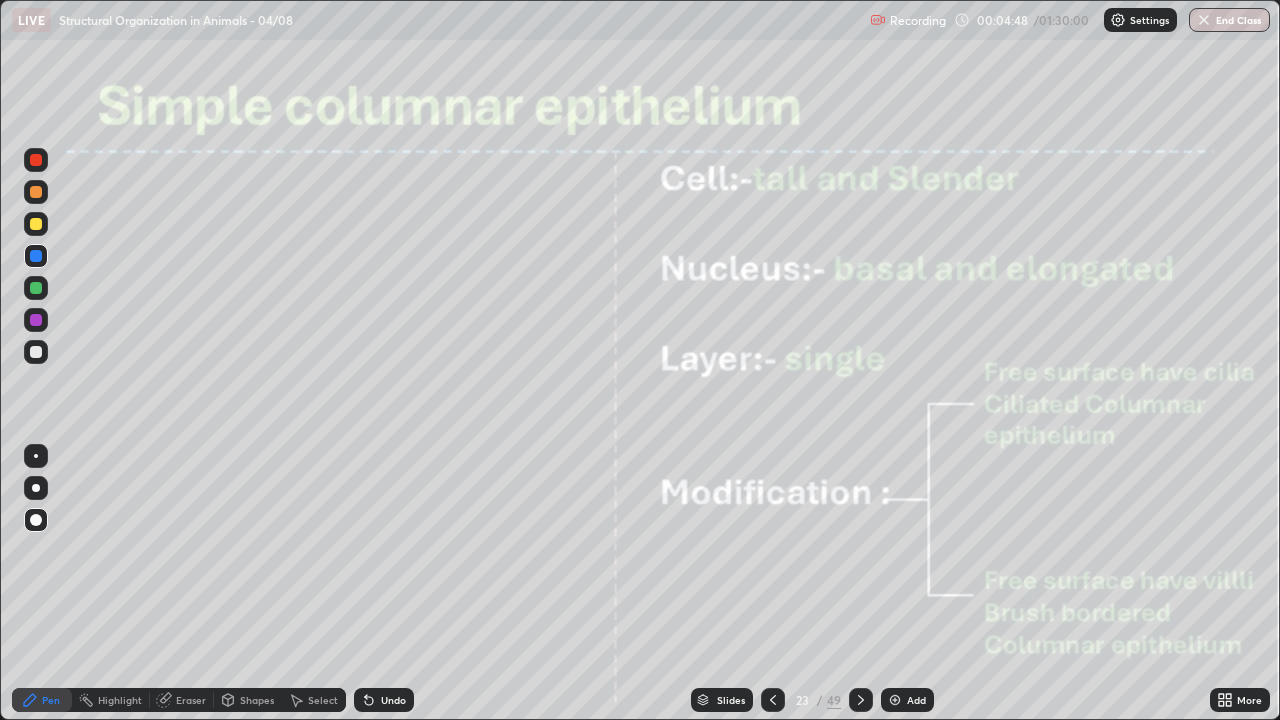 click at bounding box center (36, 320) 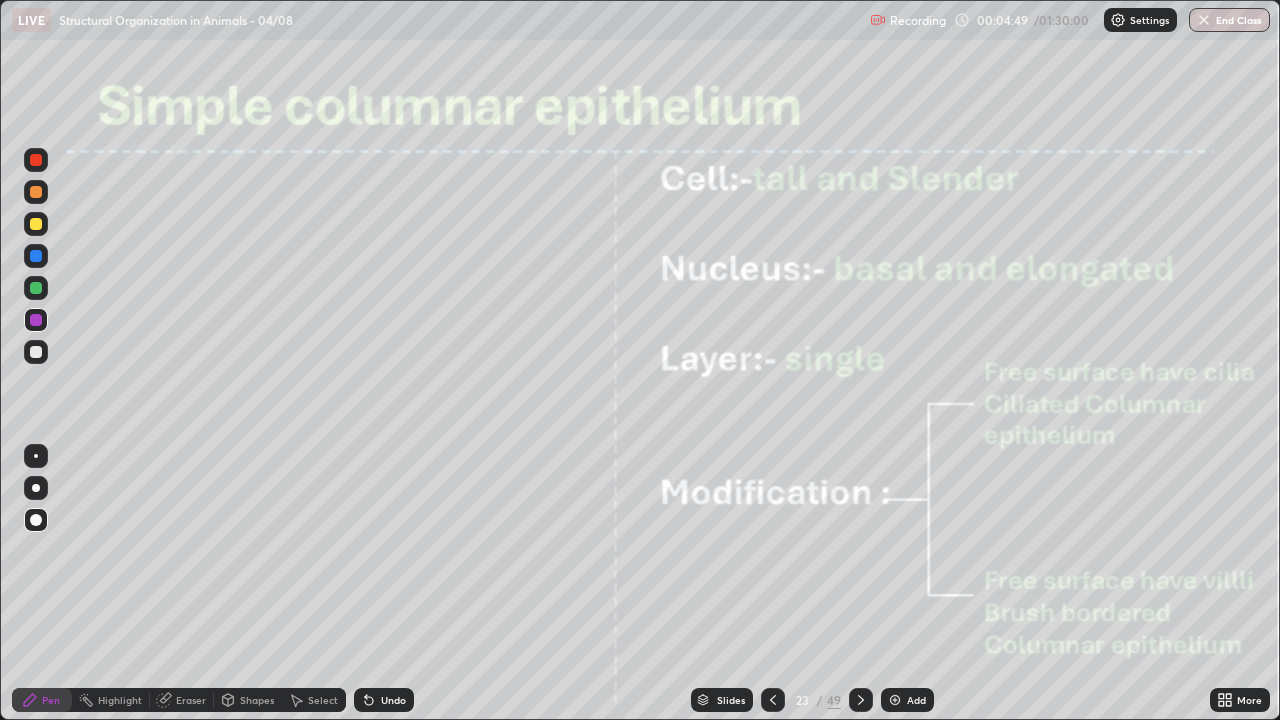 click at bounding box center (36, 160) 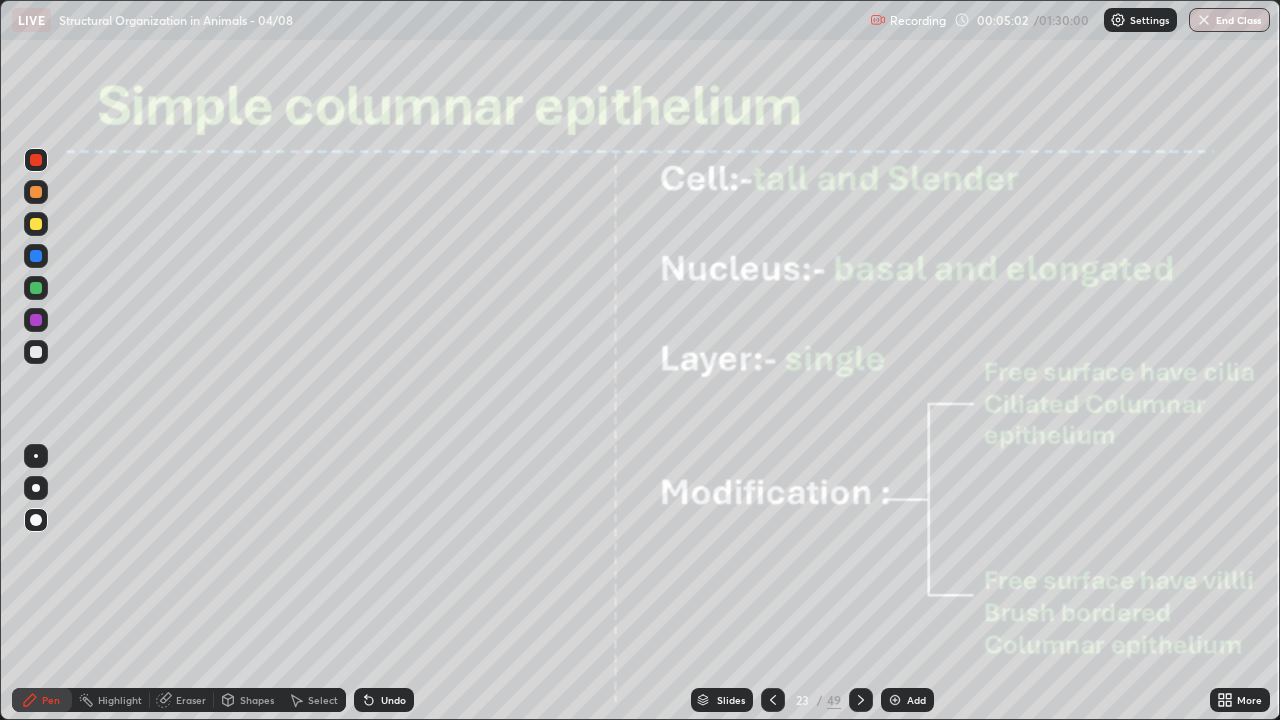 click at bounding box center [36, 256] 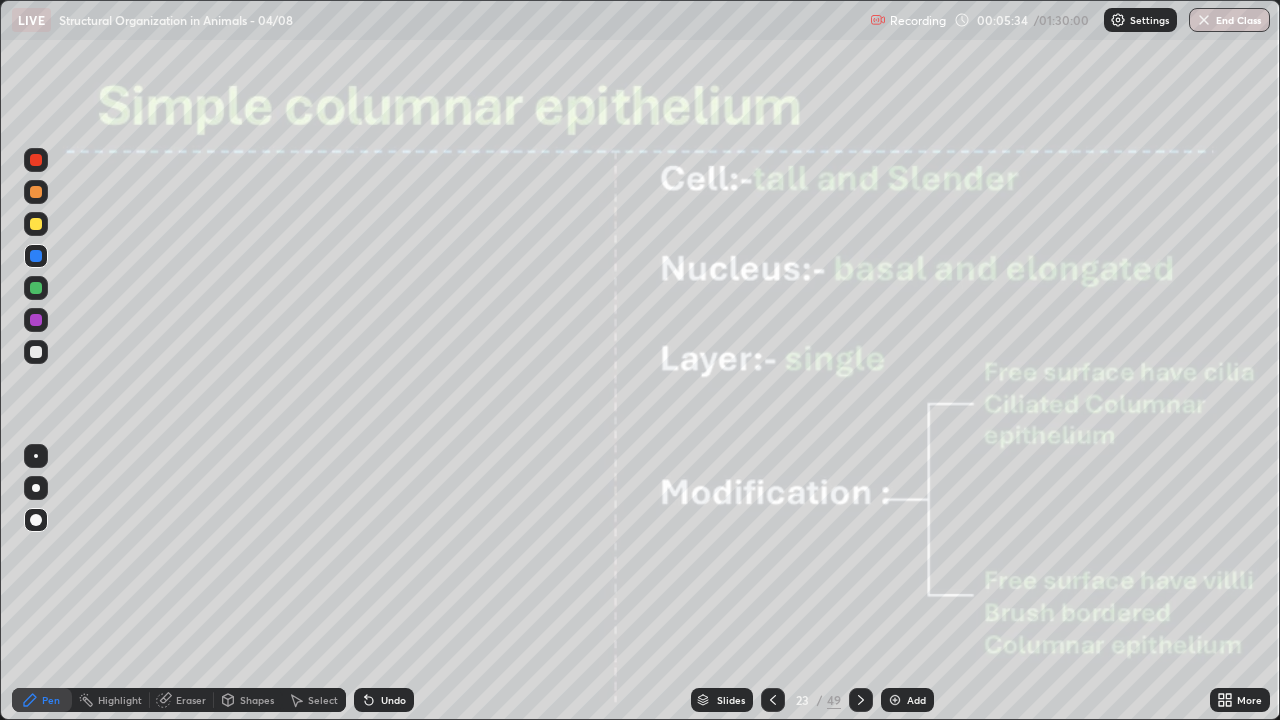 click at bounding box center [36, 224] 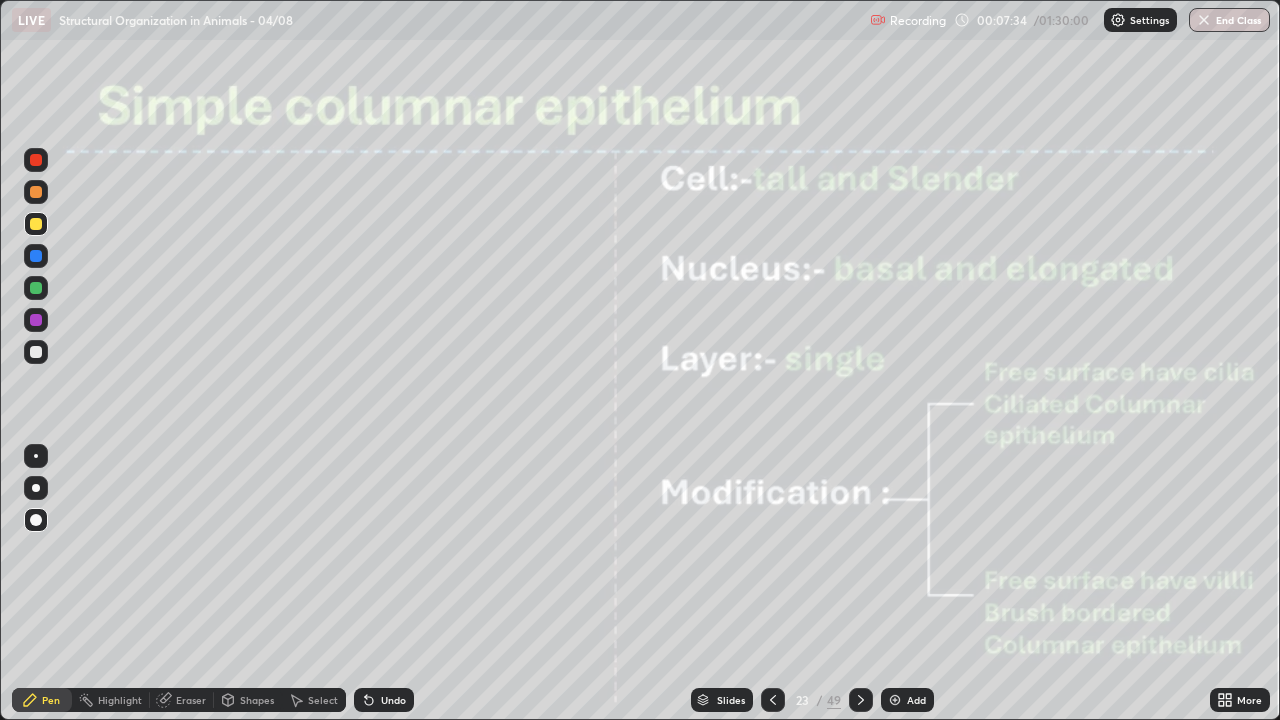 click at bounding box center [36, 224] 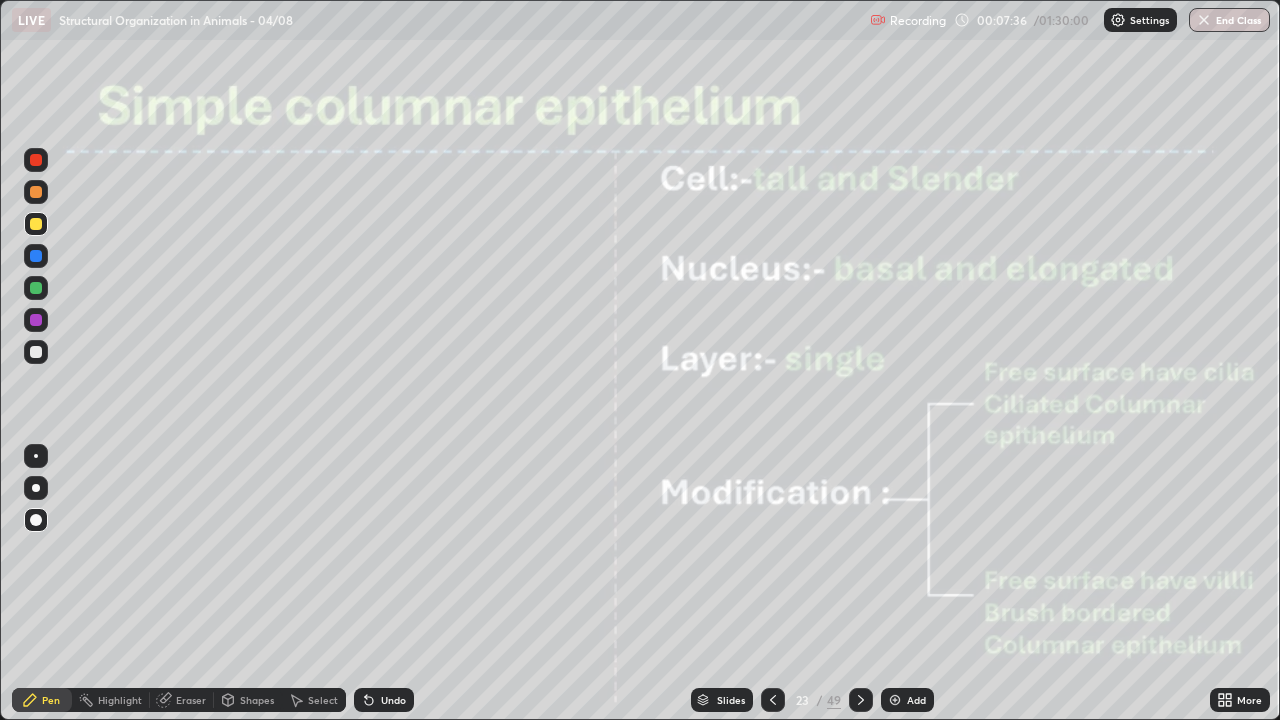 click on "Pen" at bounding box center [51, 700] 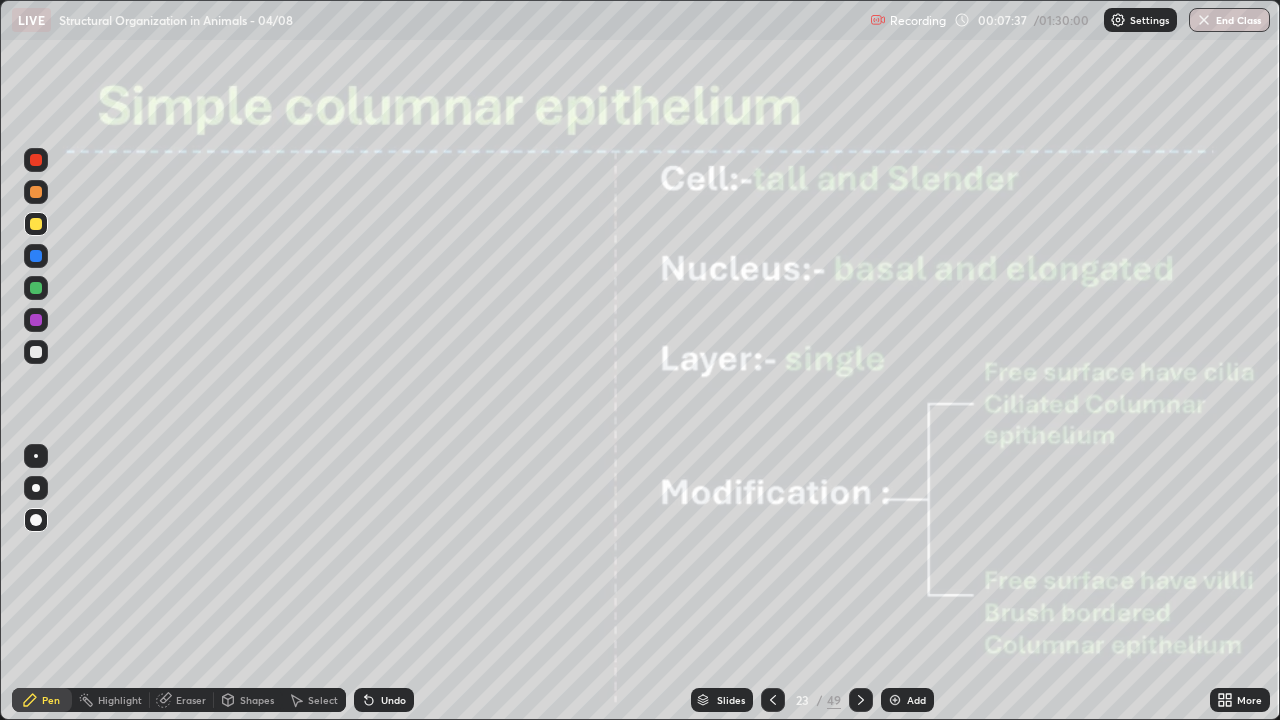 click at bounding box center [36, 520] 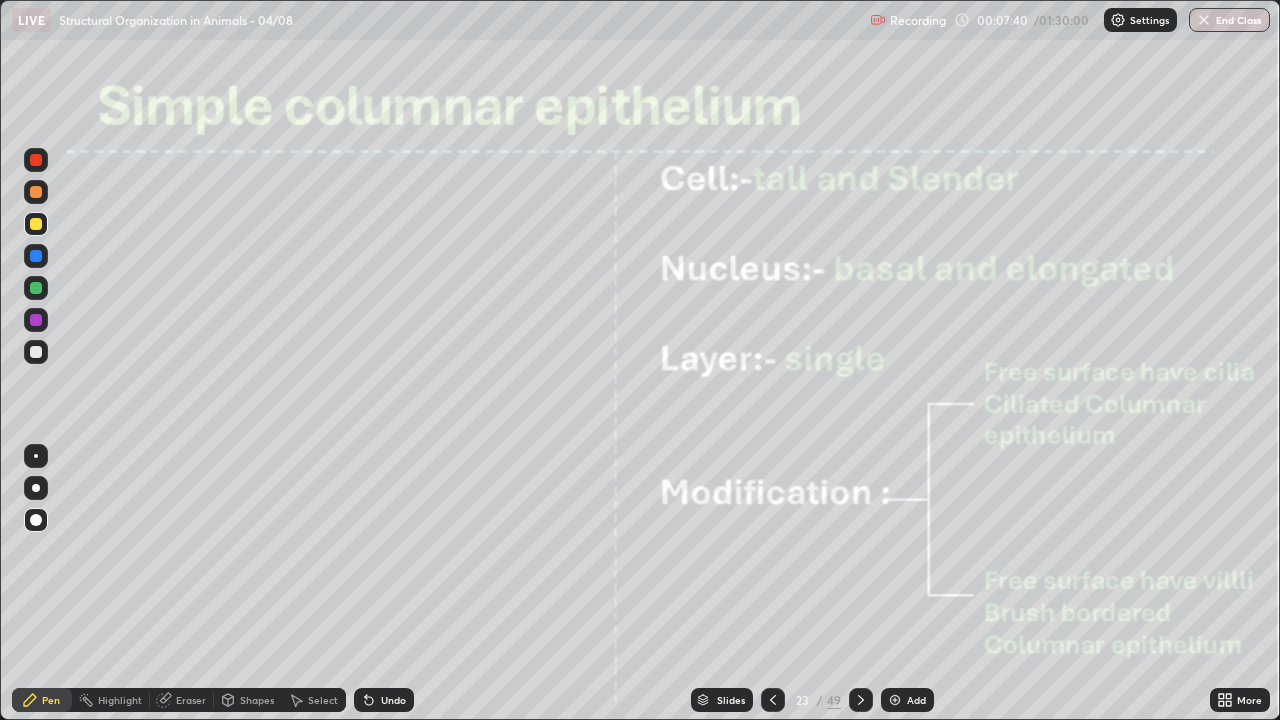 click at bounding box center [36, 320] 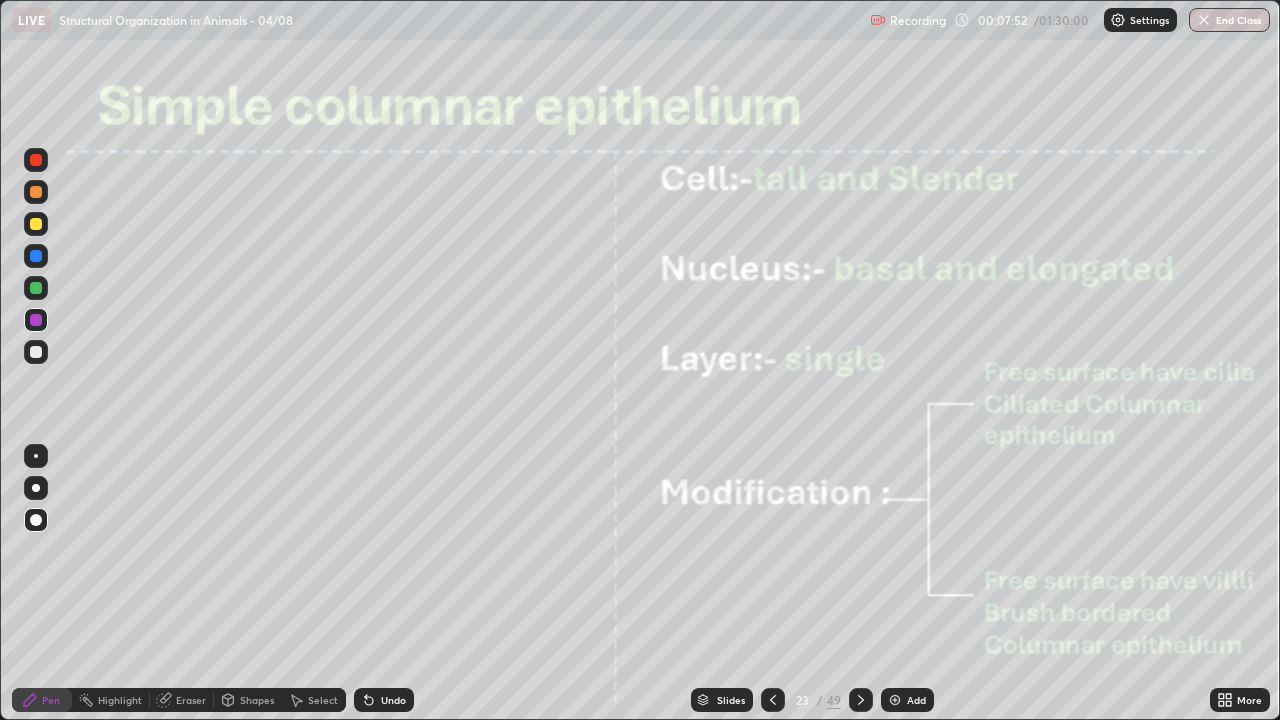 click at bounding box center (36, 456) 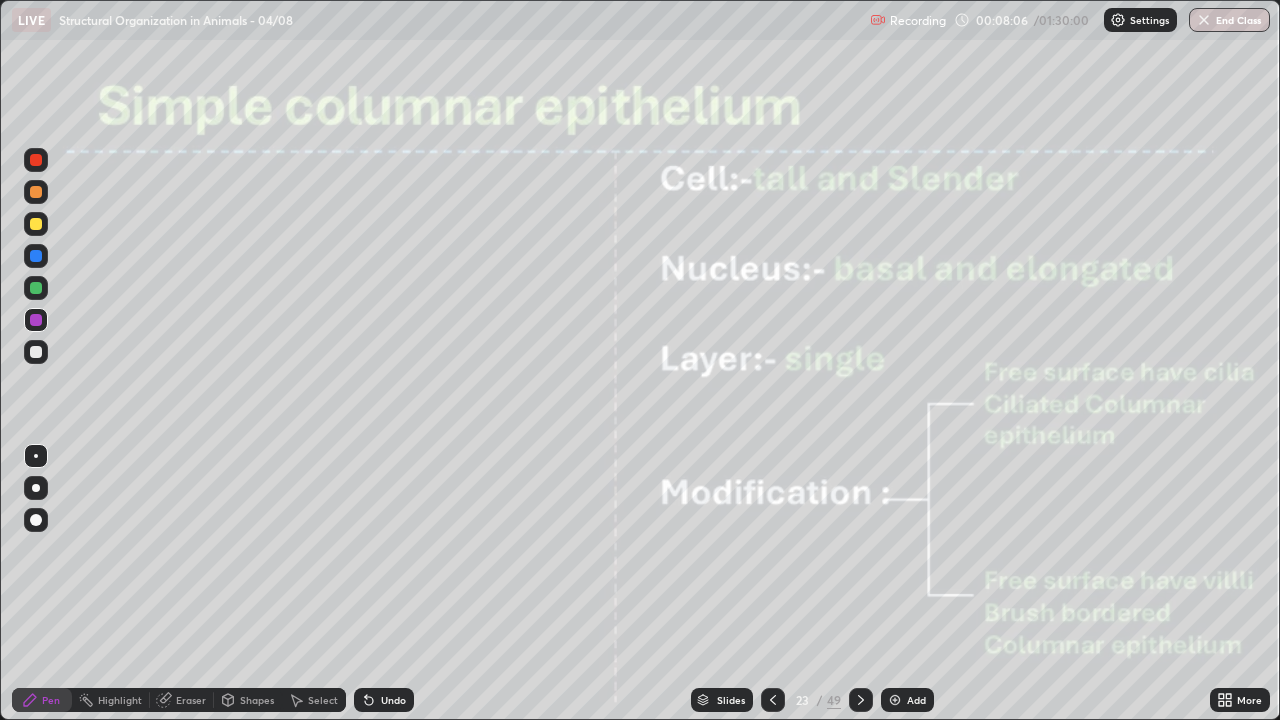click at bounding box center [36, 256] 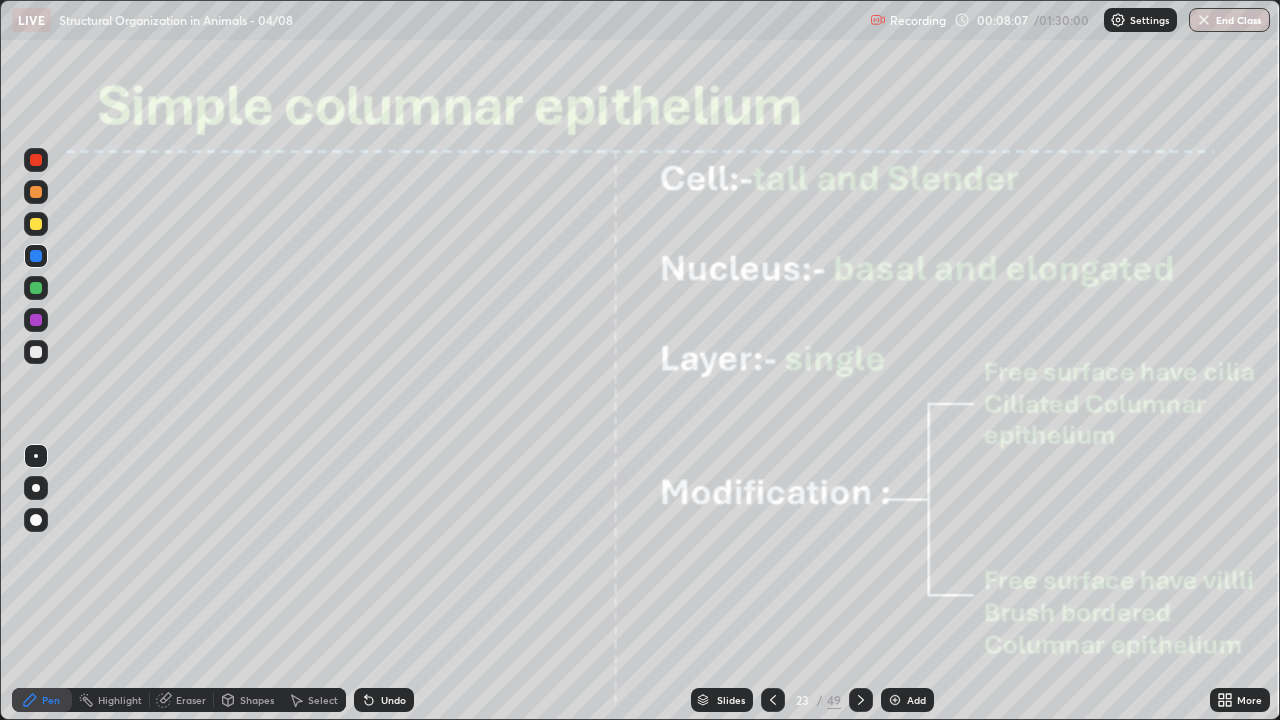 click at bounding box center (36, 520) 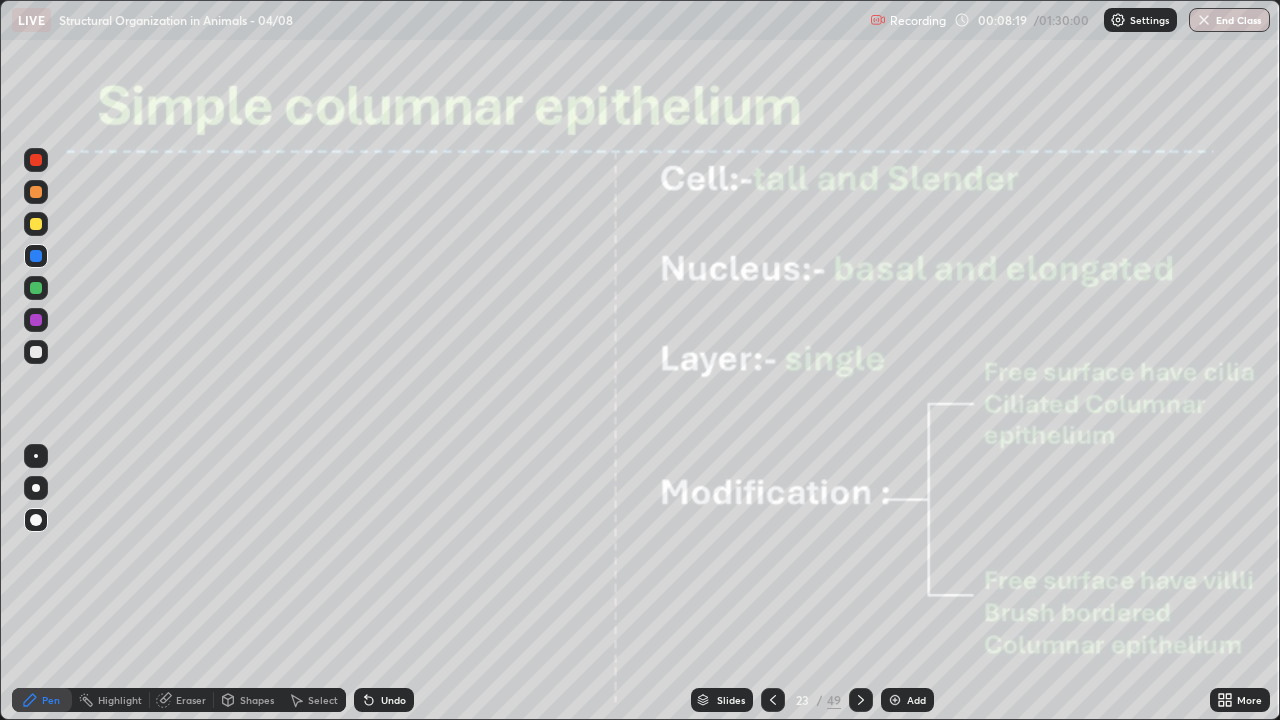 click at bounding box center (36, 488) 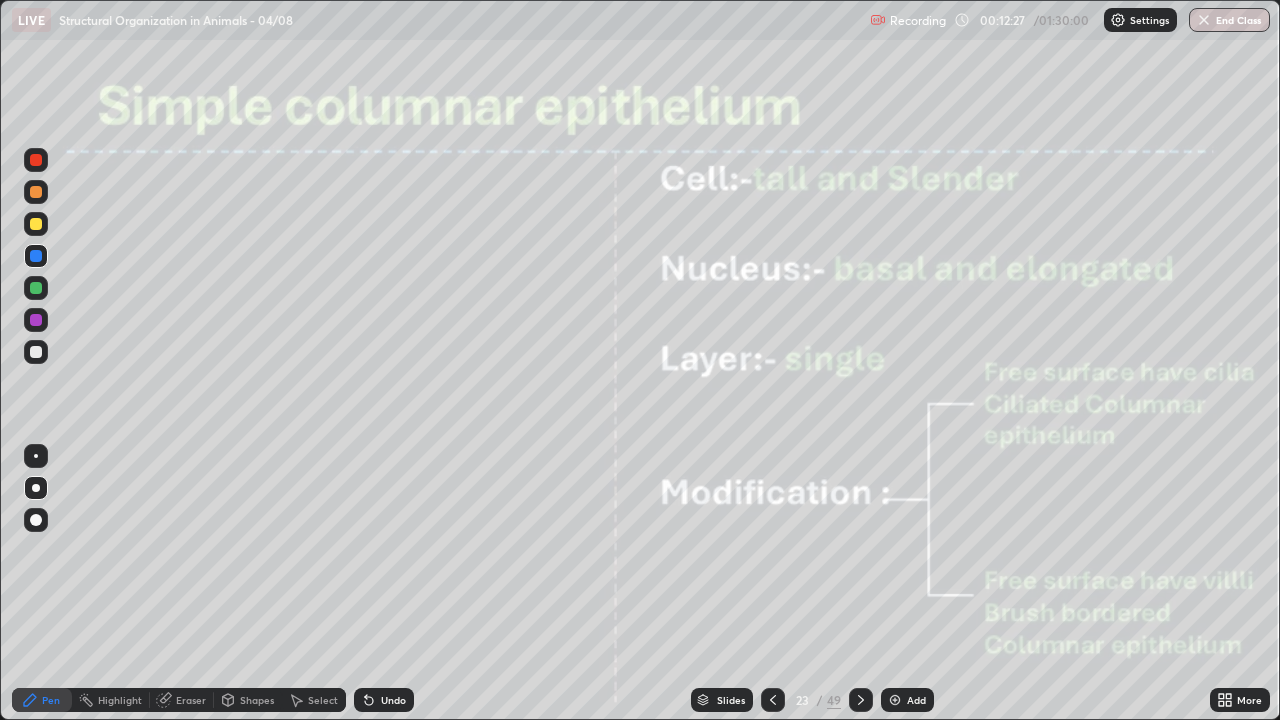 click 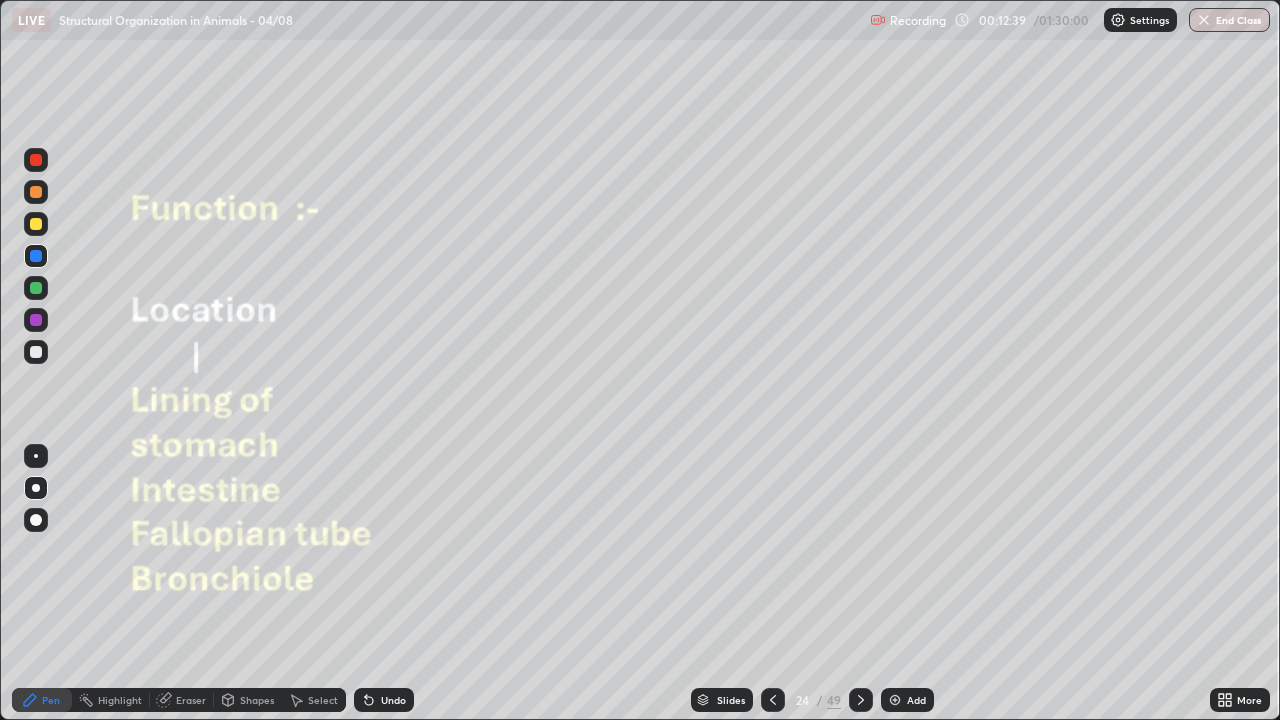 click at bounding box center [36, 256] 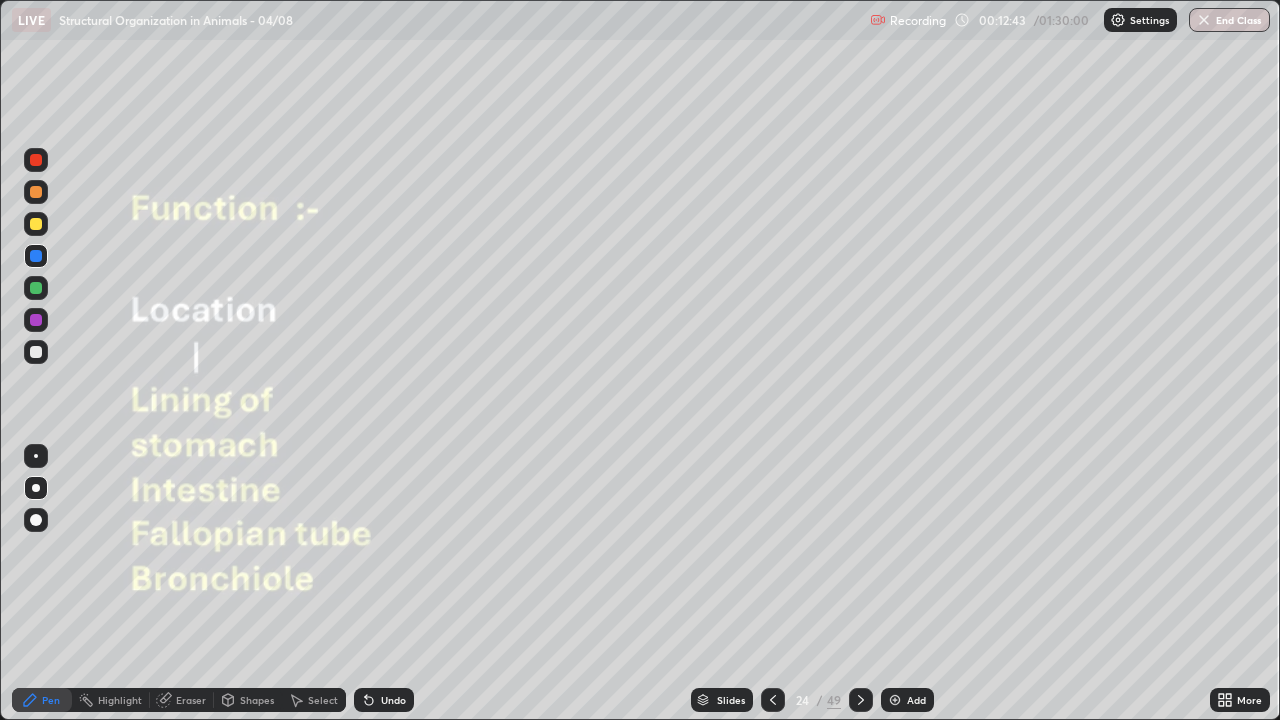 click on "Undo" at bounding box center [384, 700] 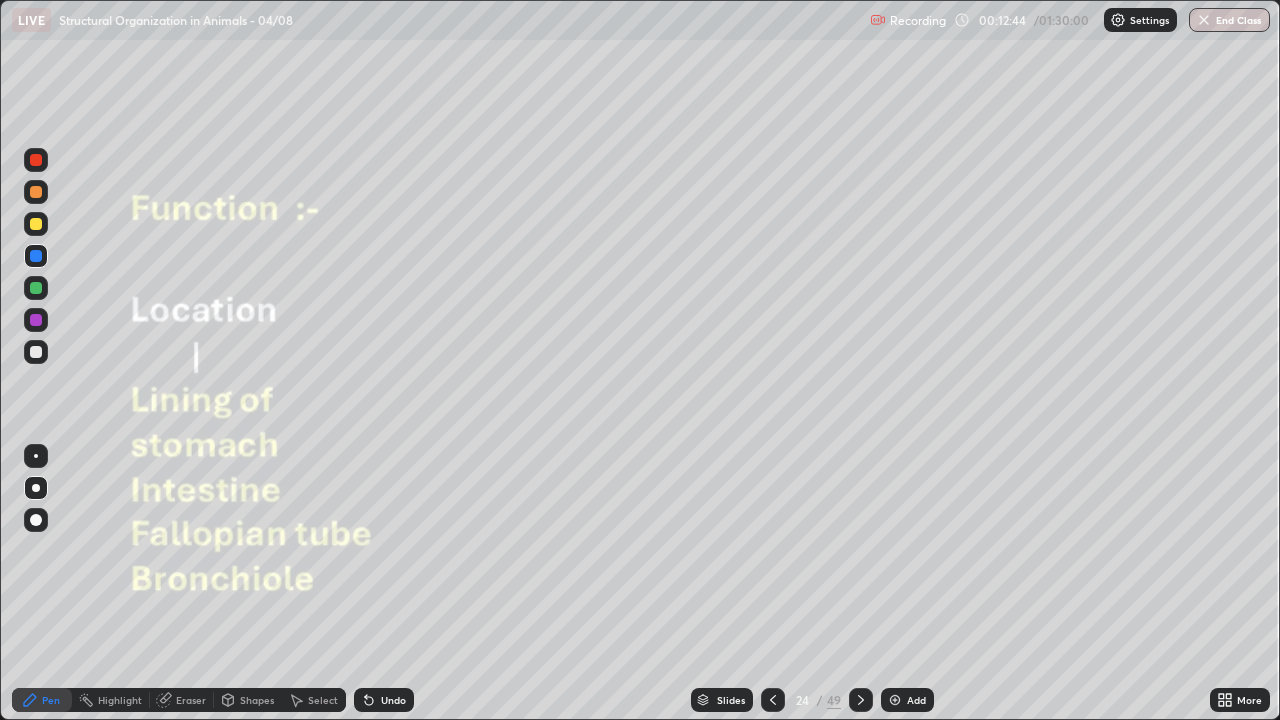 click on "Undo" at bounding box center [393, 700] 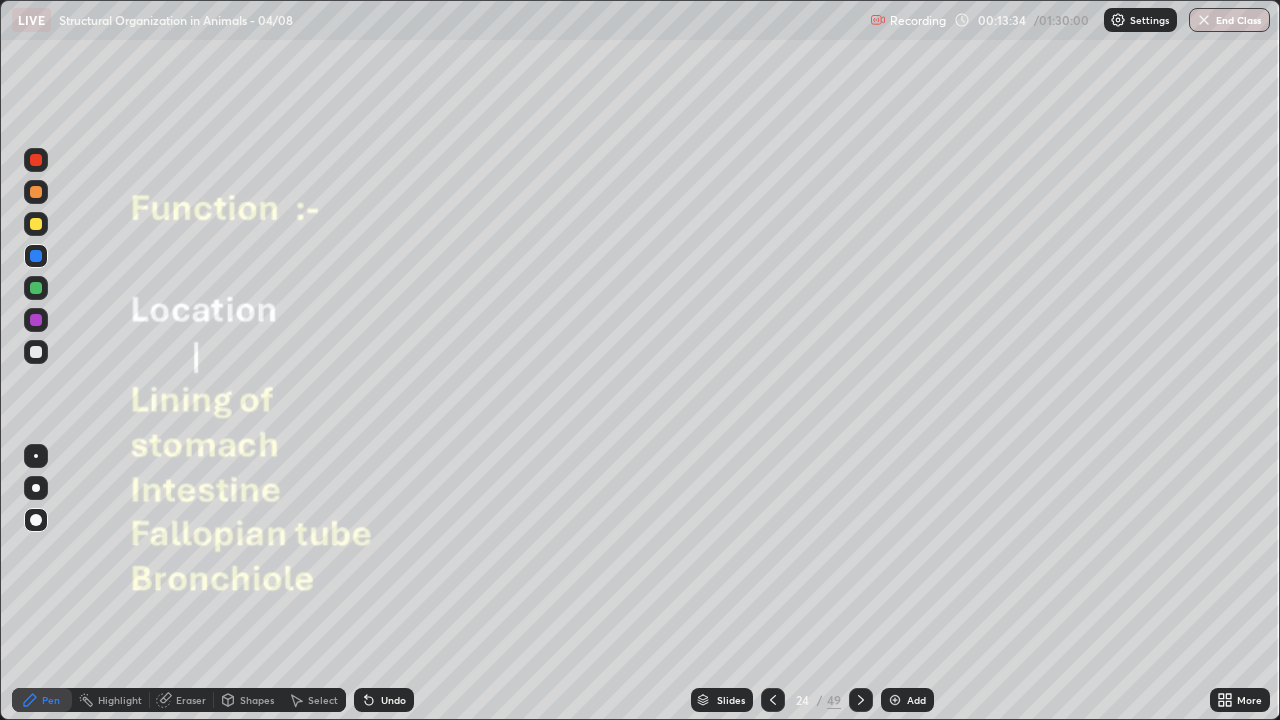 click at bounding box center (36, 224) 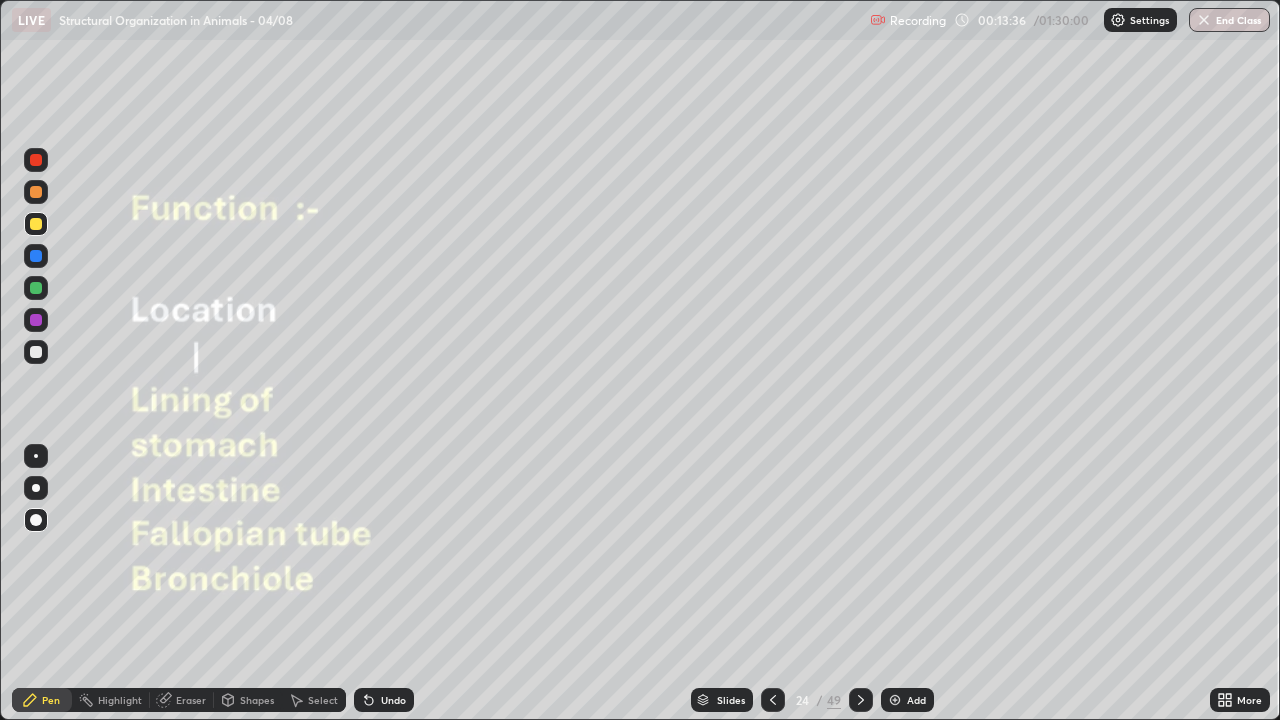click at bounding box center (36, 192) 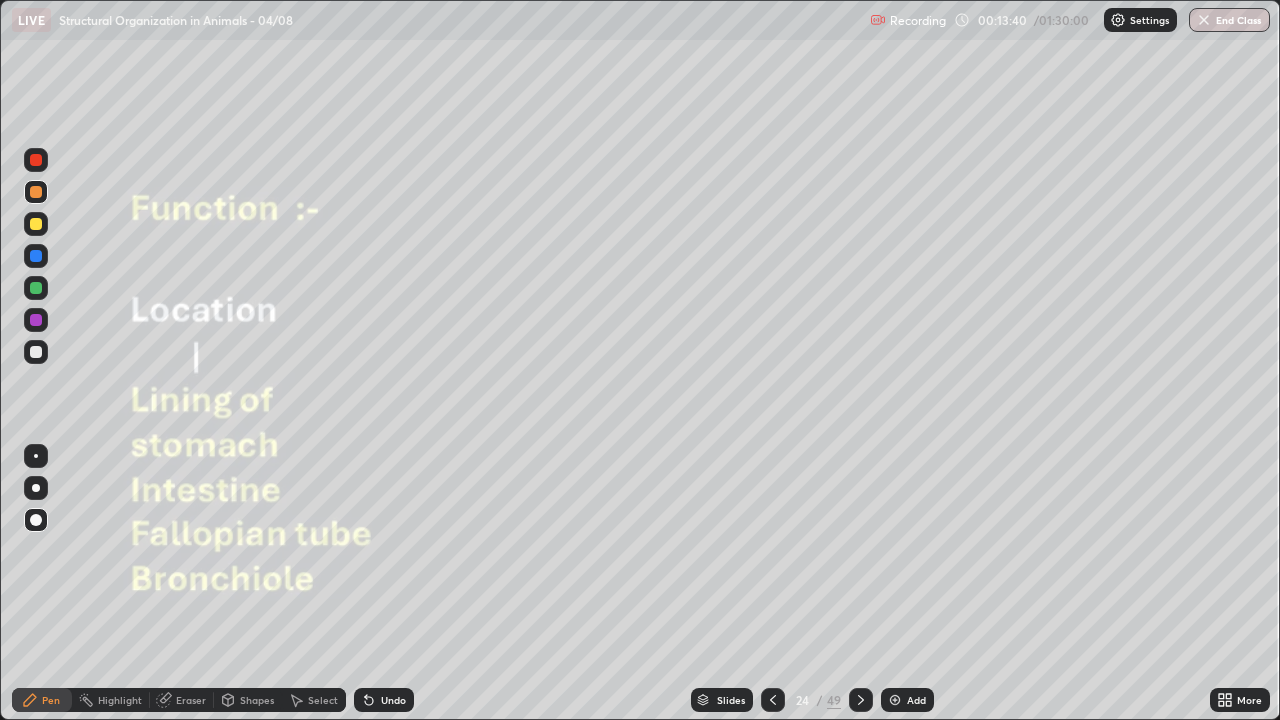 click on "LIVE Structural Organization in Animals - 04/08 Recording 00:13:40 /  01:30:00 Settings End Class" at bounding box center (640, 20) 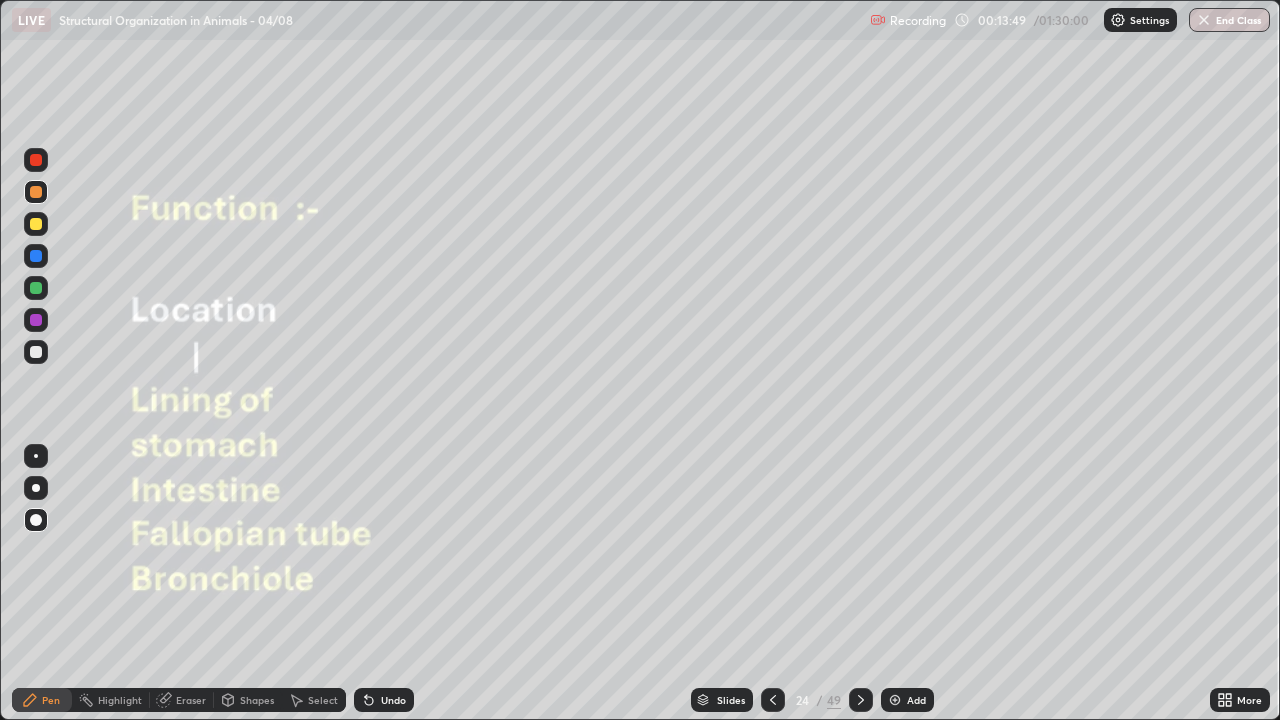 click on "Shapes" at bounding box center [257, 700] 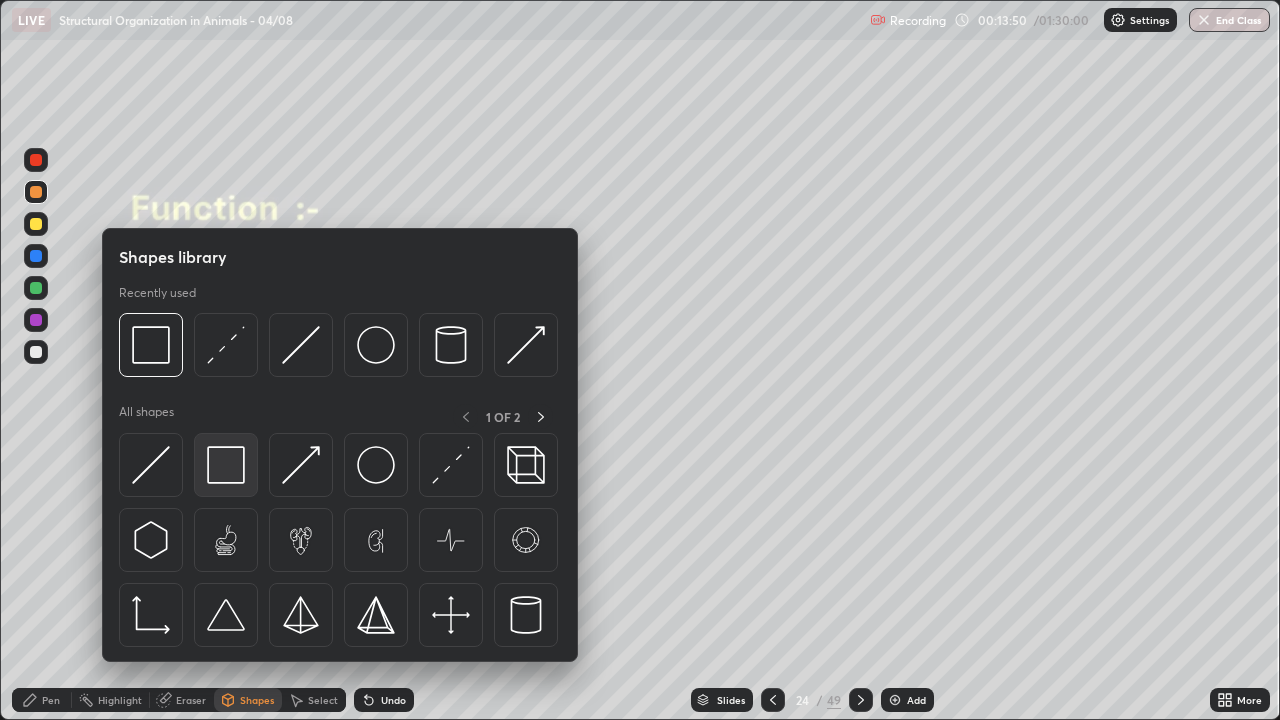 click at bounding box center (226, 465) 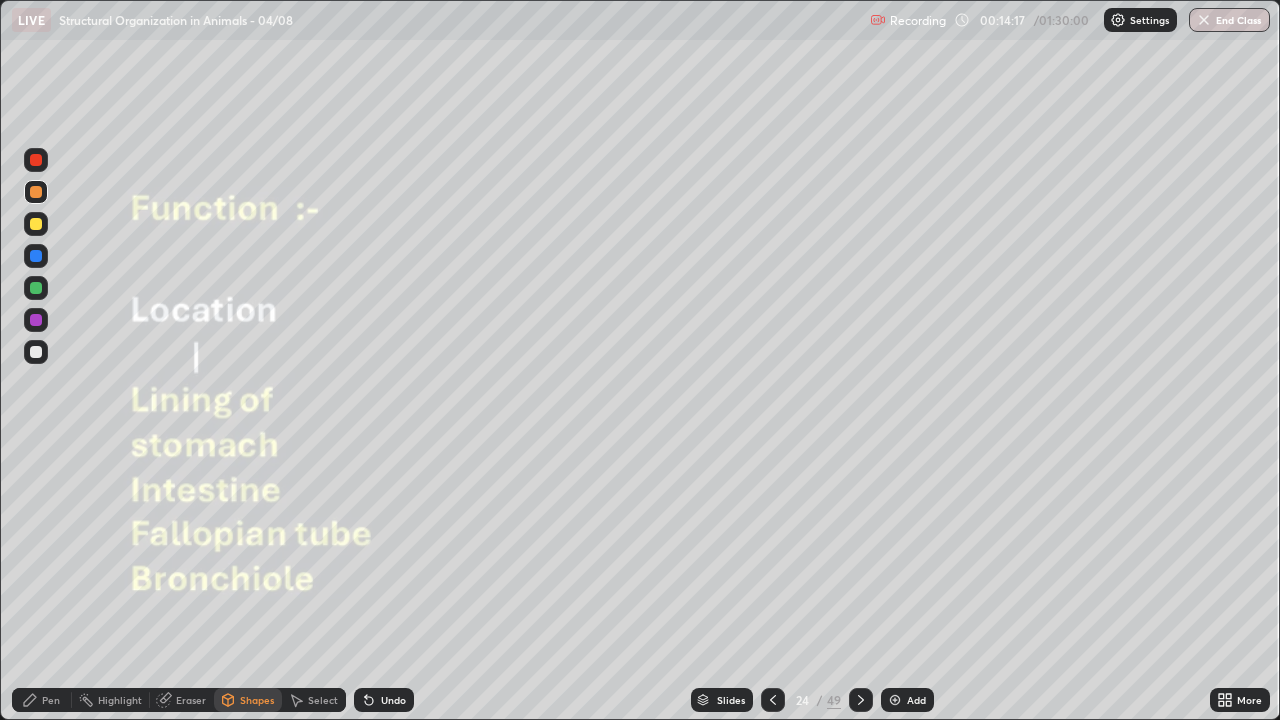 click 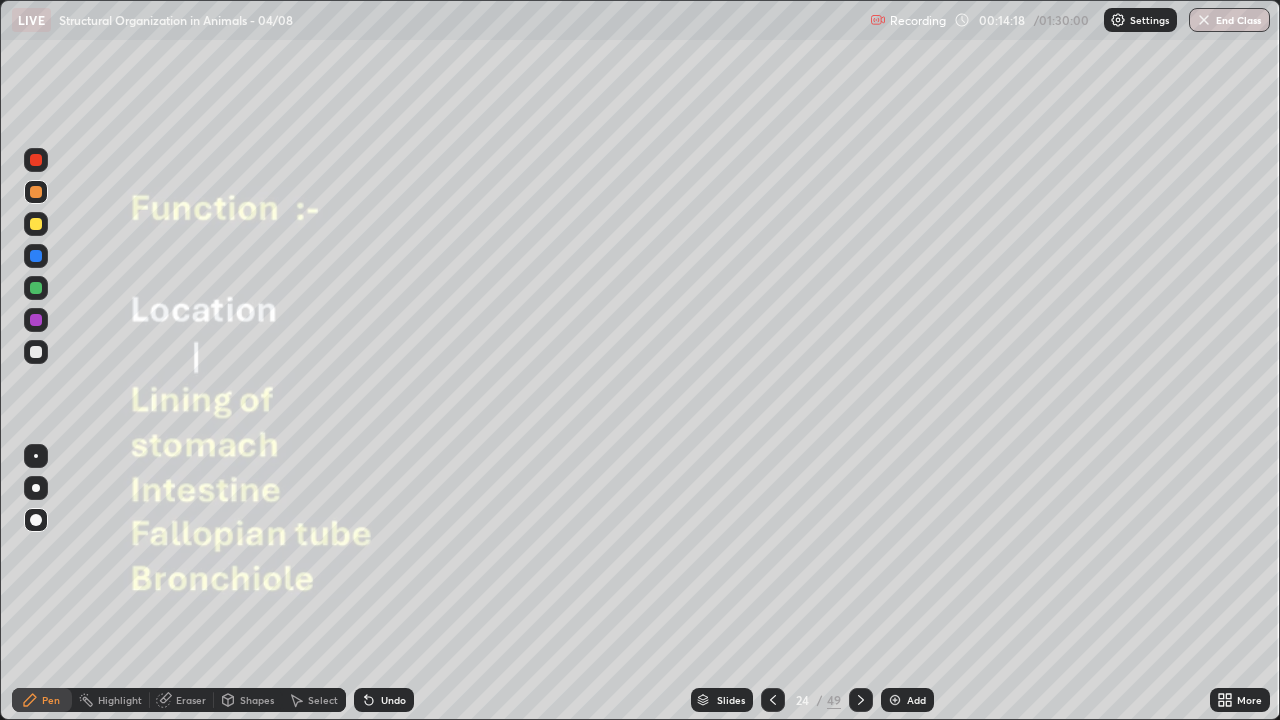 click at bounding box center [36, 256] 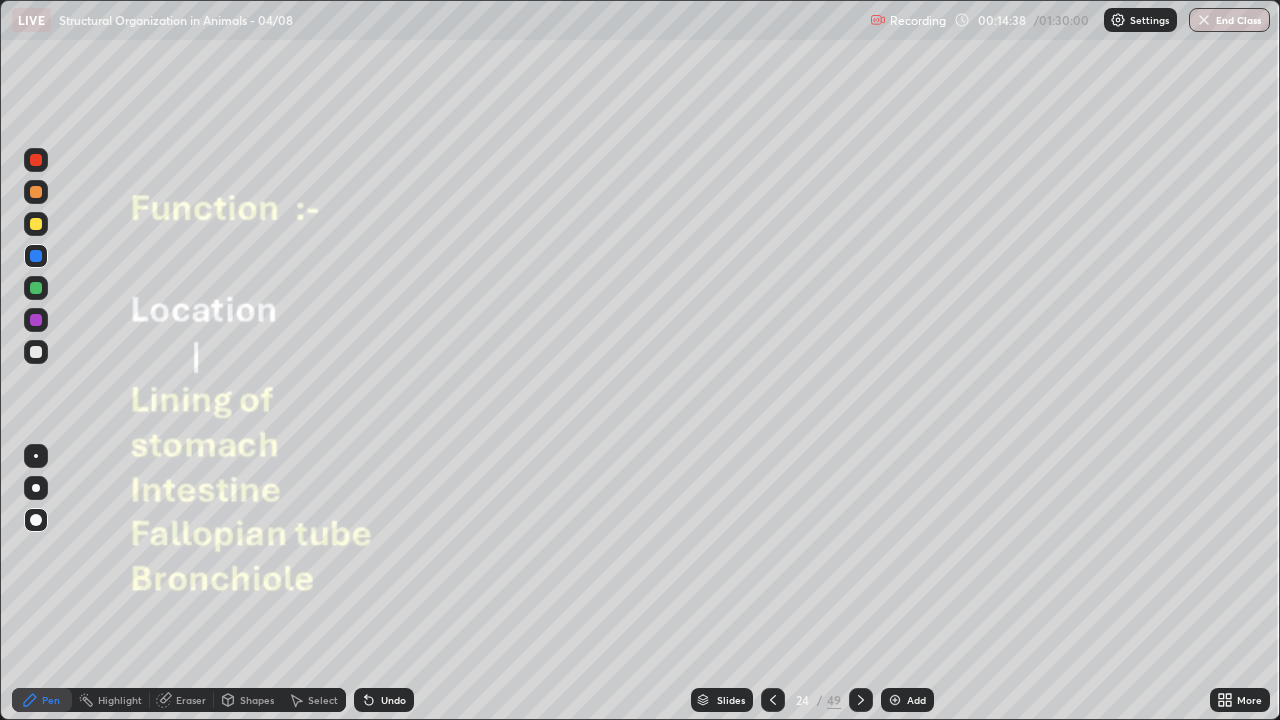 click at bounding box center [36, 224] 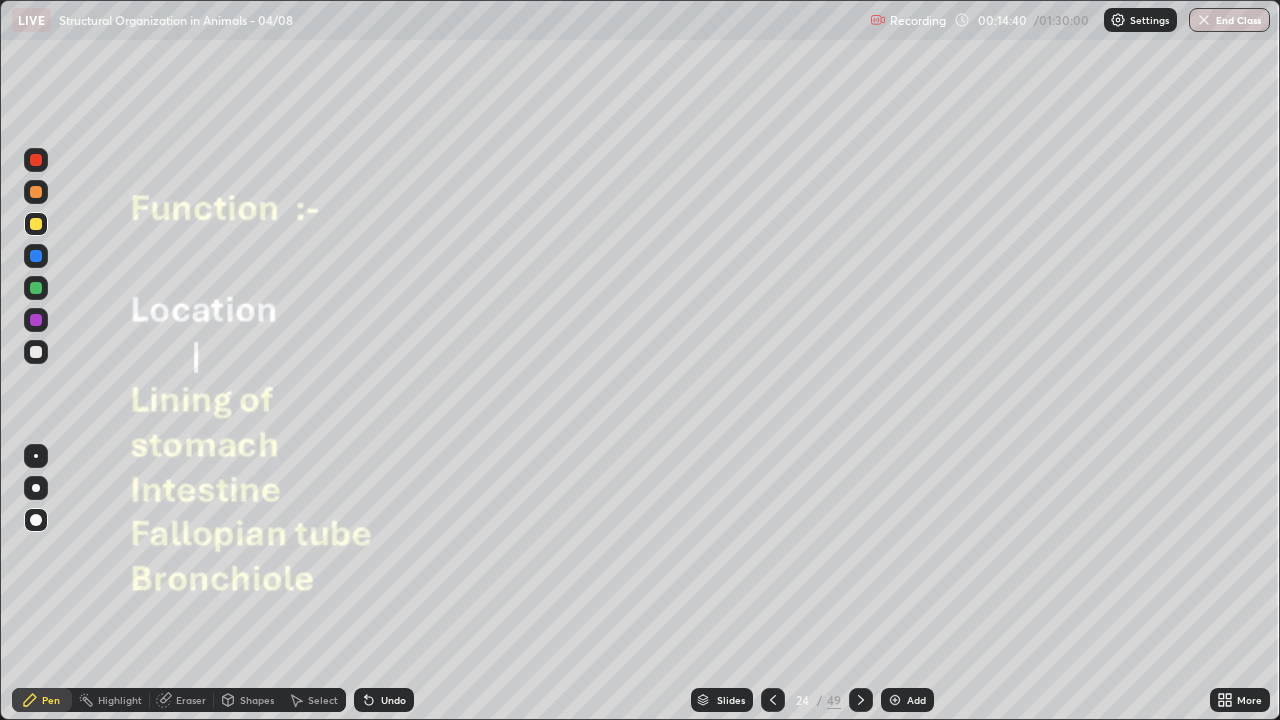 click on "Pen" at bounding box center [42, 700] 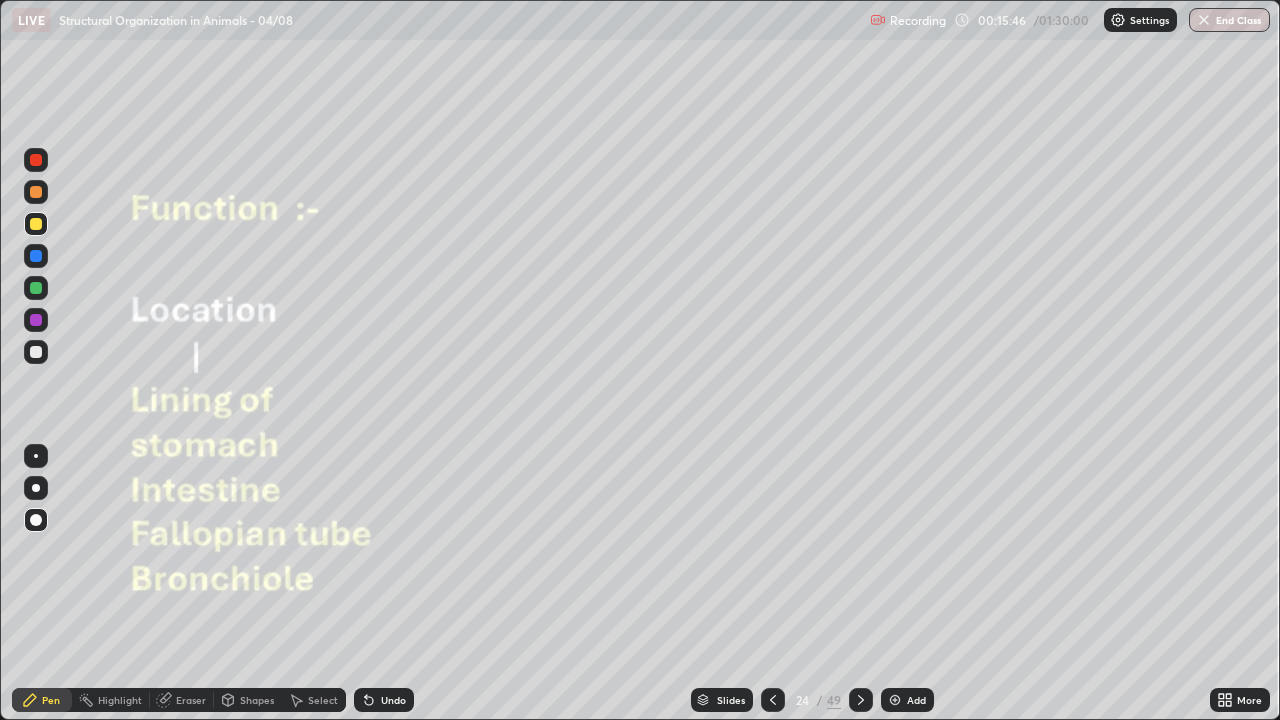 click at bounding box center (36, 224) 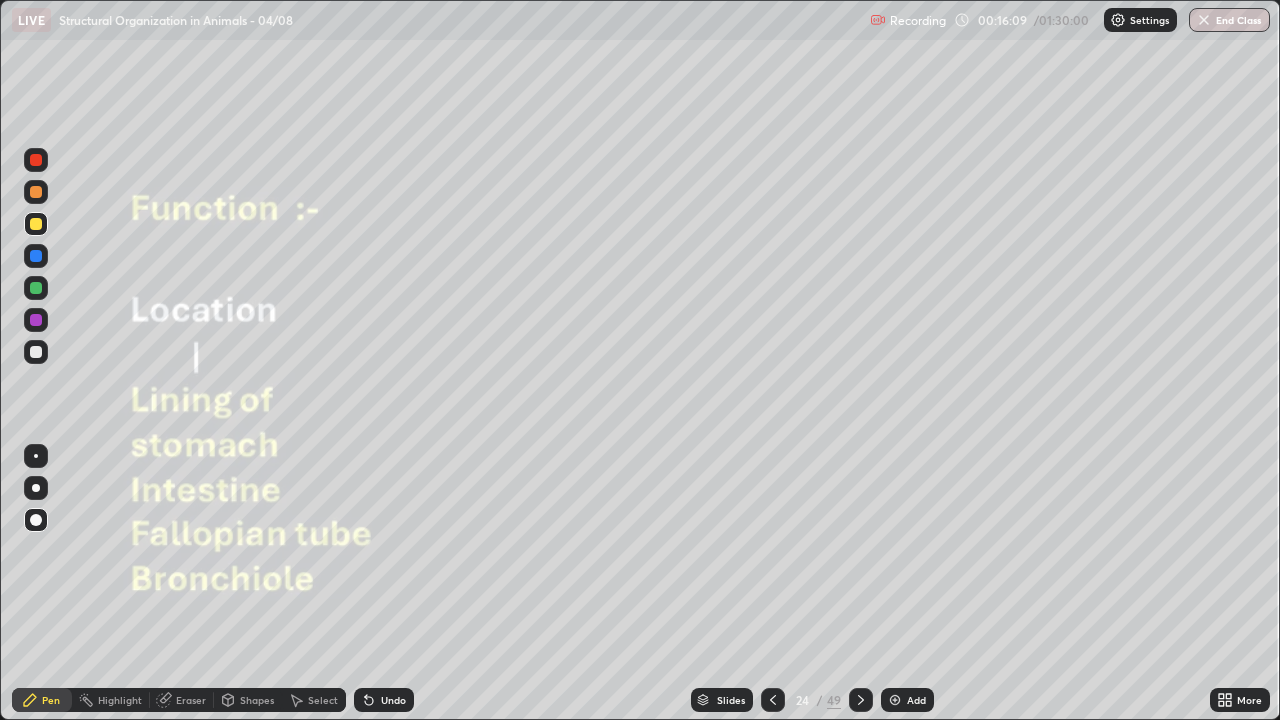 click on "Eraser" at bounding box center (191, 700) 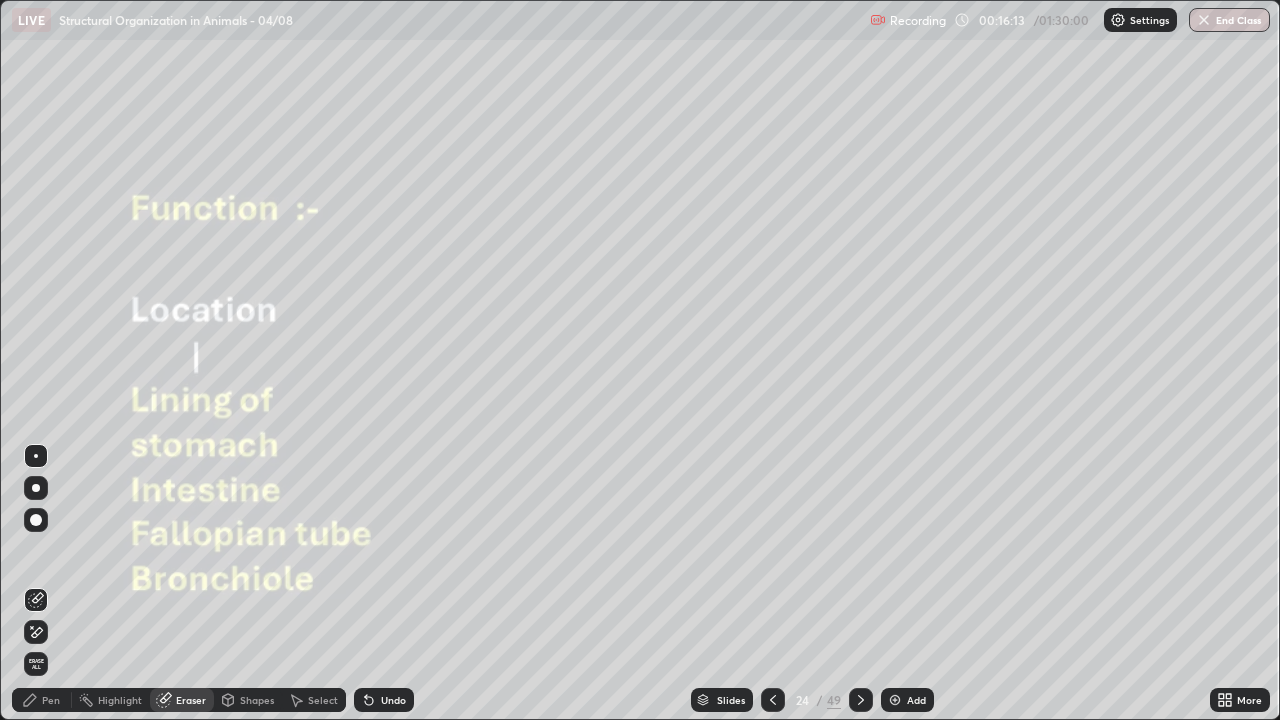 click on "Pen" at bounding box center [51, 700] 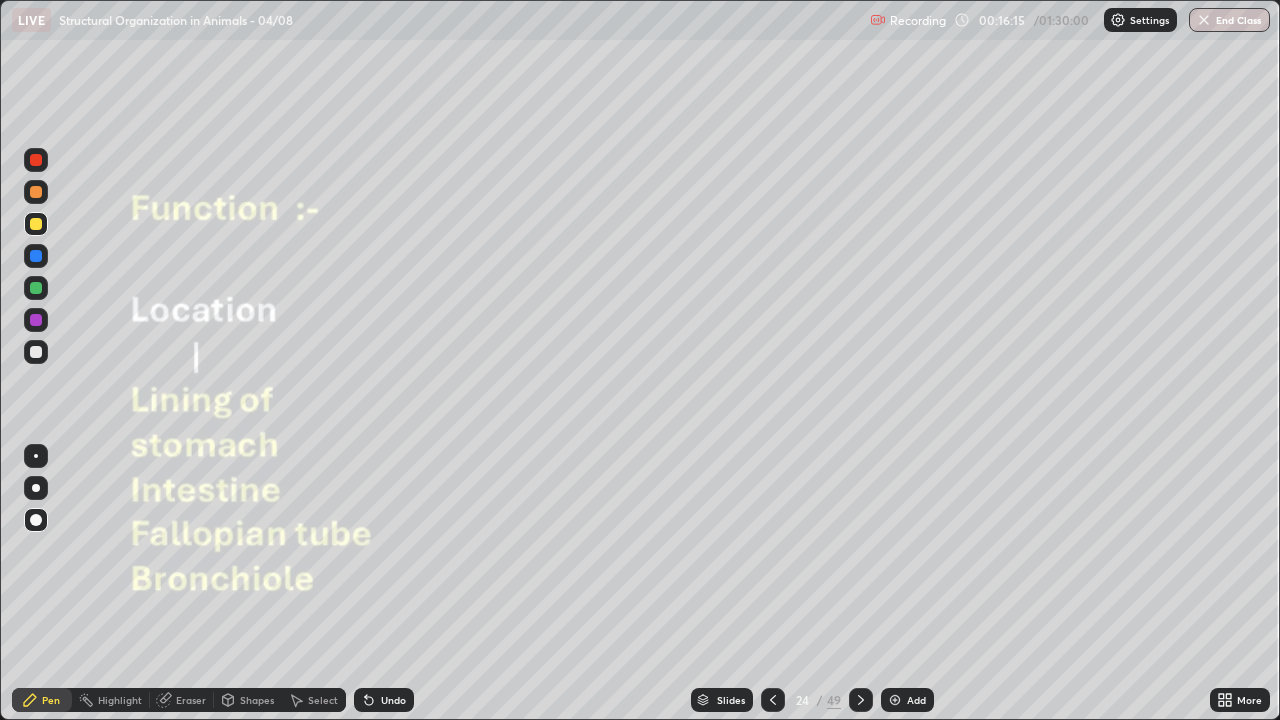 click at bounding box center [36, 320] 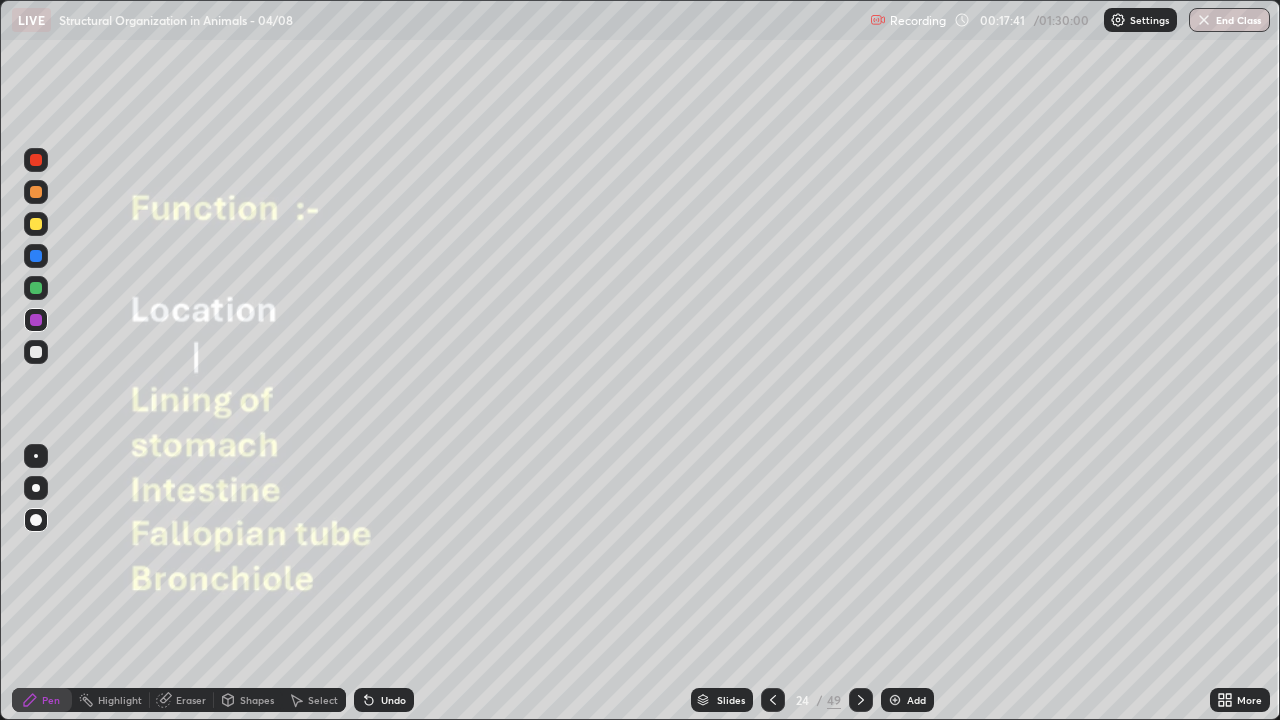 click at bounding box center [36, 224] 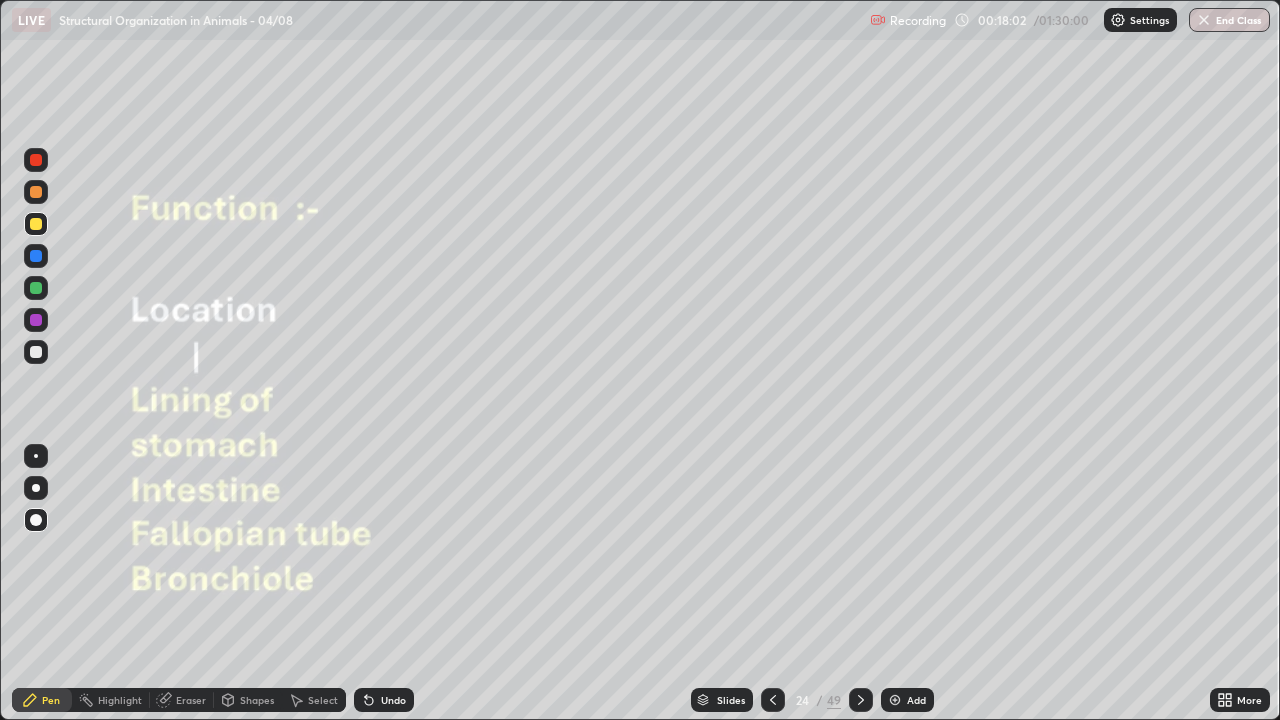 click at bounding box center [36, 456] 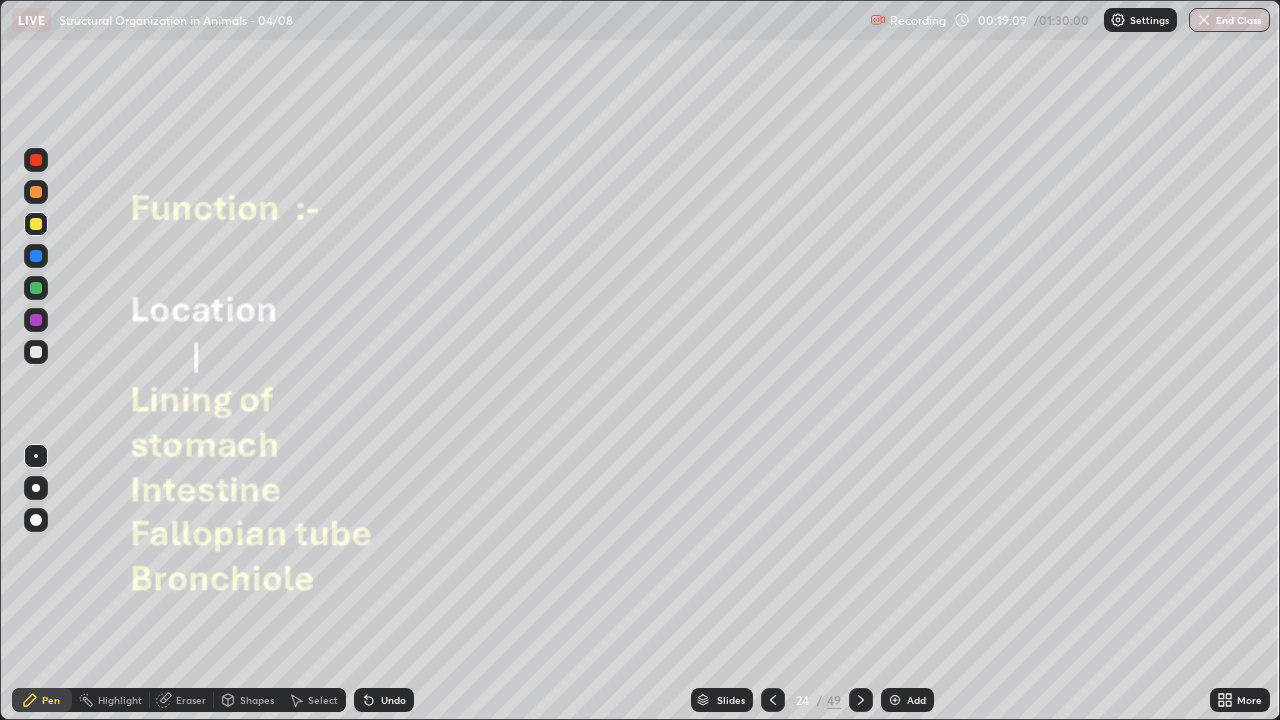 click at bounding box center (36, 320) 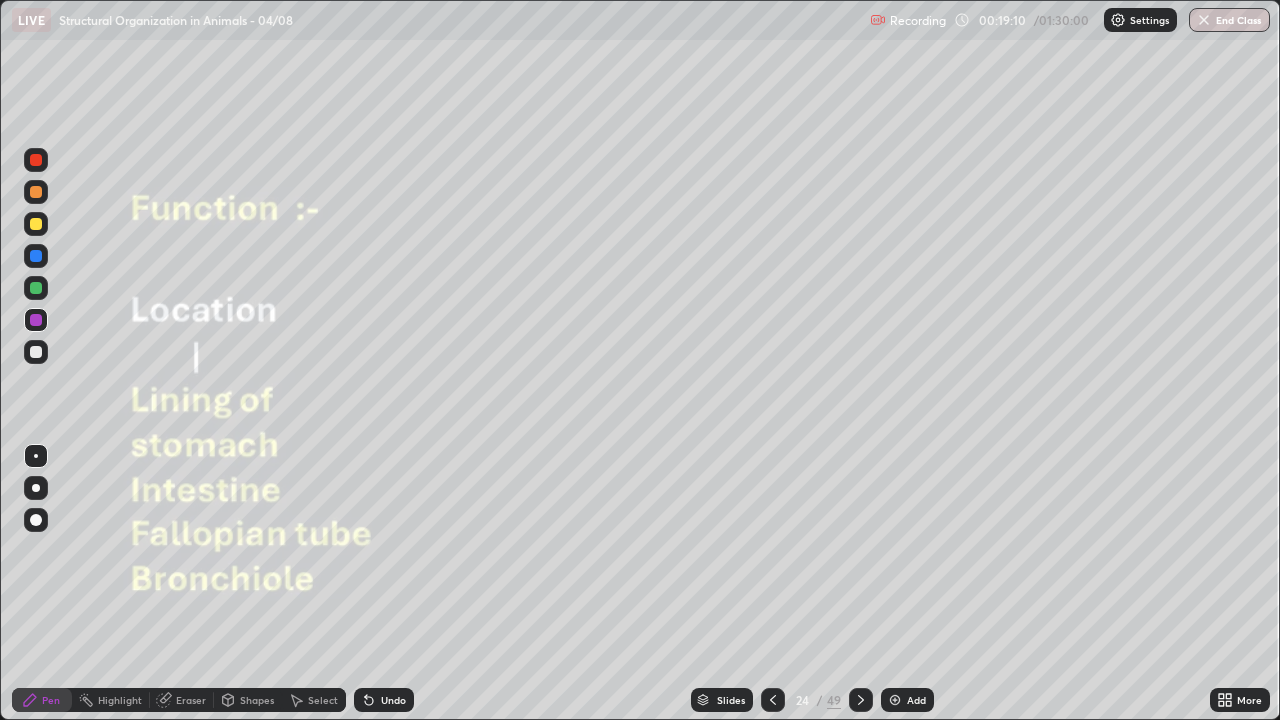 click on "Pen" at bounding box center (51, 700) 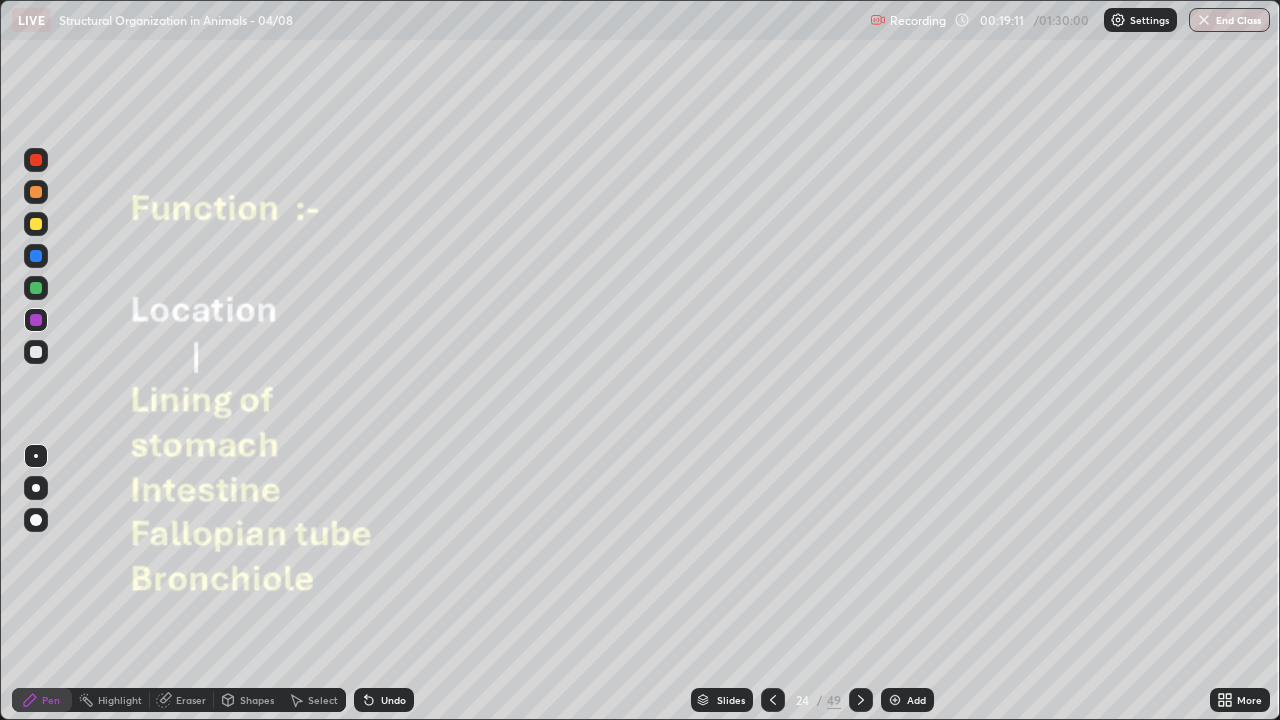 click at bounding box center (36, 520) 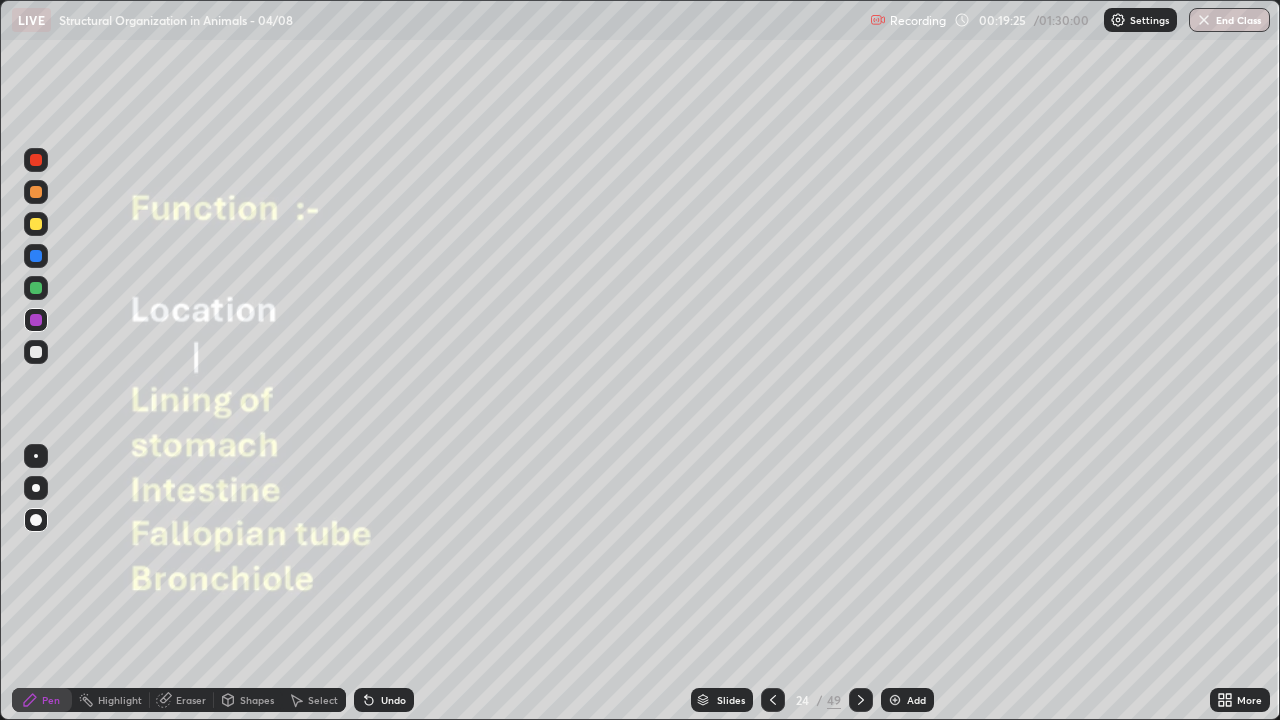 click on "Undo" at bounding box center (384, 700) 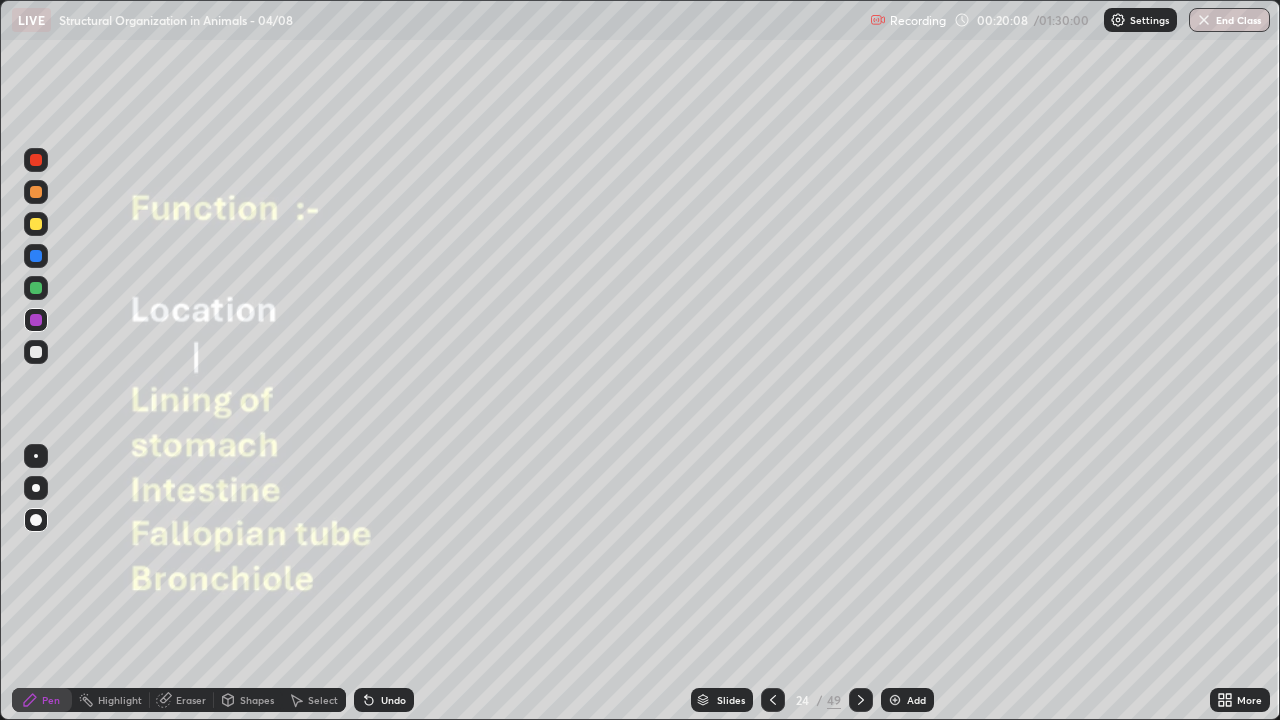 click at bounding box center (36, 256) 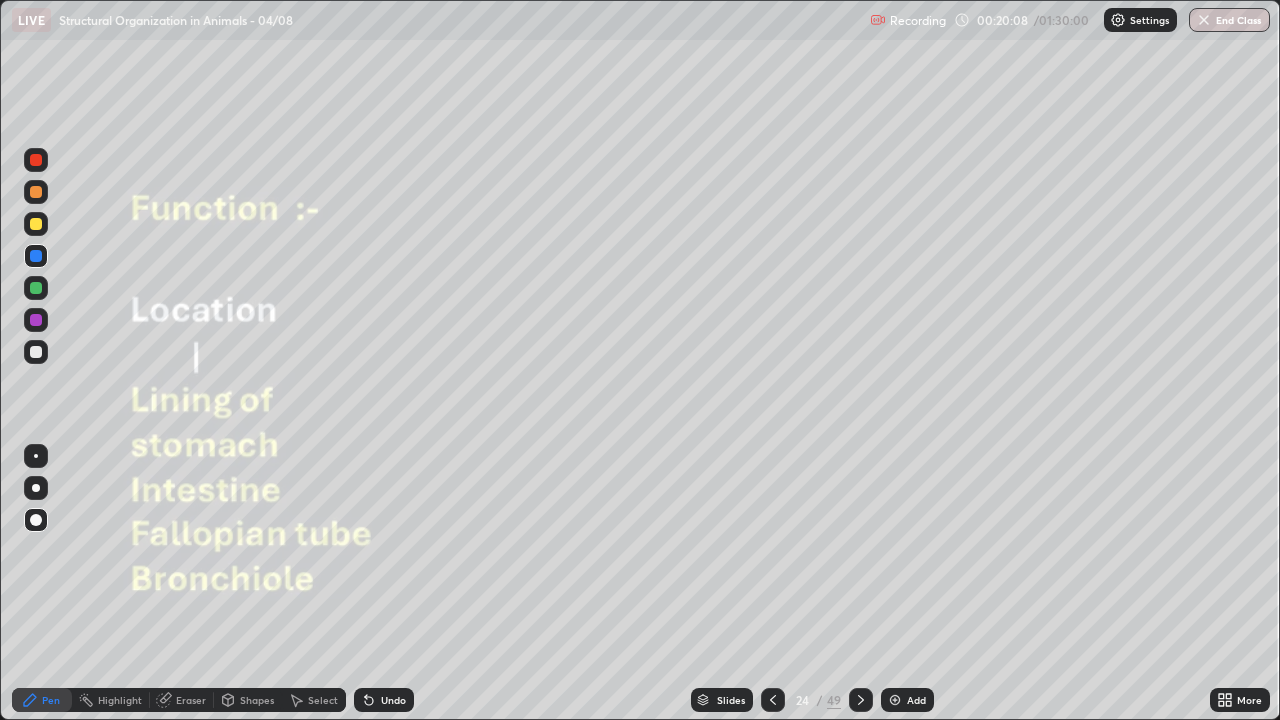click on "Highlight" at bounding box center [120, 700] 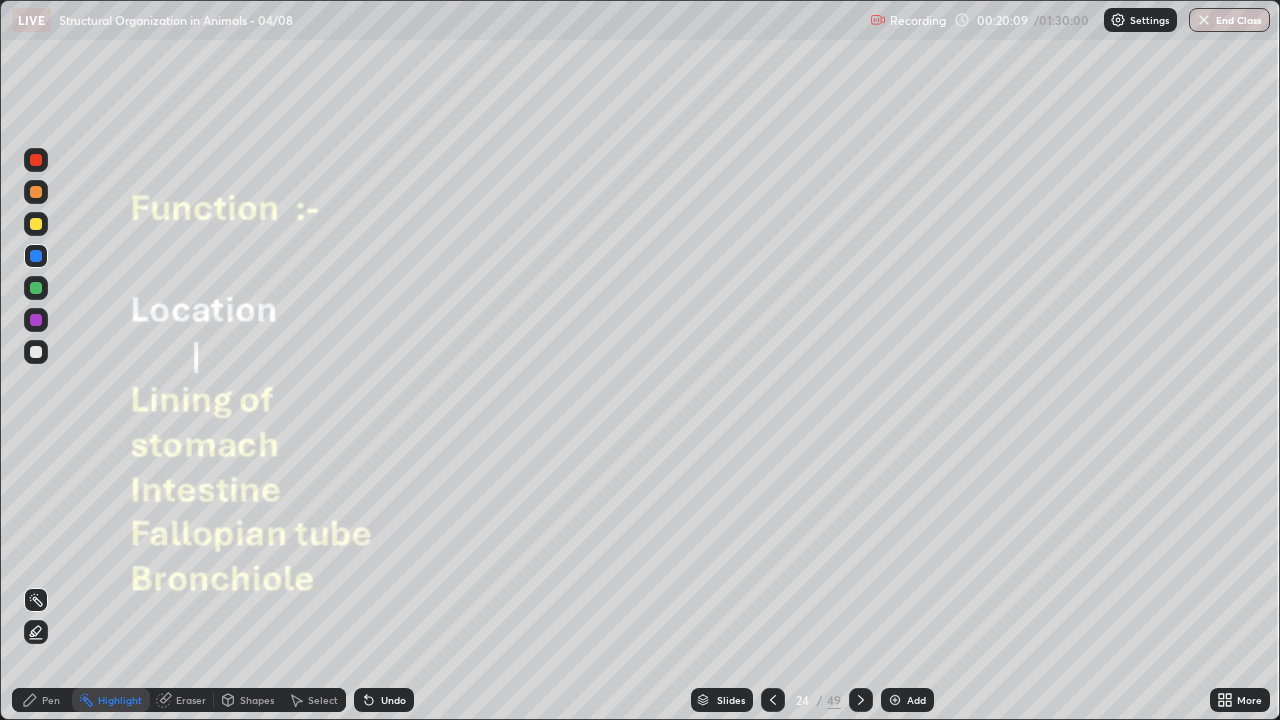 click 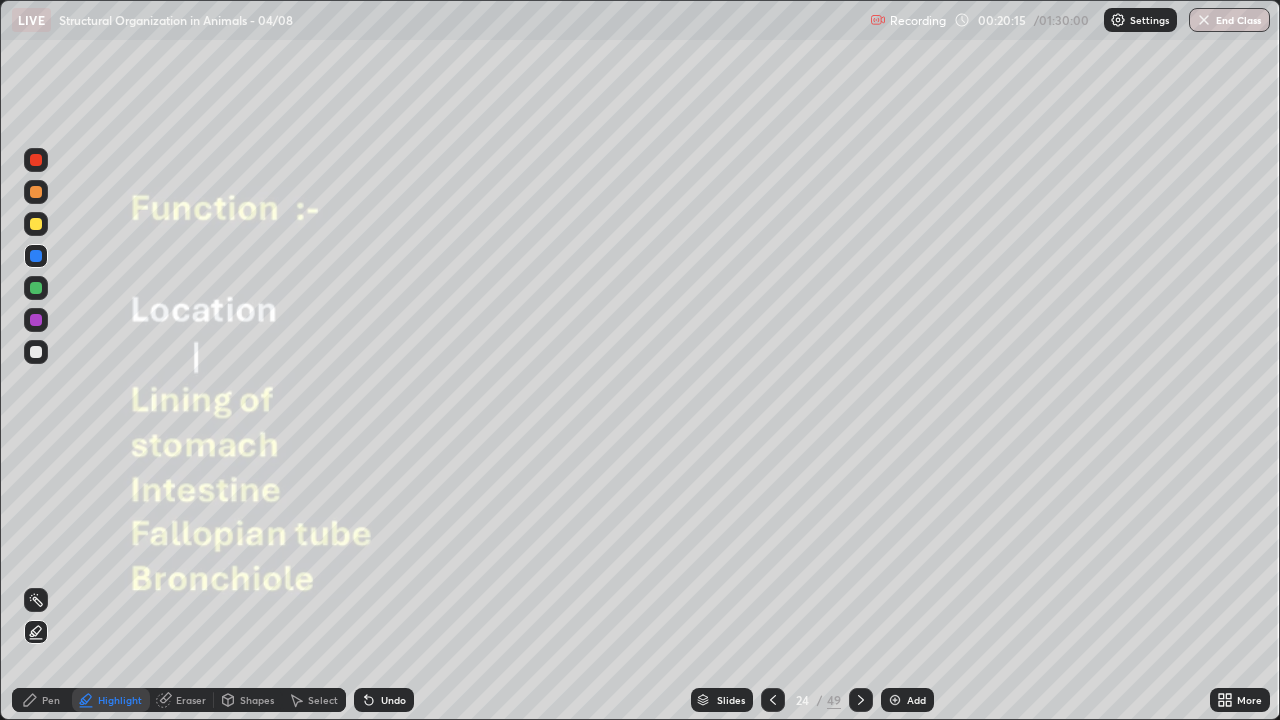 click on "Pen" at bounding box center [42, 700] 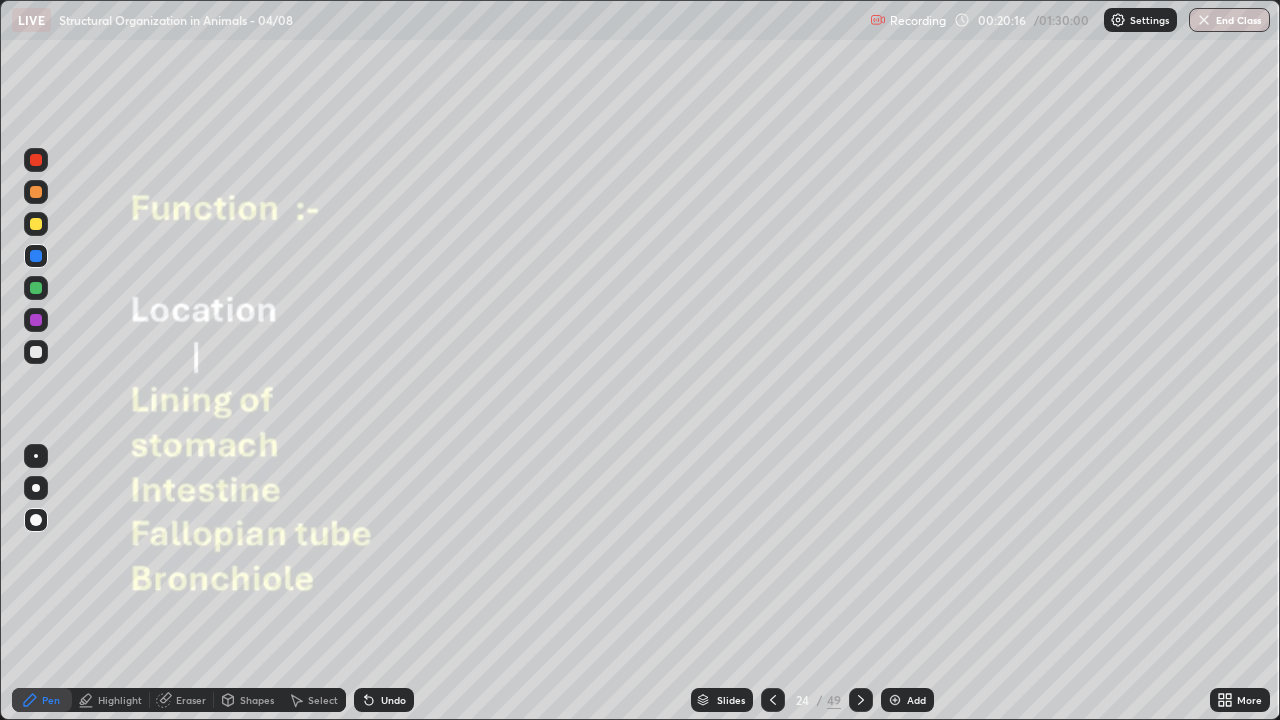 click at bounding box center [36, 352] 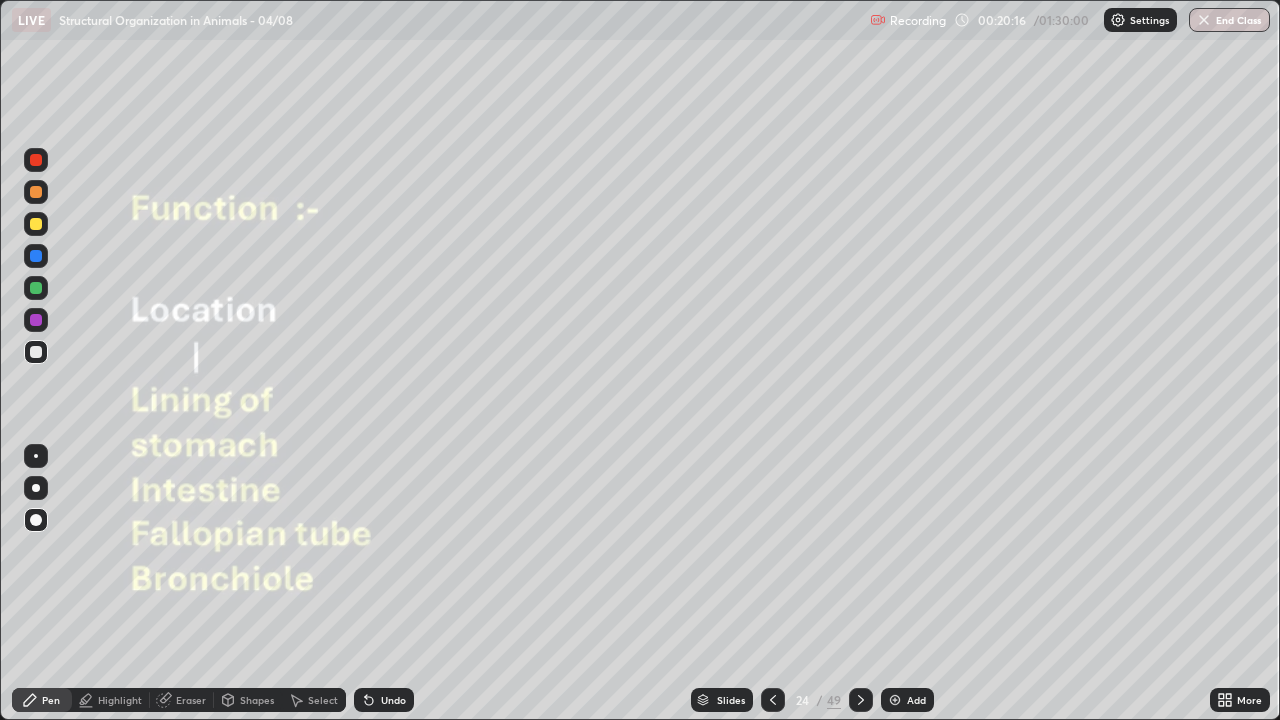 click at bounding box center [36, 488] 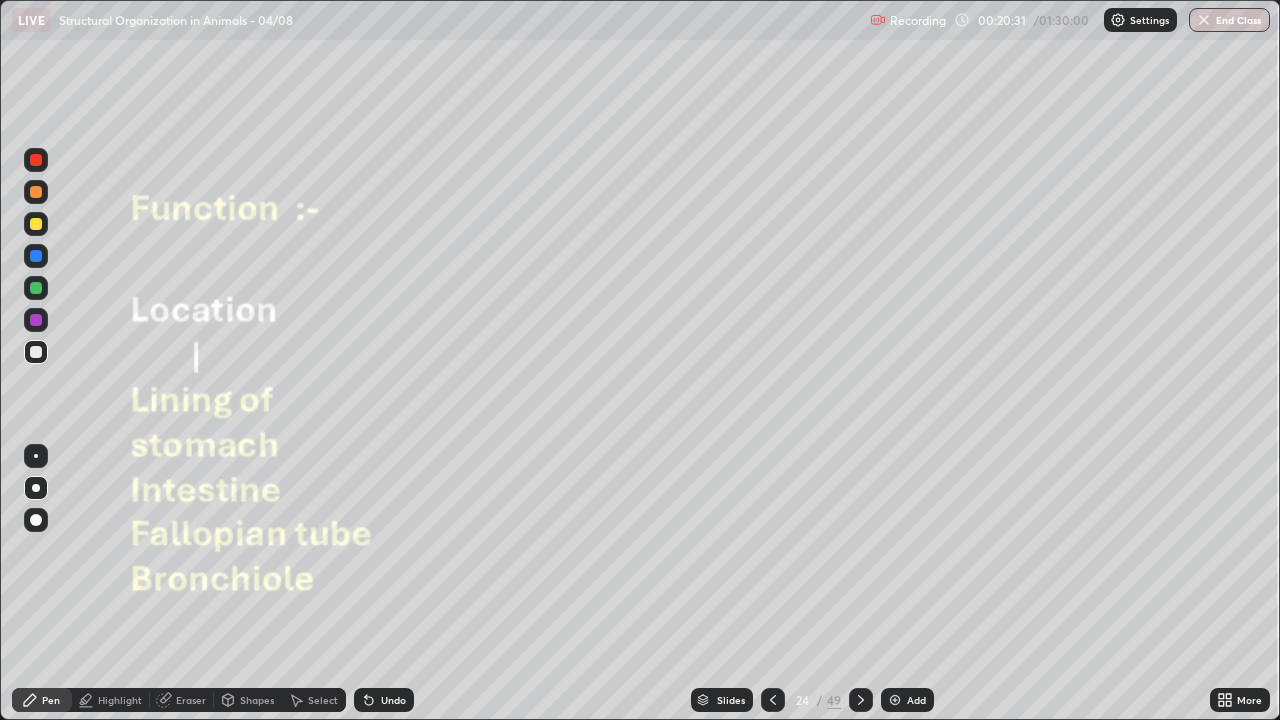 click at bounding box center (36, 224) 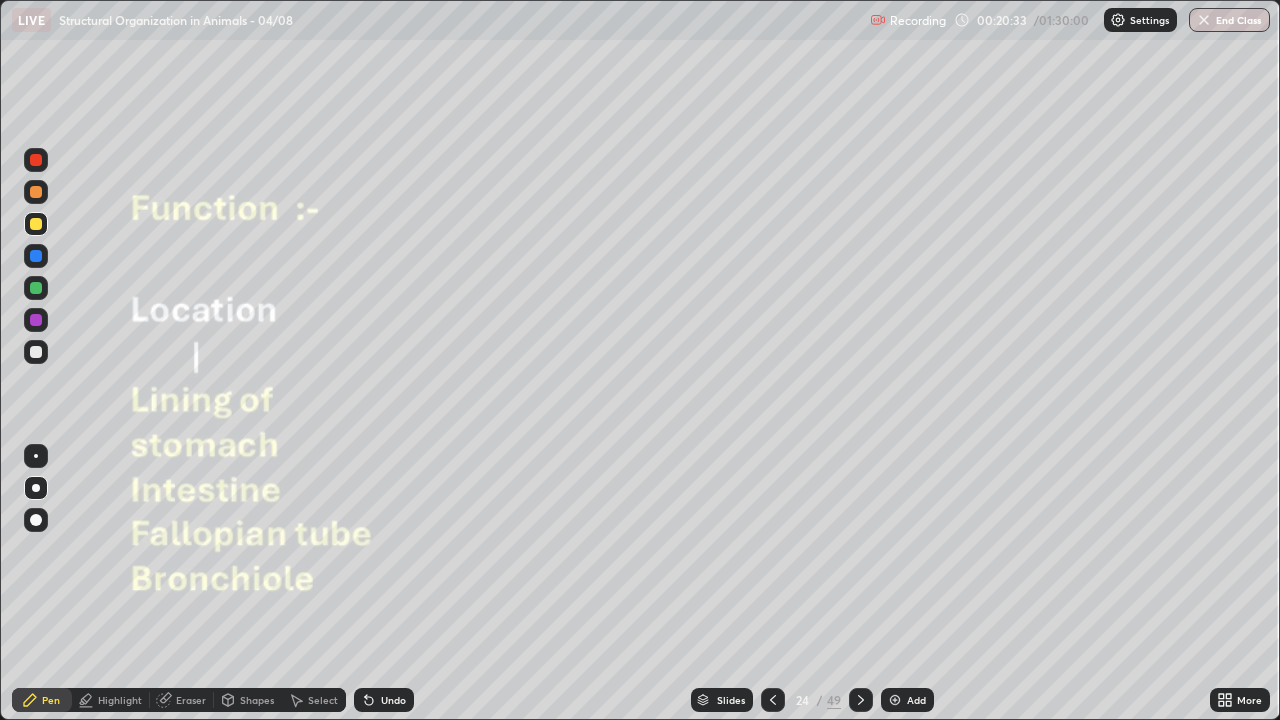click on "Pen" at bounding box center (51, 700) 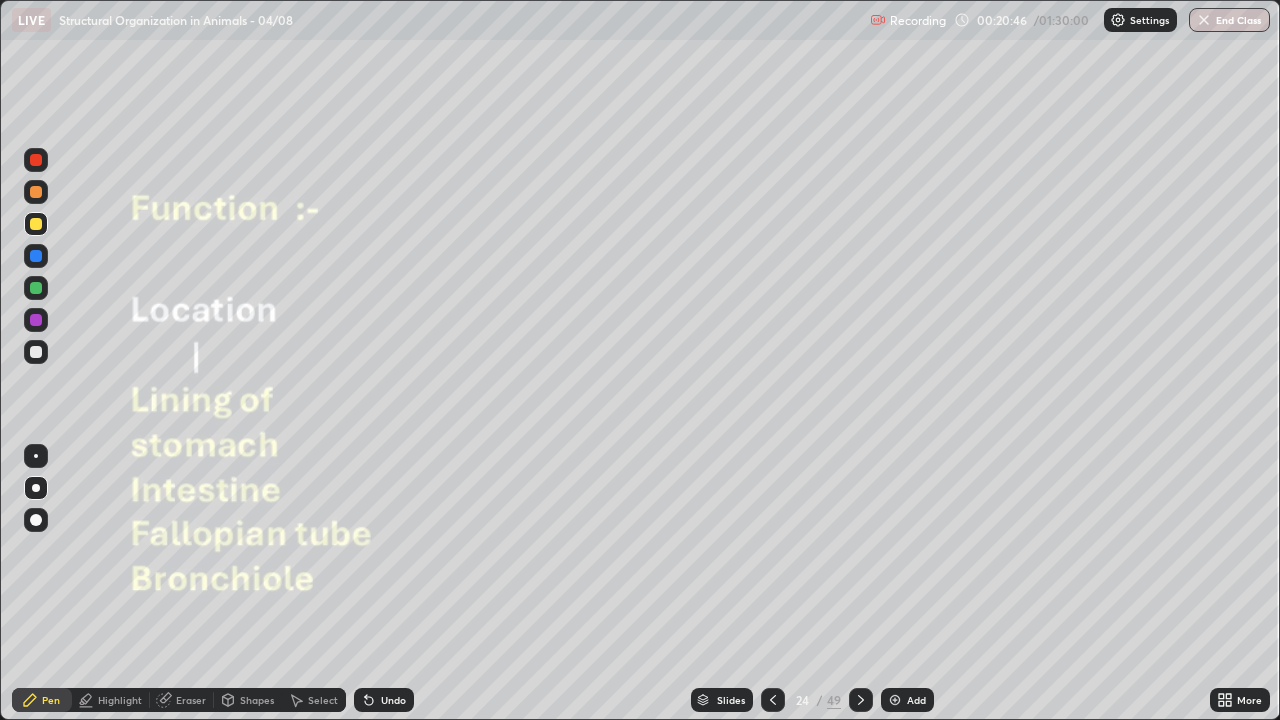 click at bounding box center (36, 352) 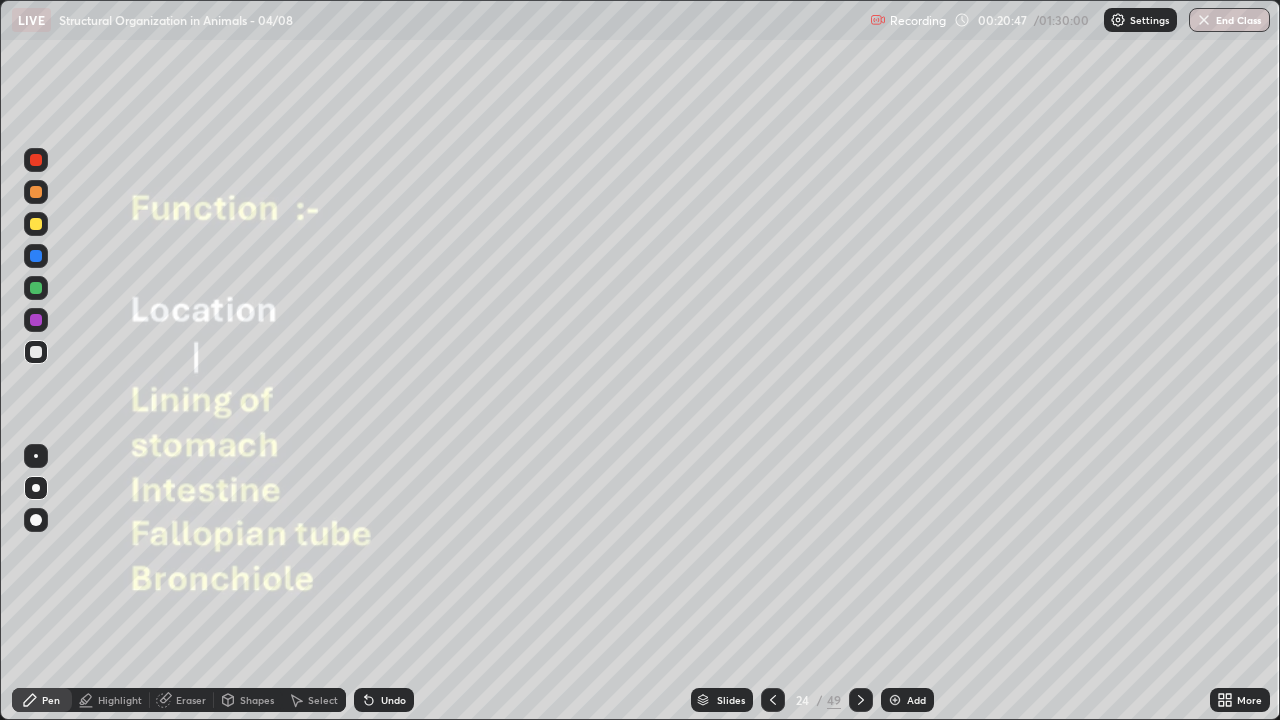 click at bounding box center (36, 456) 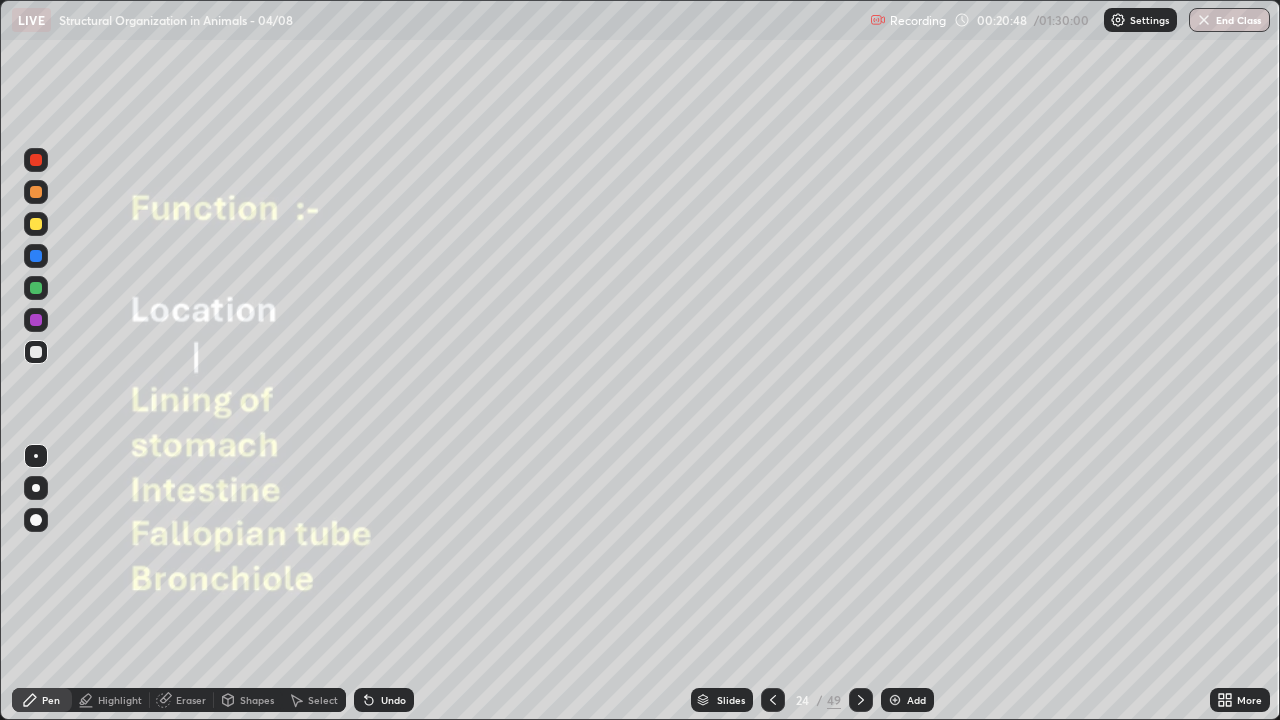 click at bounding box center [36, 352] 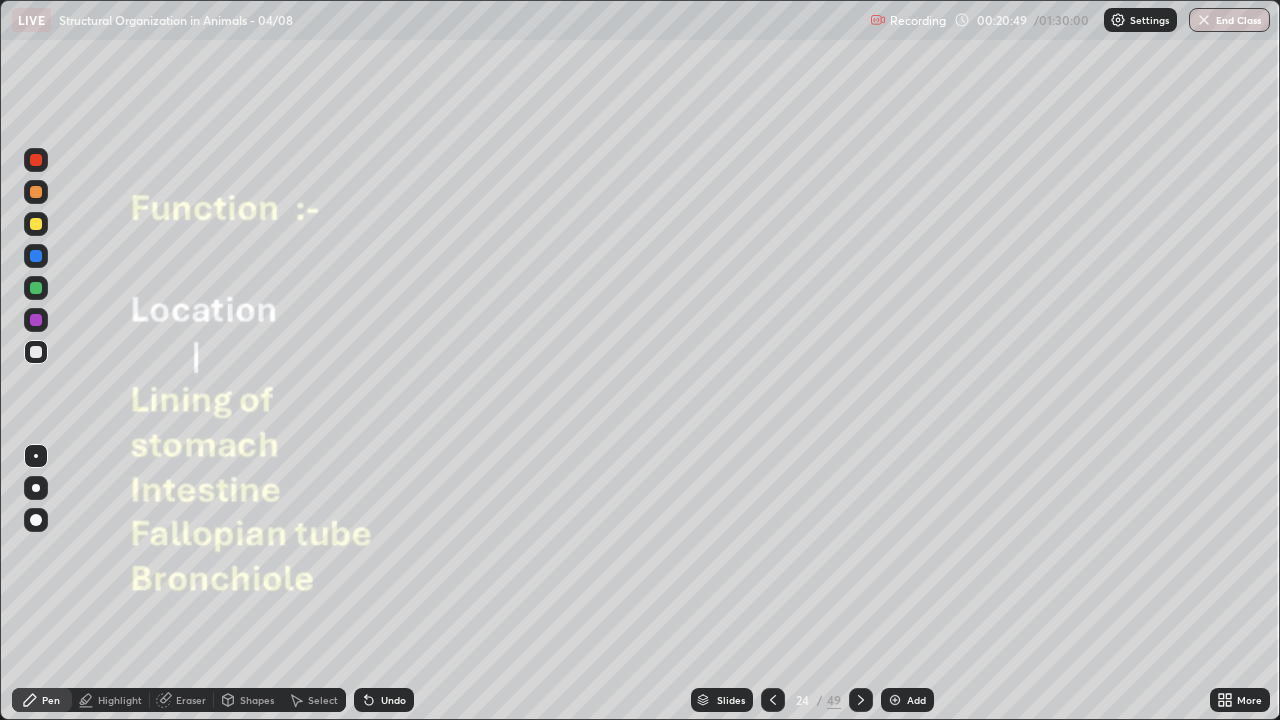 click at bounding box center (36, 352) 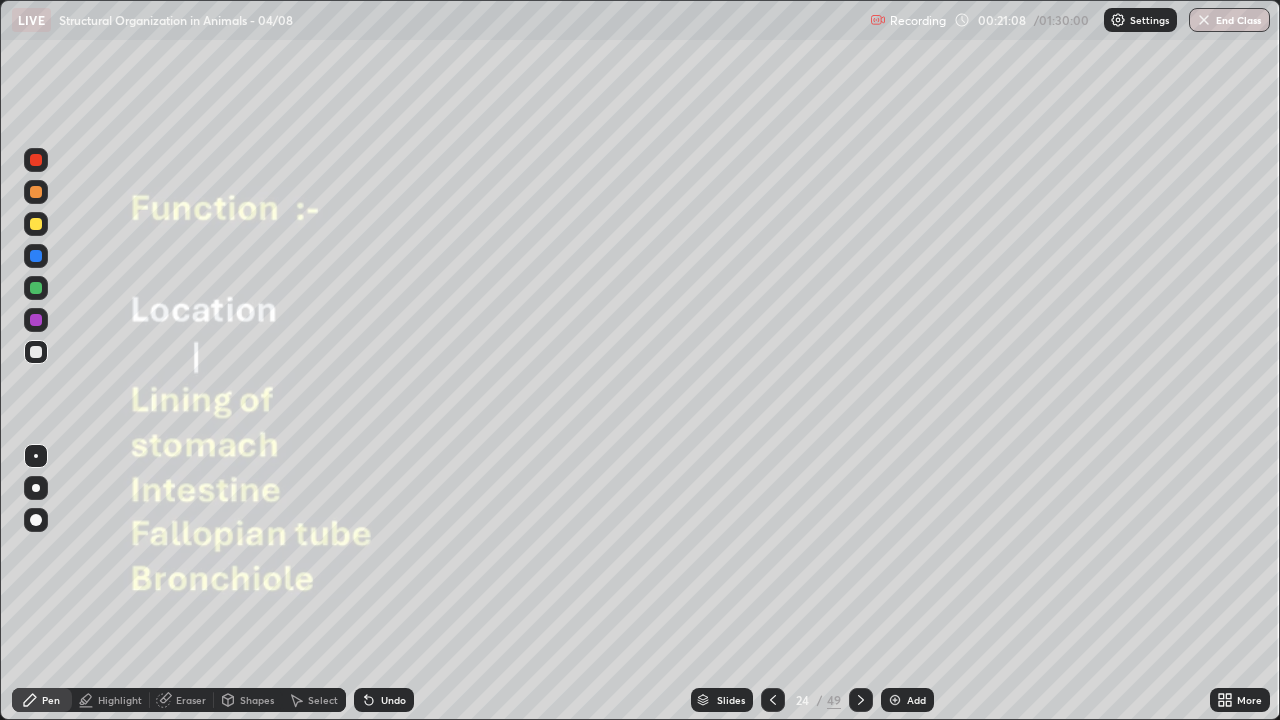 click on "Select" at bounding box center (323, 700) 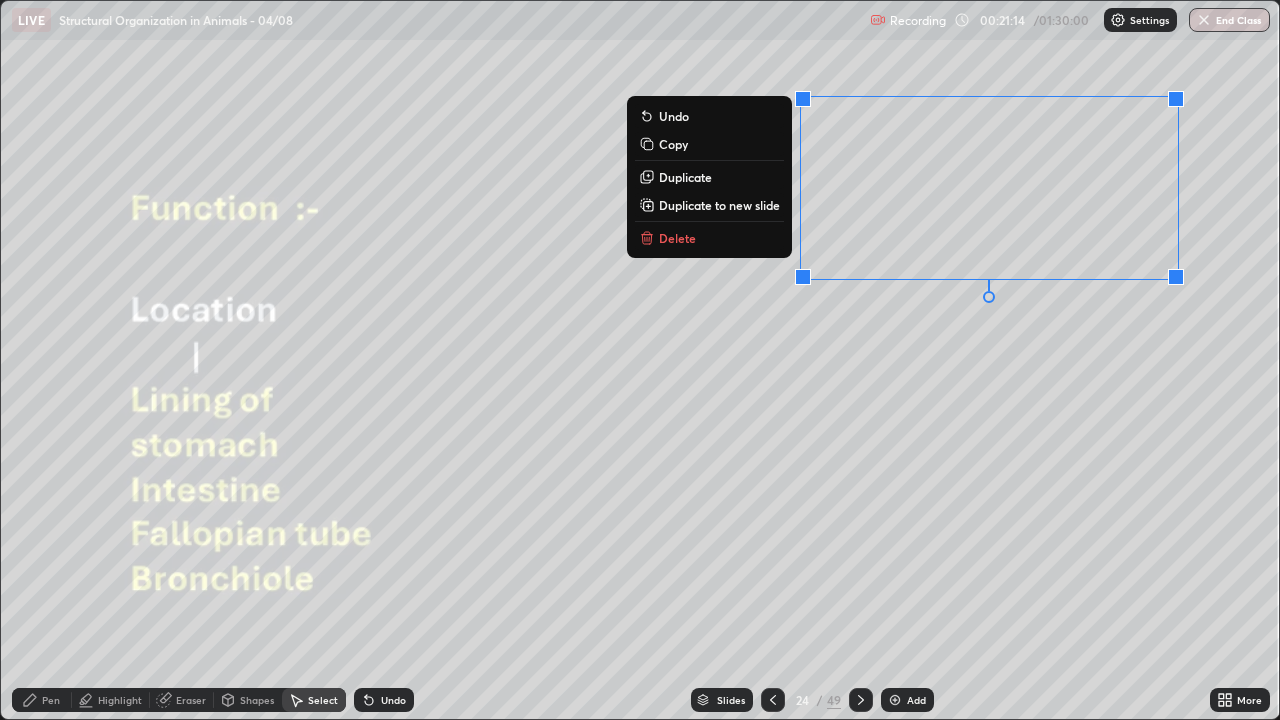 click on "0 ° Undo Copy Duplicate Duplicate to new slide Delete" at bounding box center (640, 360) 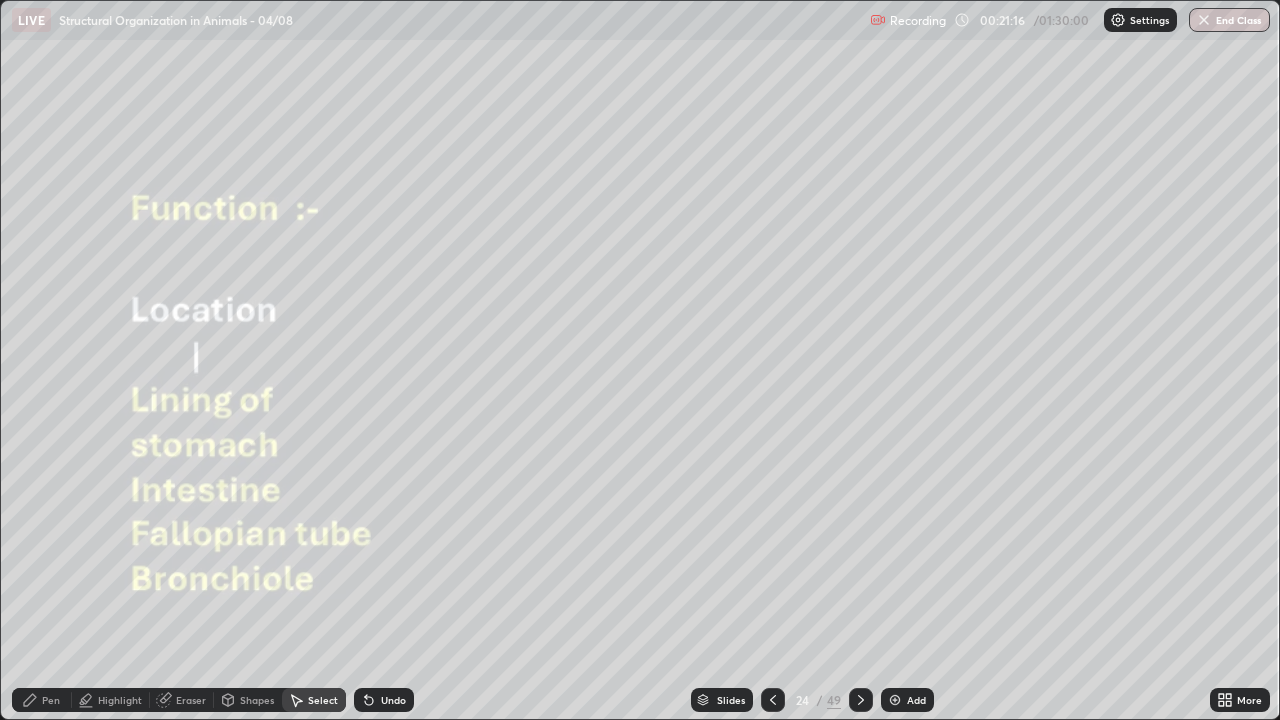 click on "Eraser" at bounding box center (191, 700) 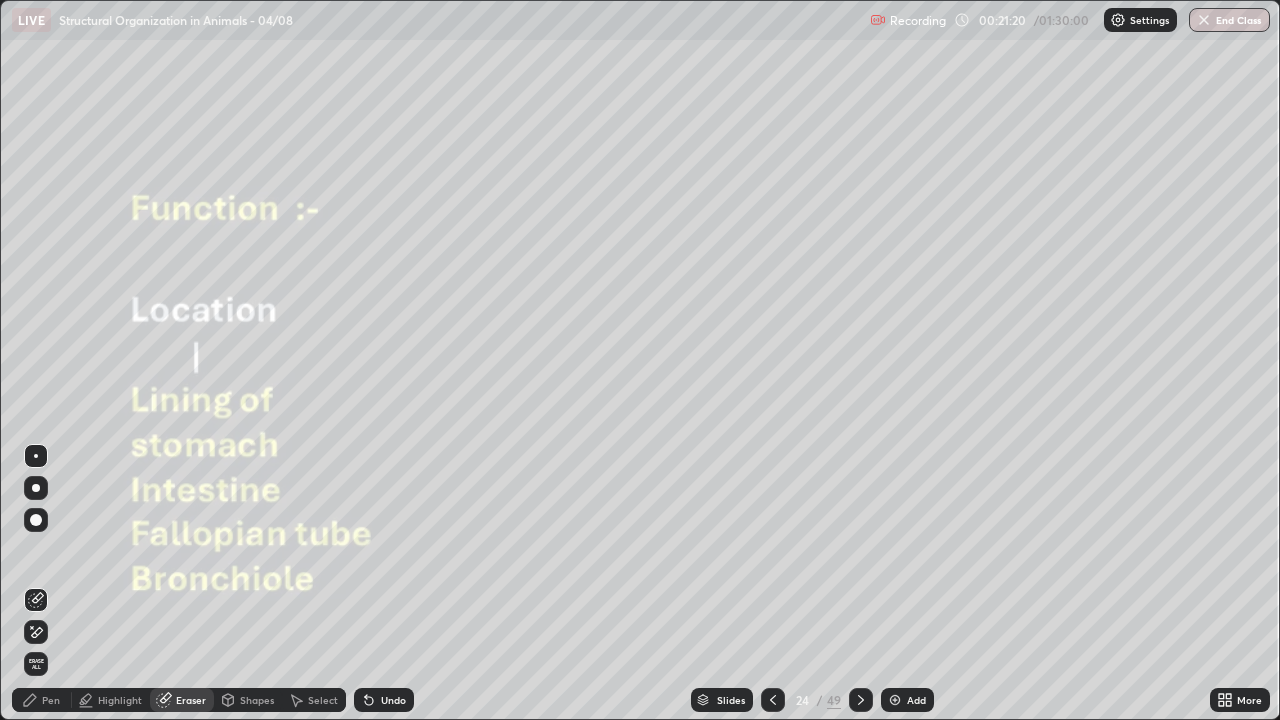 click on "Pen" at bounding box center (42, 700) 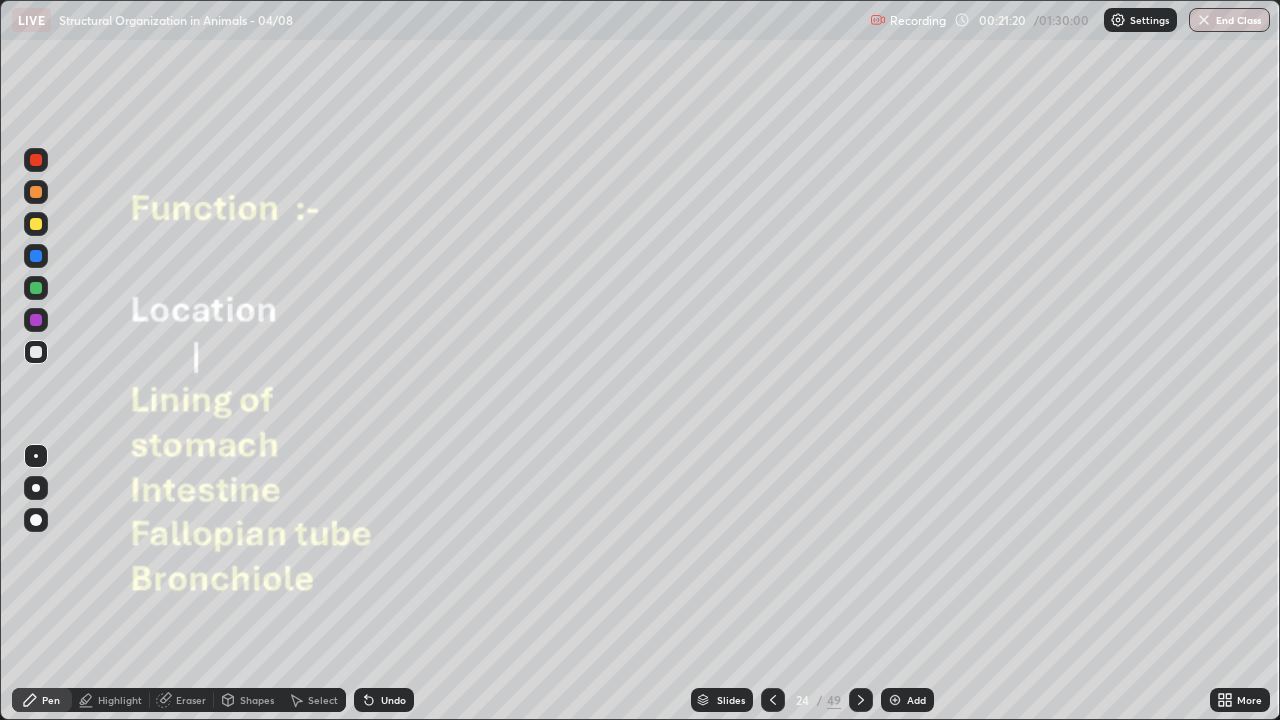 click at bounding box center (36, 320) 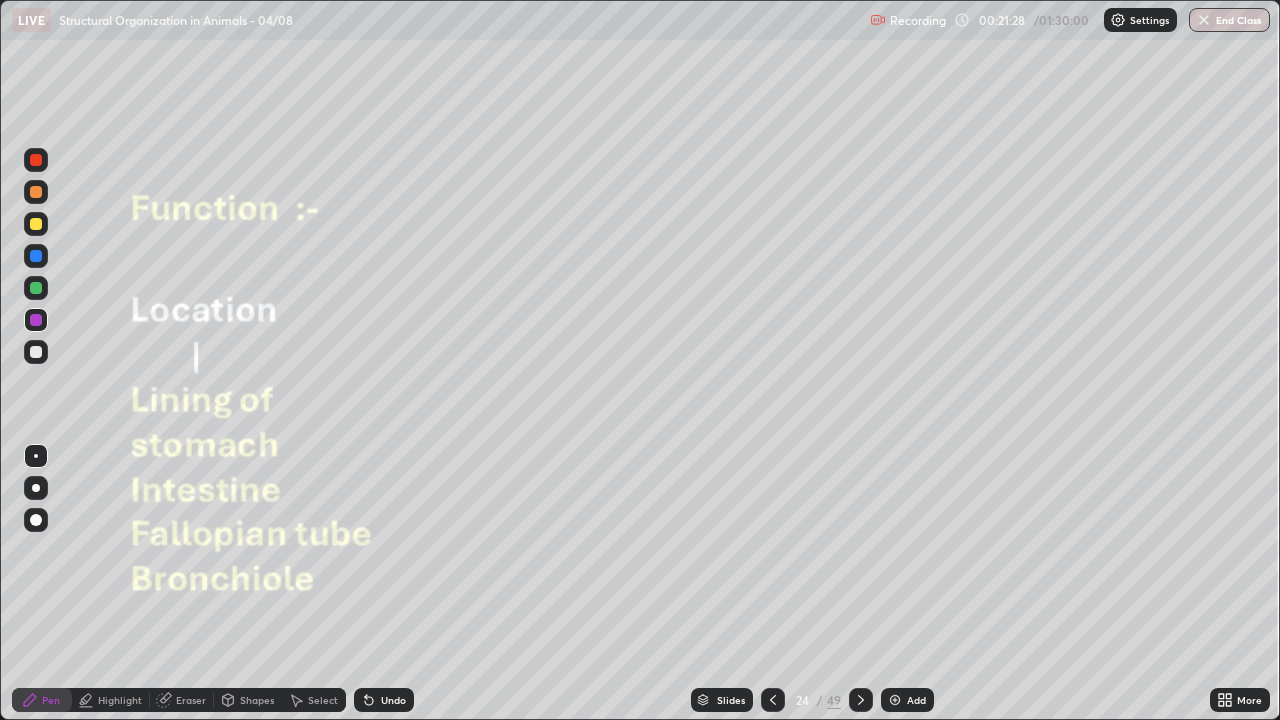click on "Eraser" at bounding box center [191, 700] 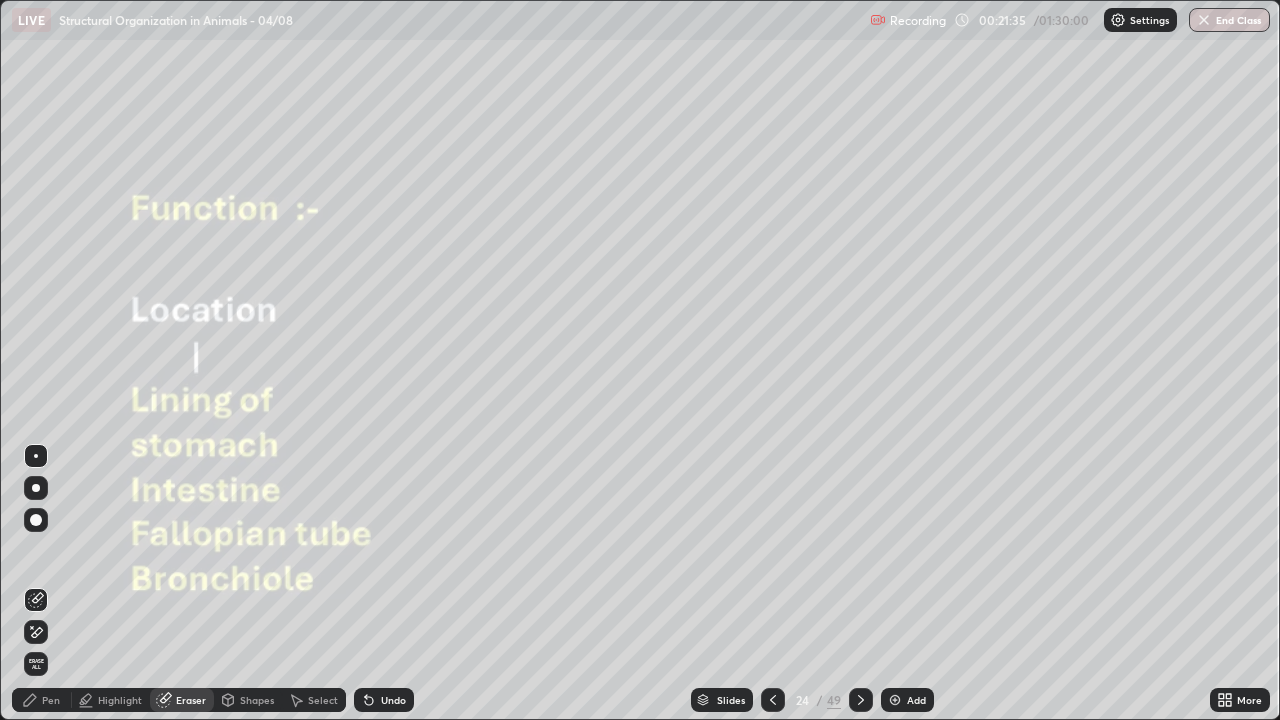 click on "Pen" at bounding box center (51, 700) 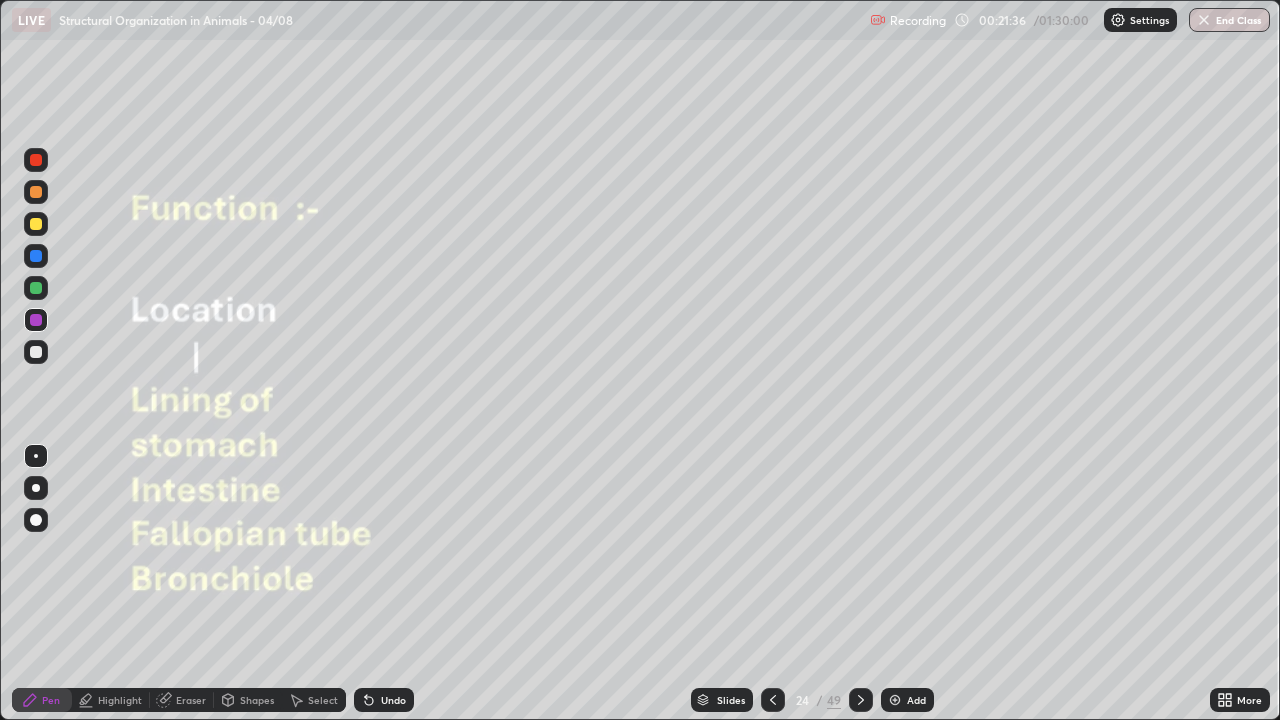 click at bounding box center [36, 520] 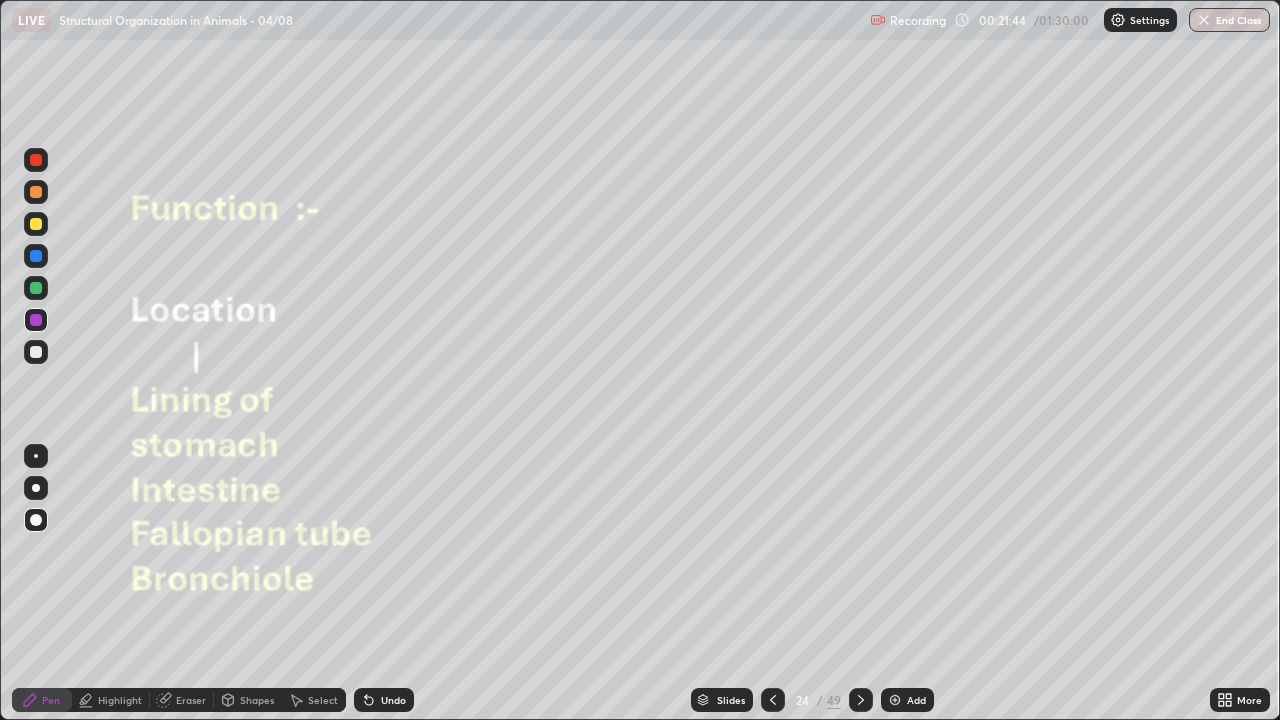 click at bounding box center (36, 256) 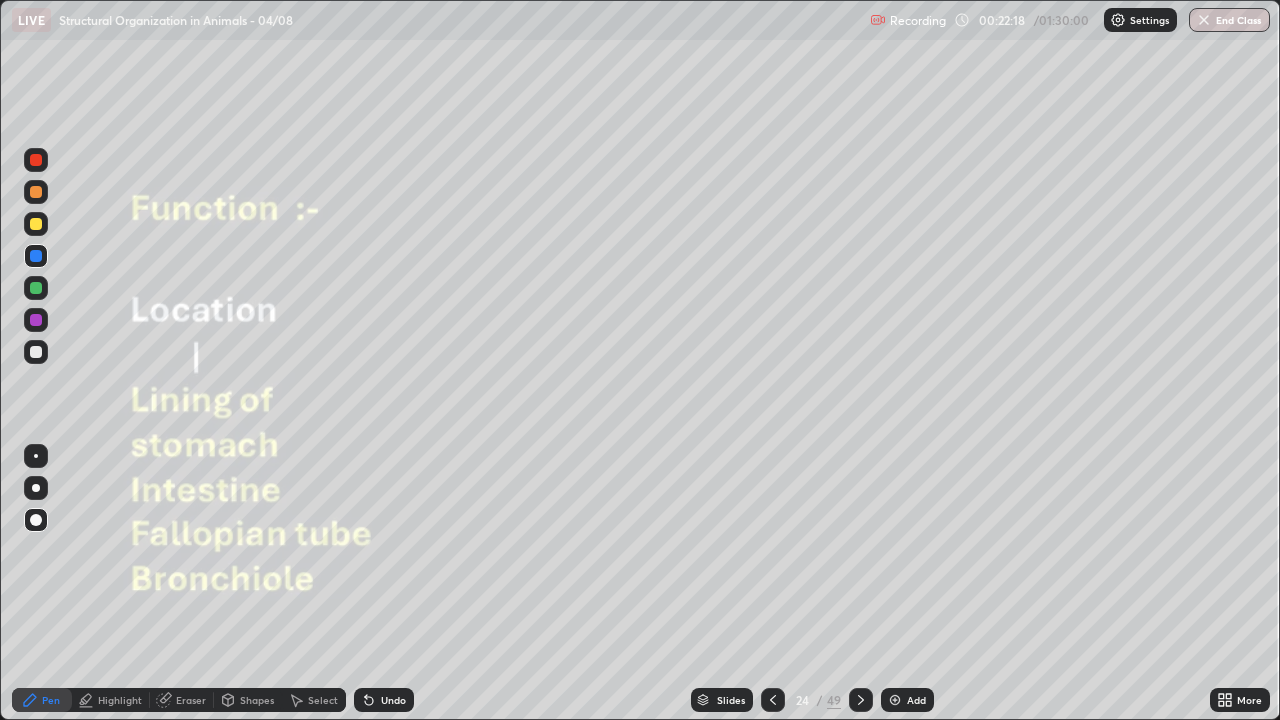 click at bounding box center [36, 224] 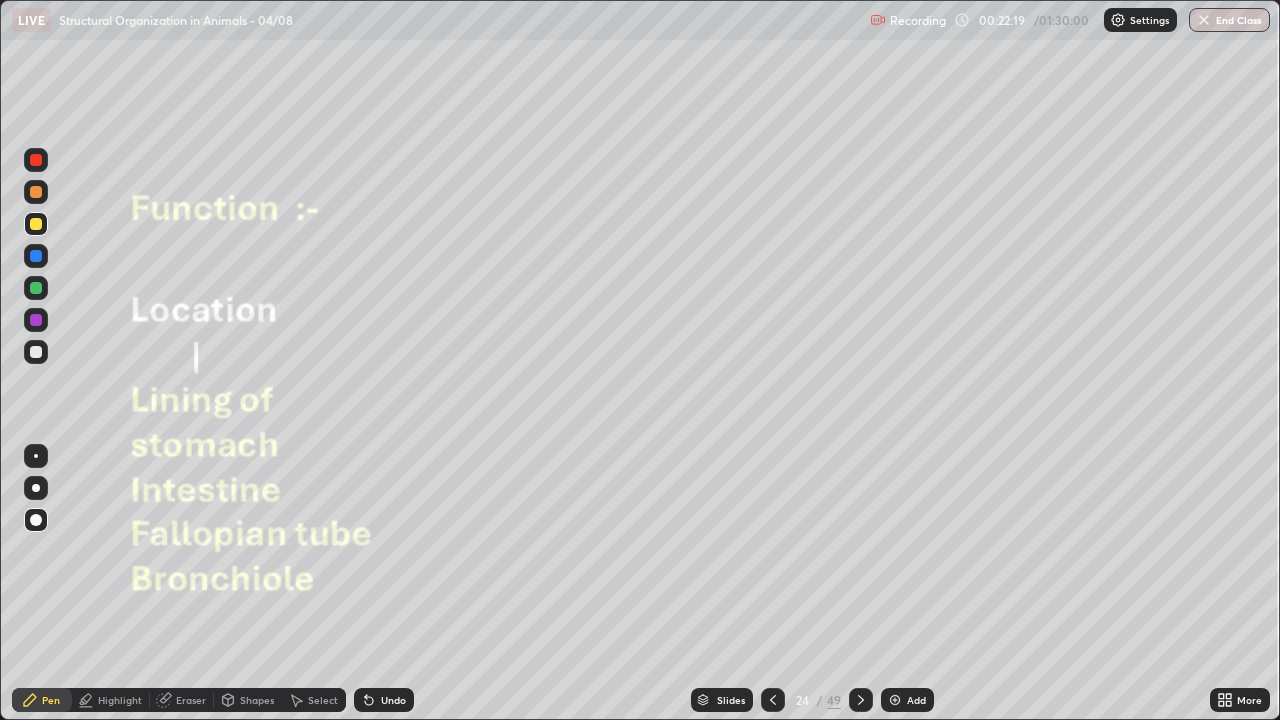 click on "Pen" at bounding box center (51, 700) 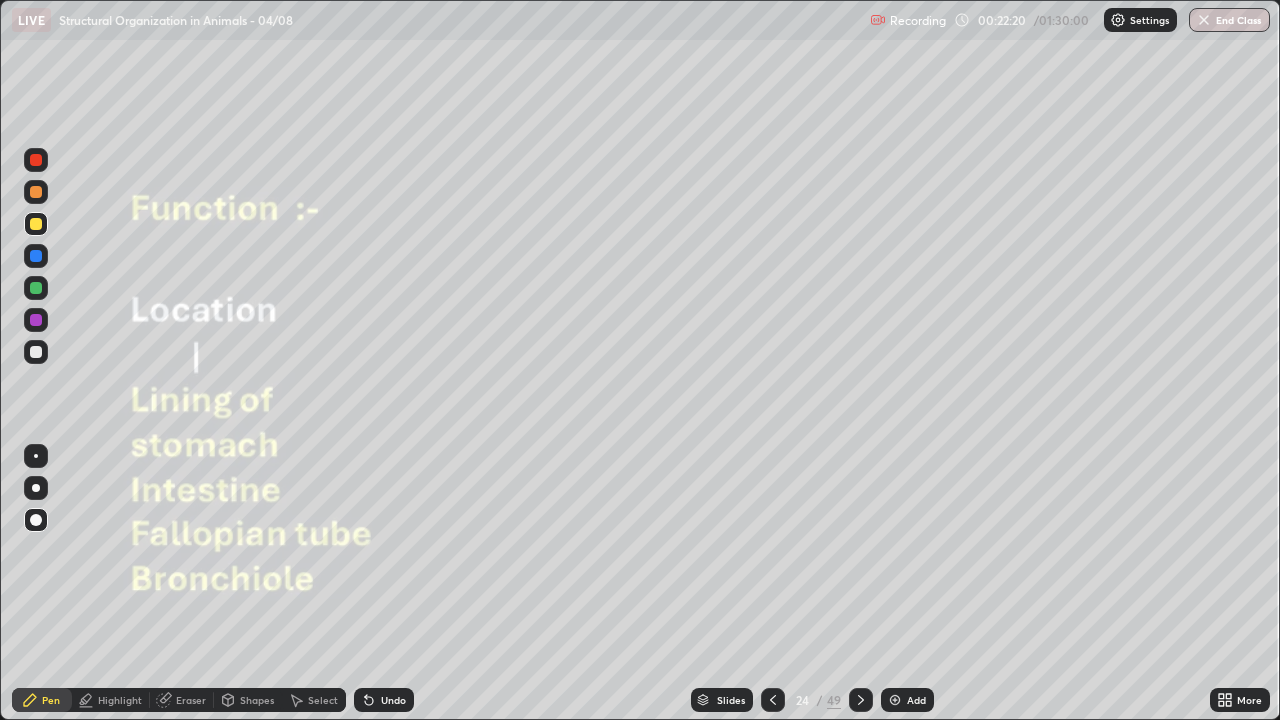 click at bounding box center [36, 488] 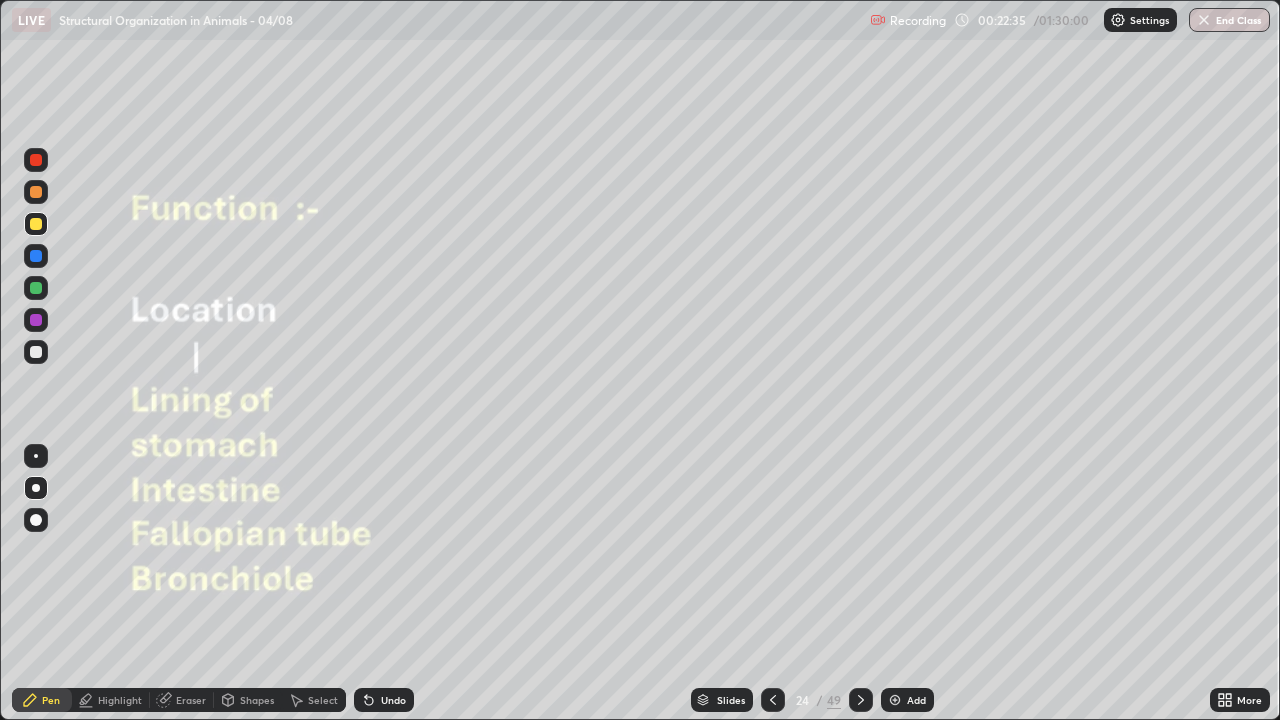 click at bounding box center (36, 352) 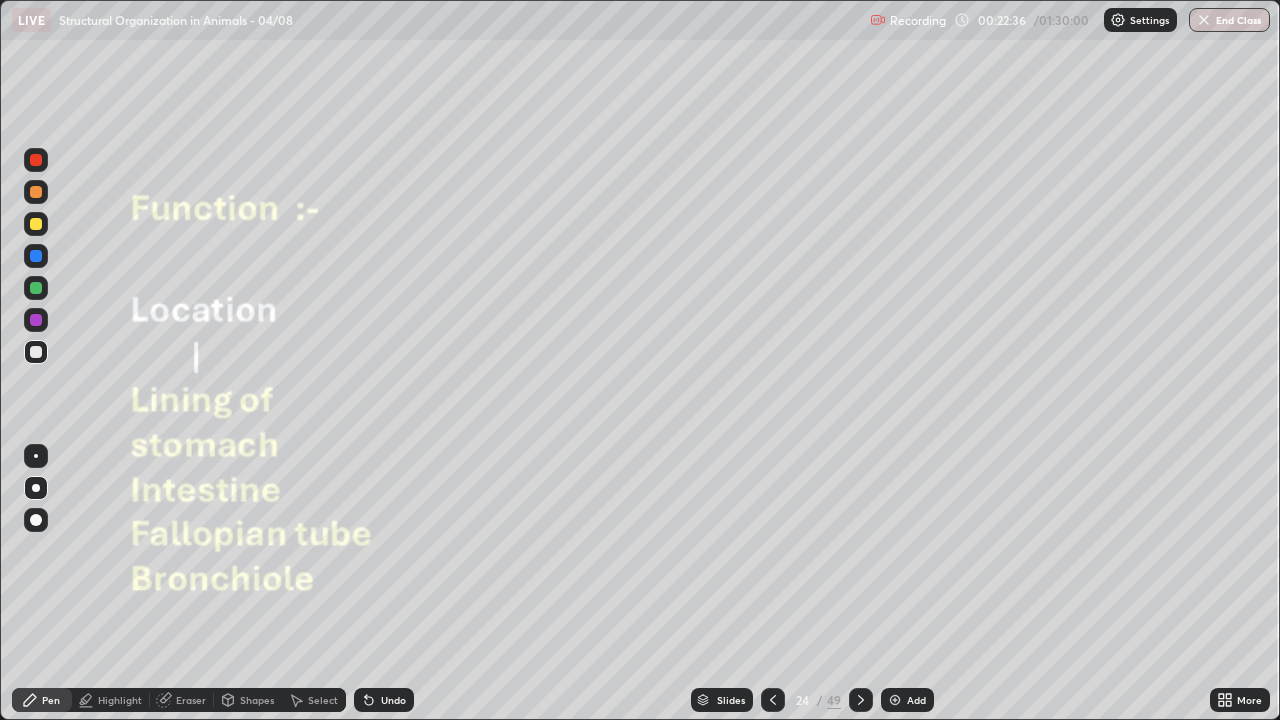 click at bounding box center (36, 456) 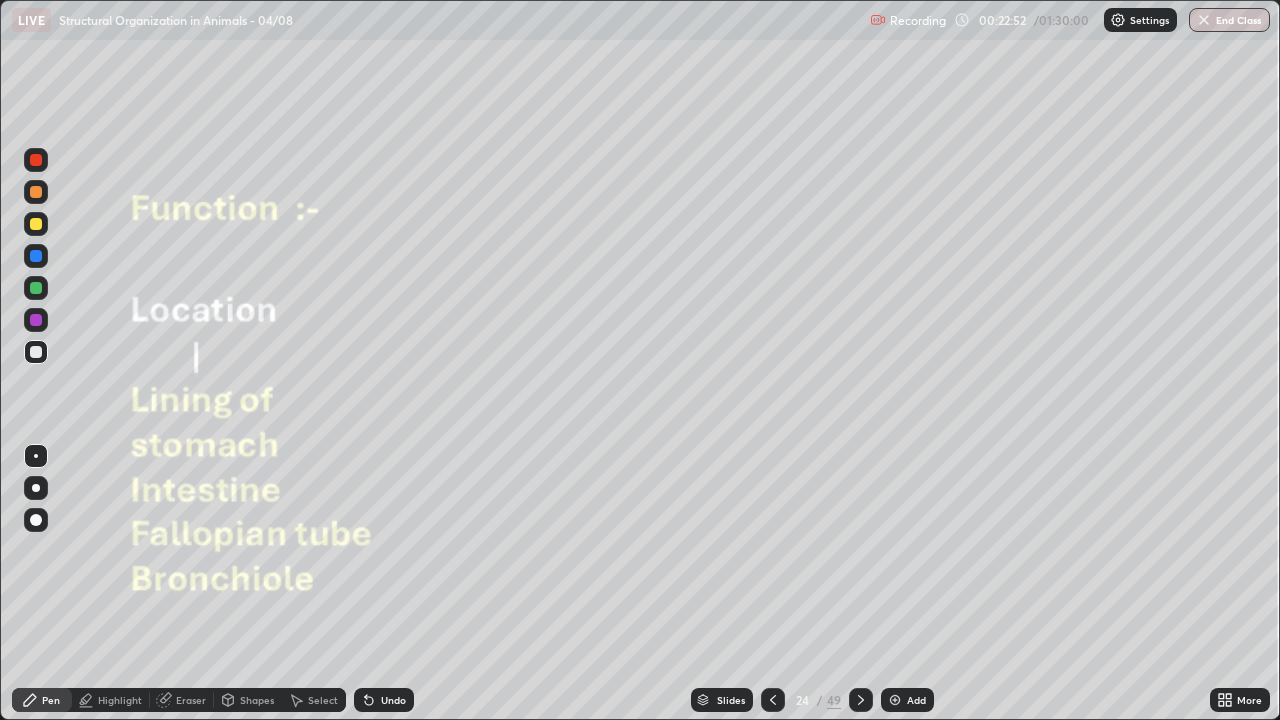 click at bounding box center [36, 520] 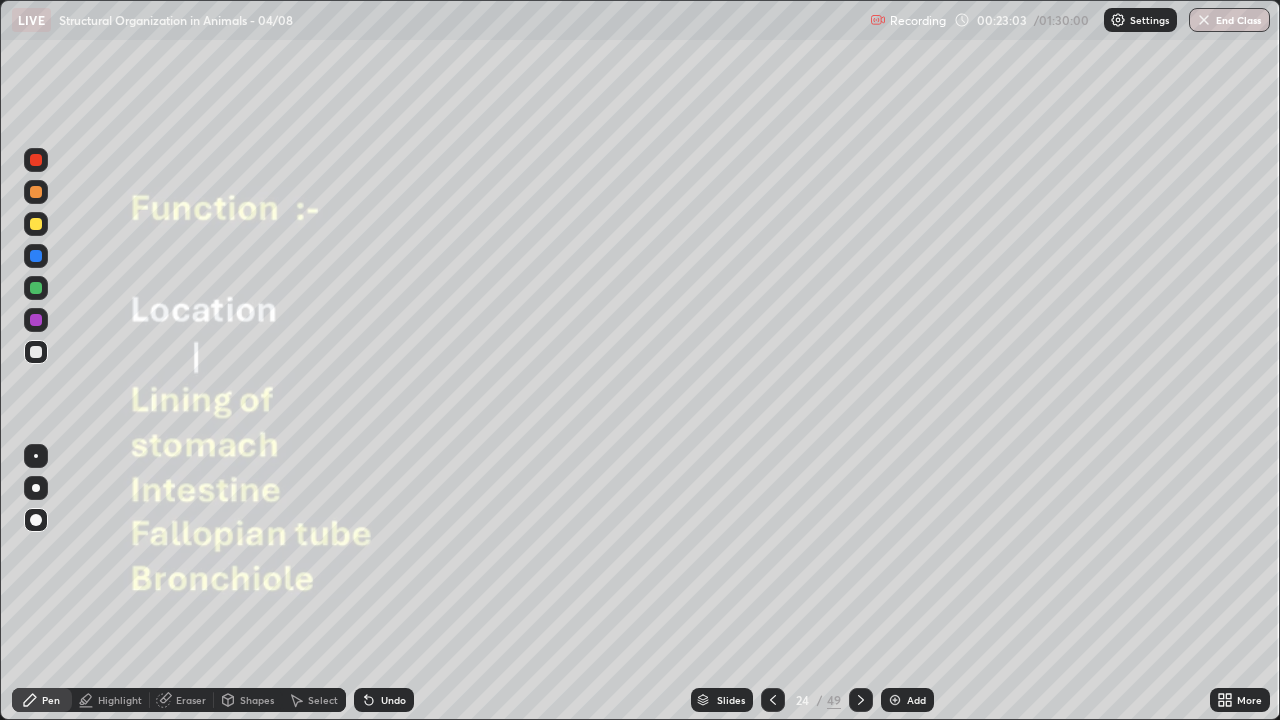 click at bounding box center [36, 256] 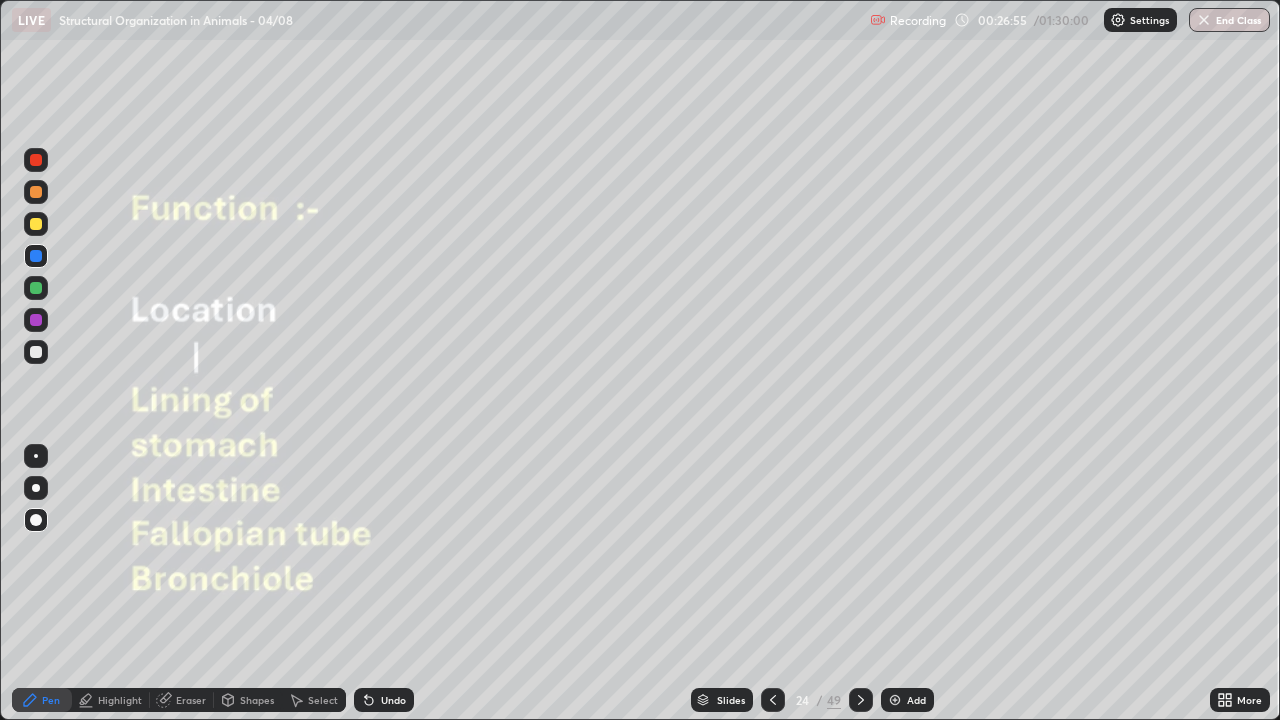 click 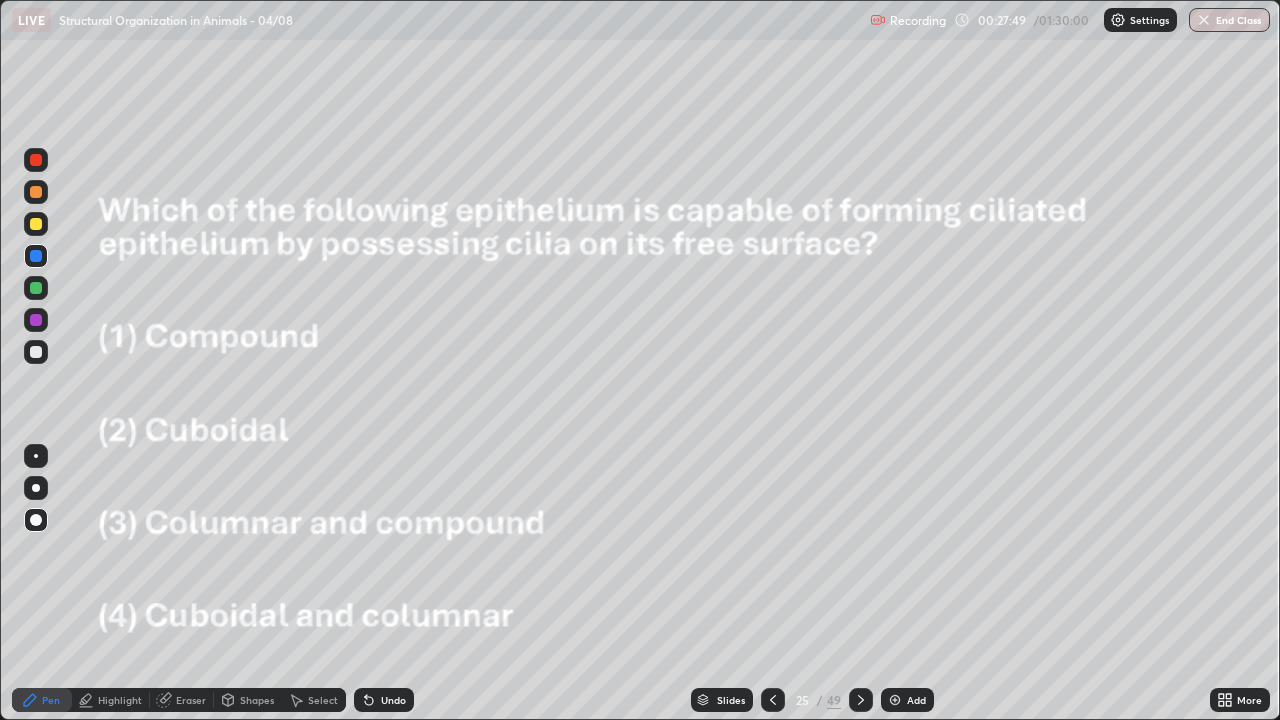 click 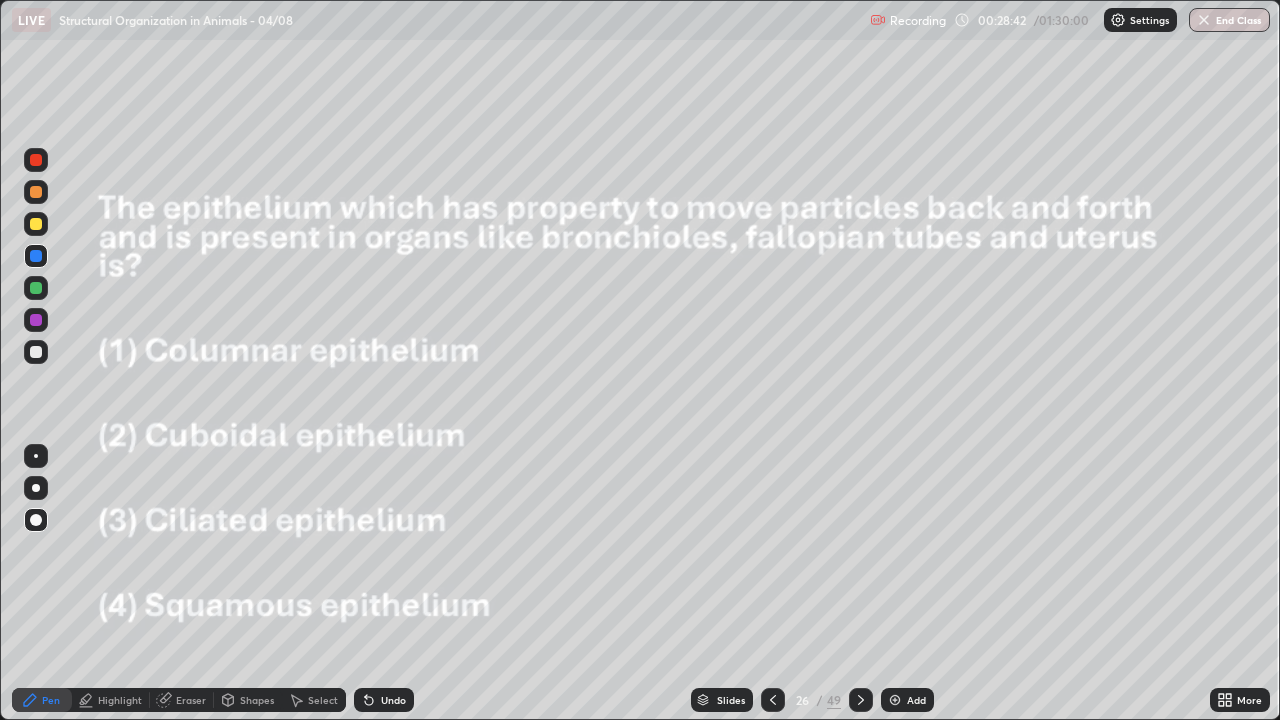click 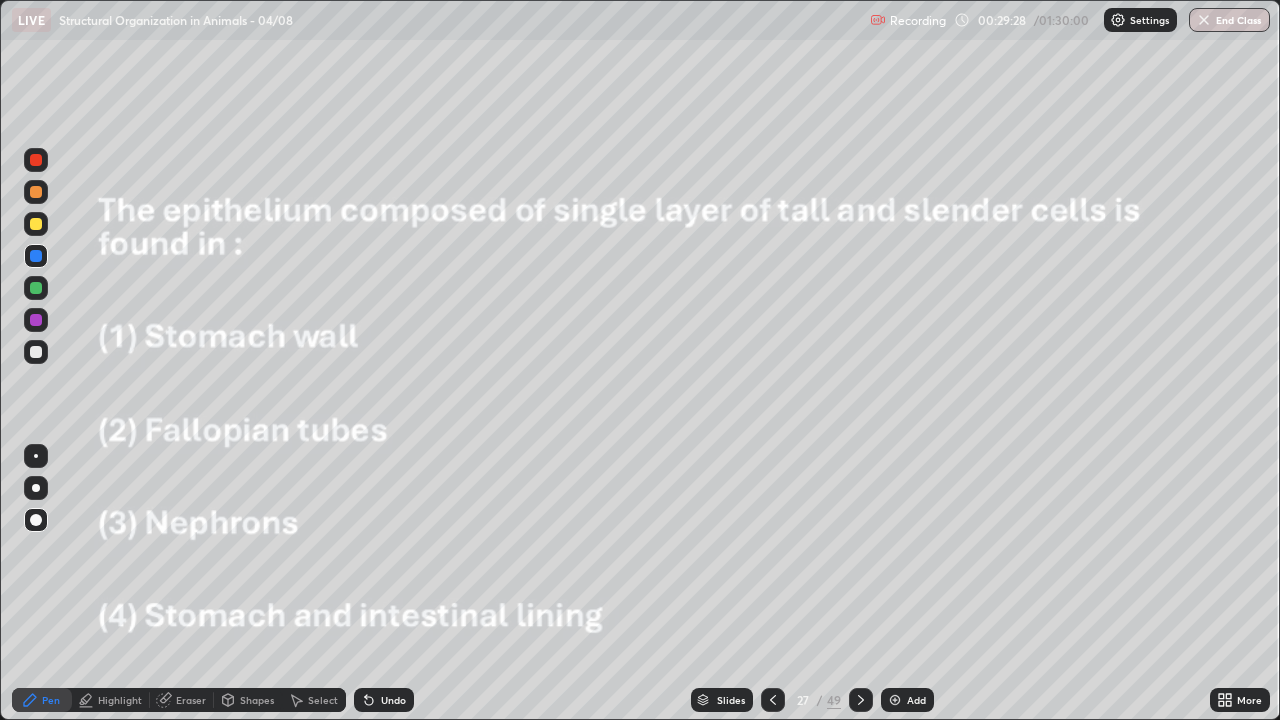 click 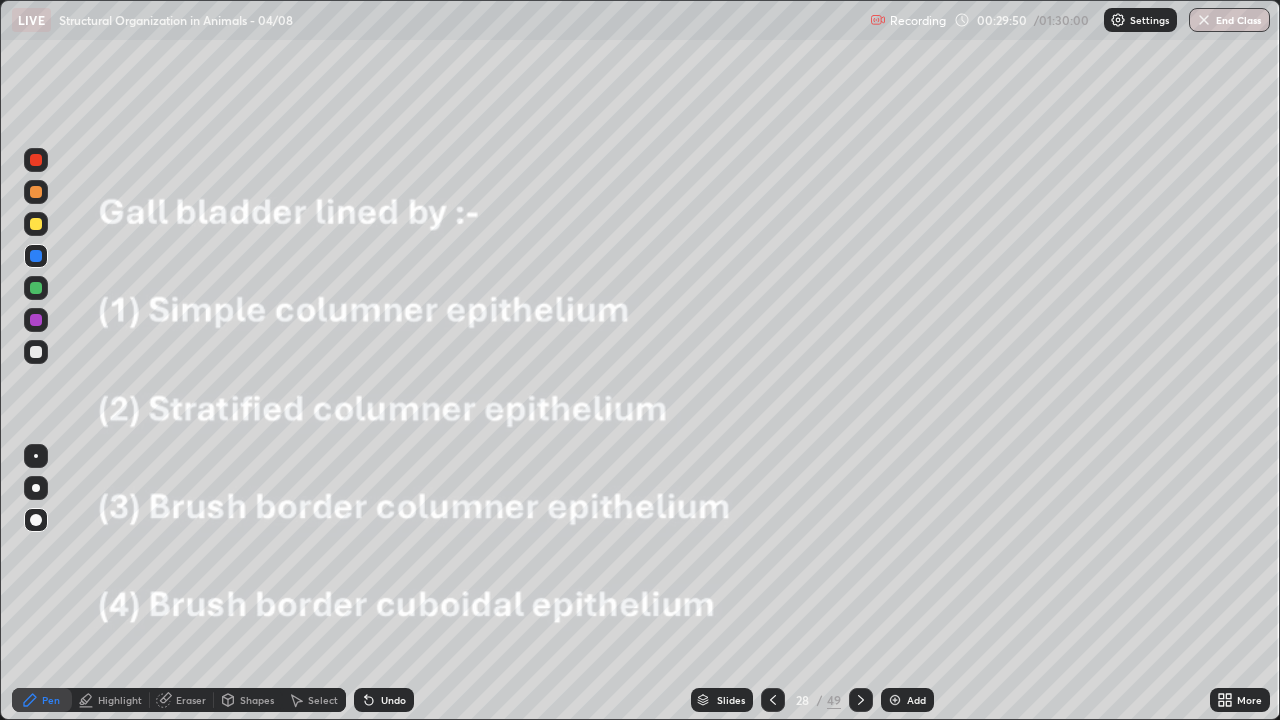 click at bounding box center (36, 224) 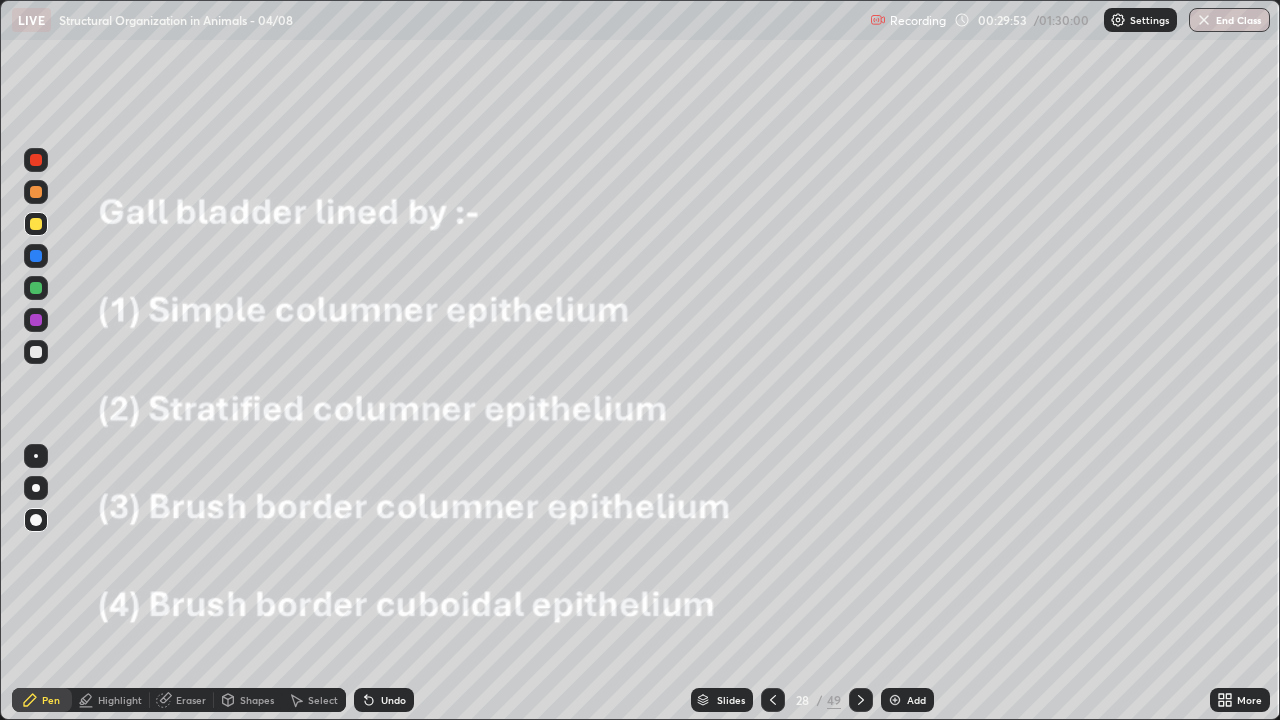 click at bounding box center (36, 520) 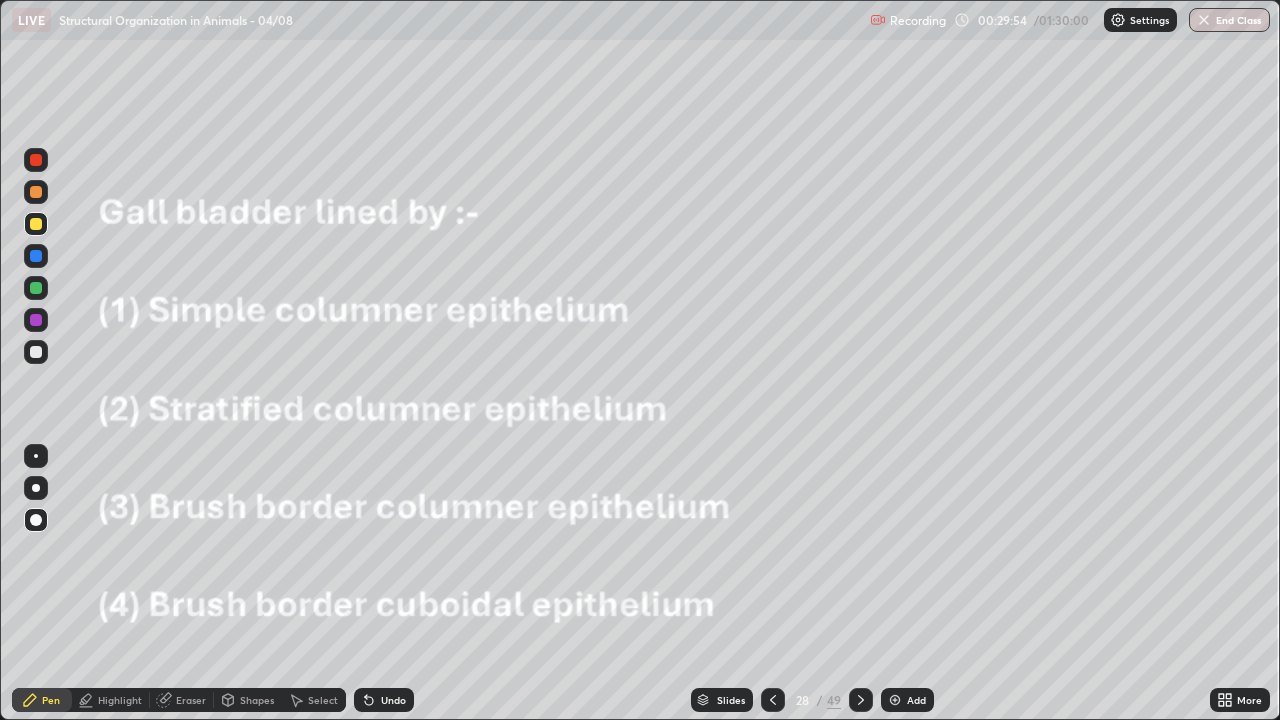 click at bounding box center (36, 160) 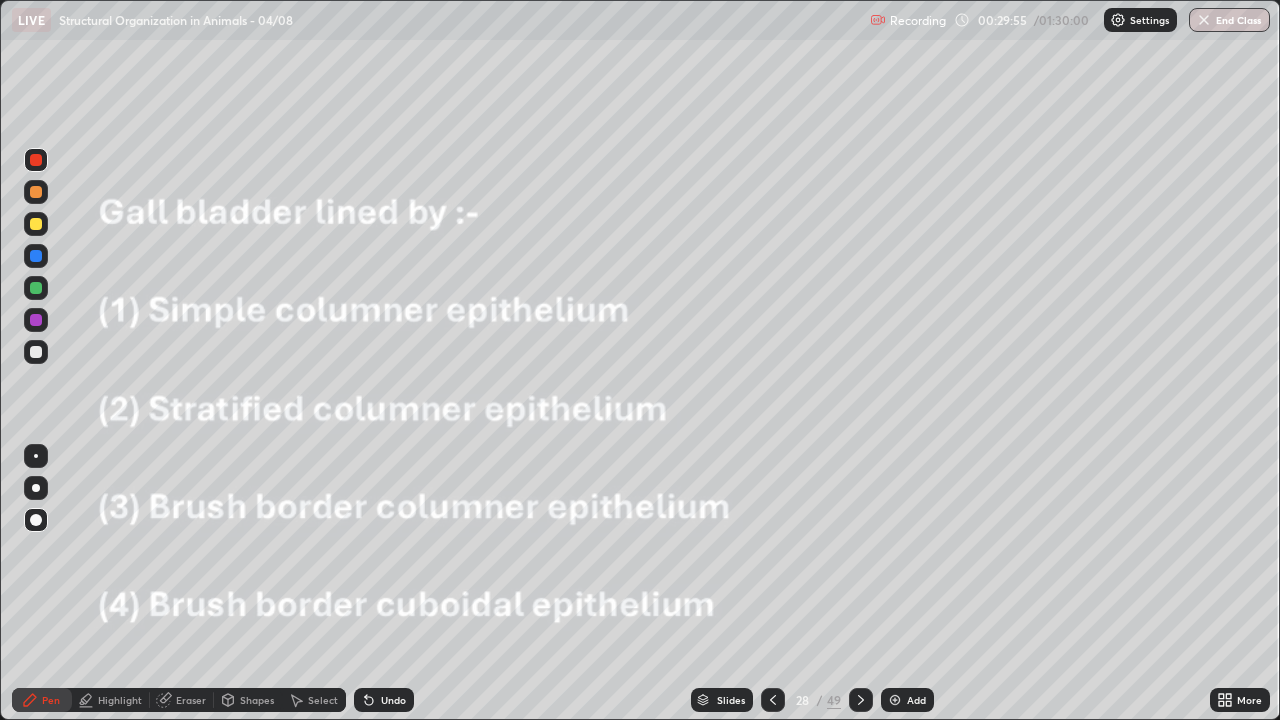 click at bounding box center [36, 288] 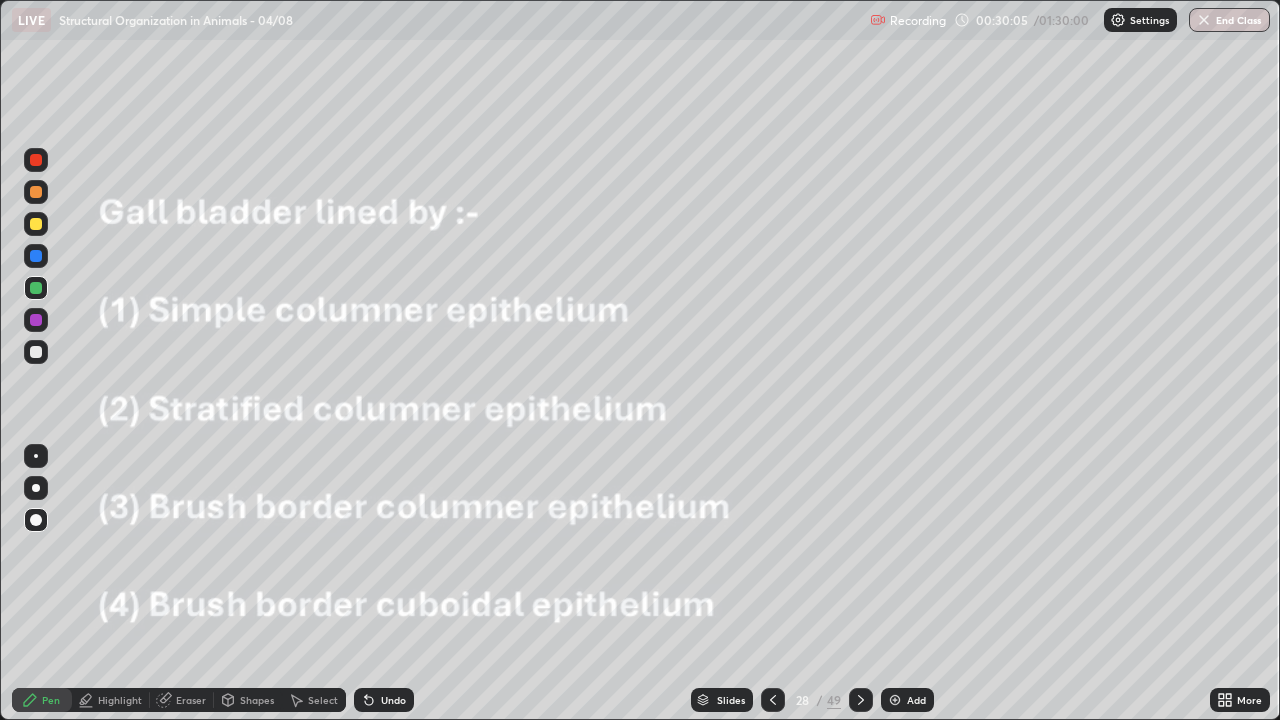 click at bounding box center (36, 288) 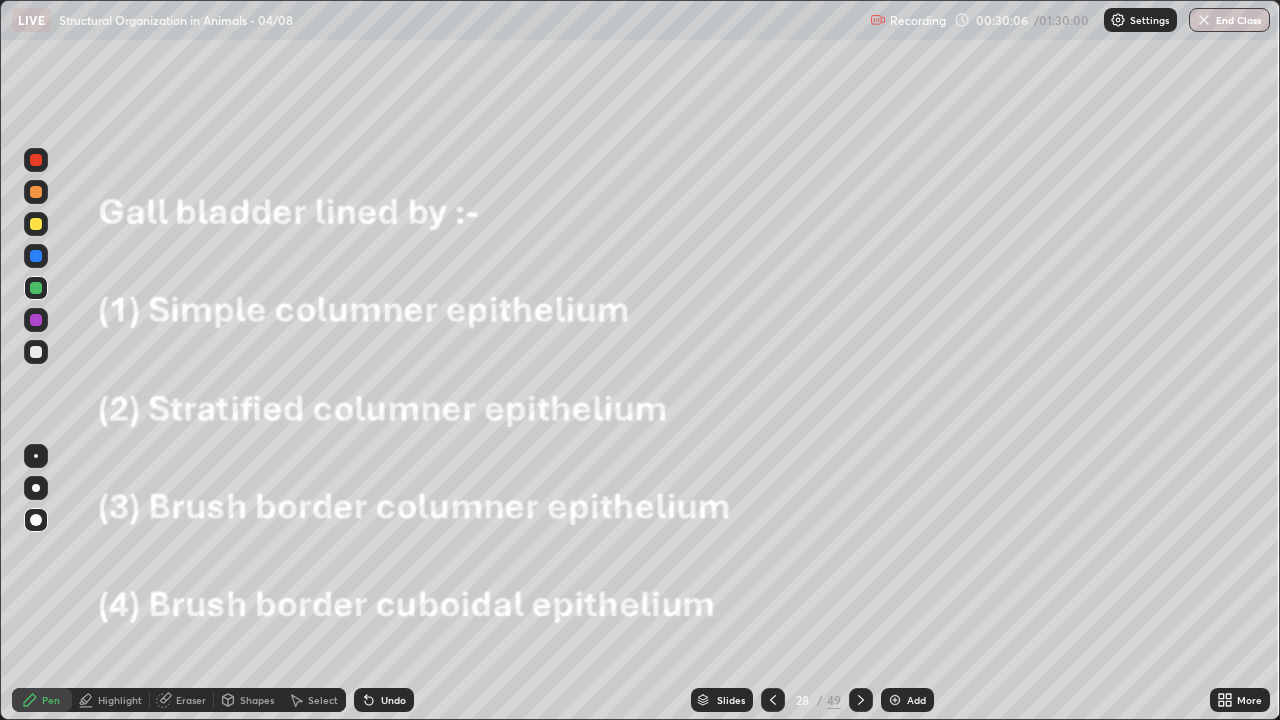 click on "Pen" at bounding box center (51, 700) 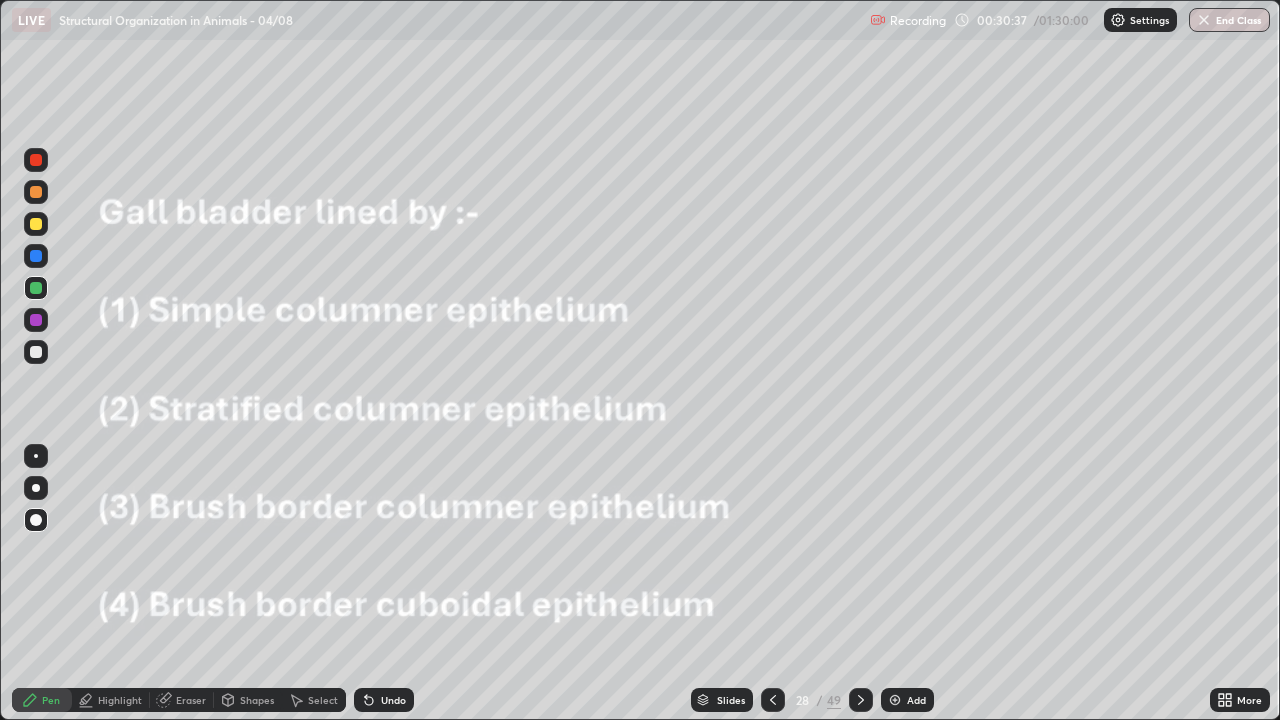 click at bounding box center (36, 224) 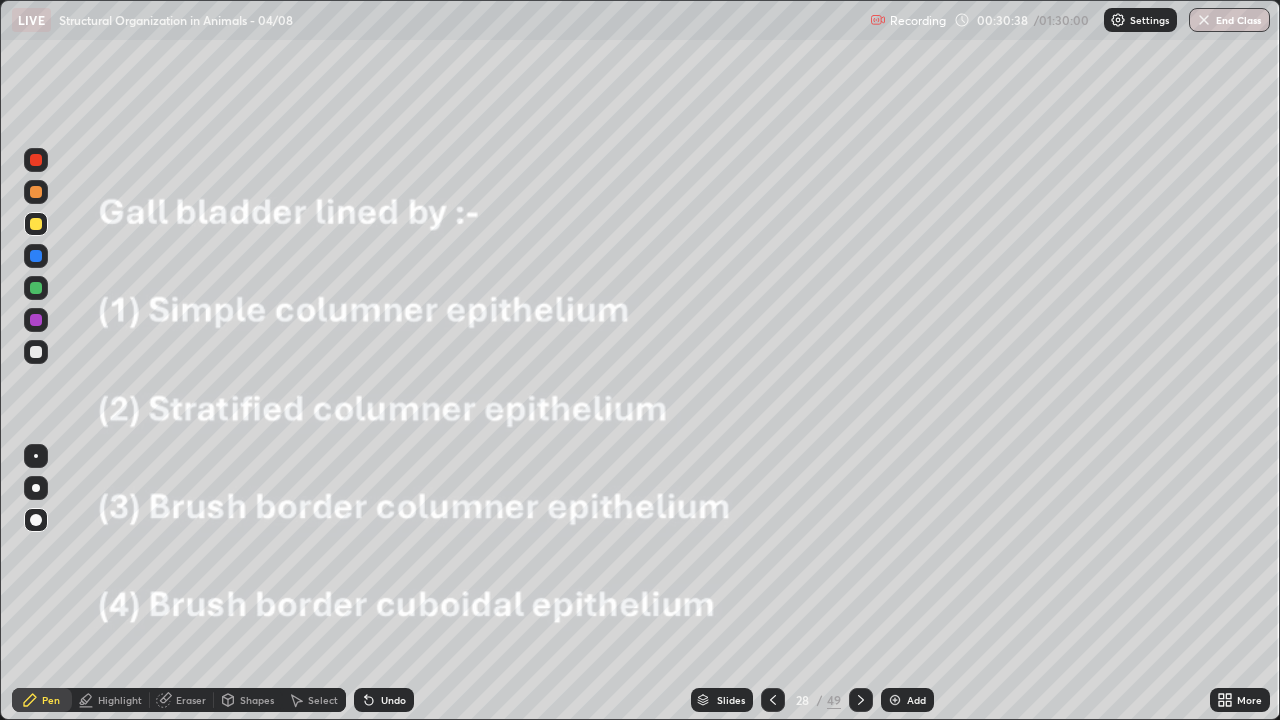 click on "Highlight" at bounding box center (120, 700) 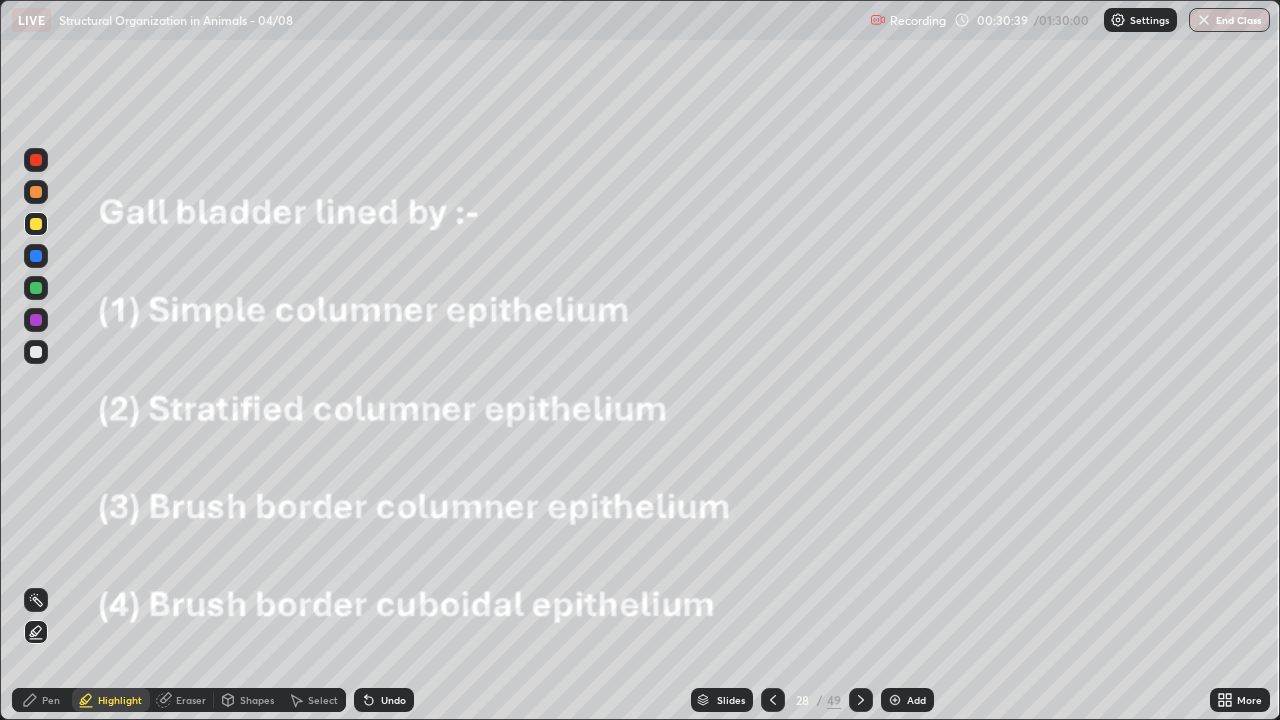 click 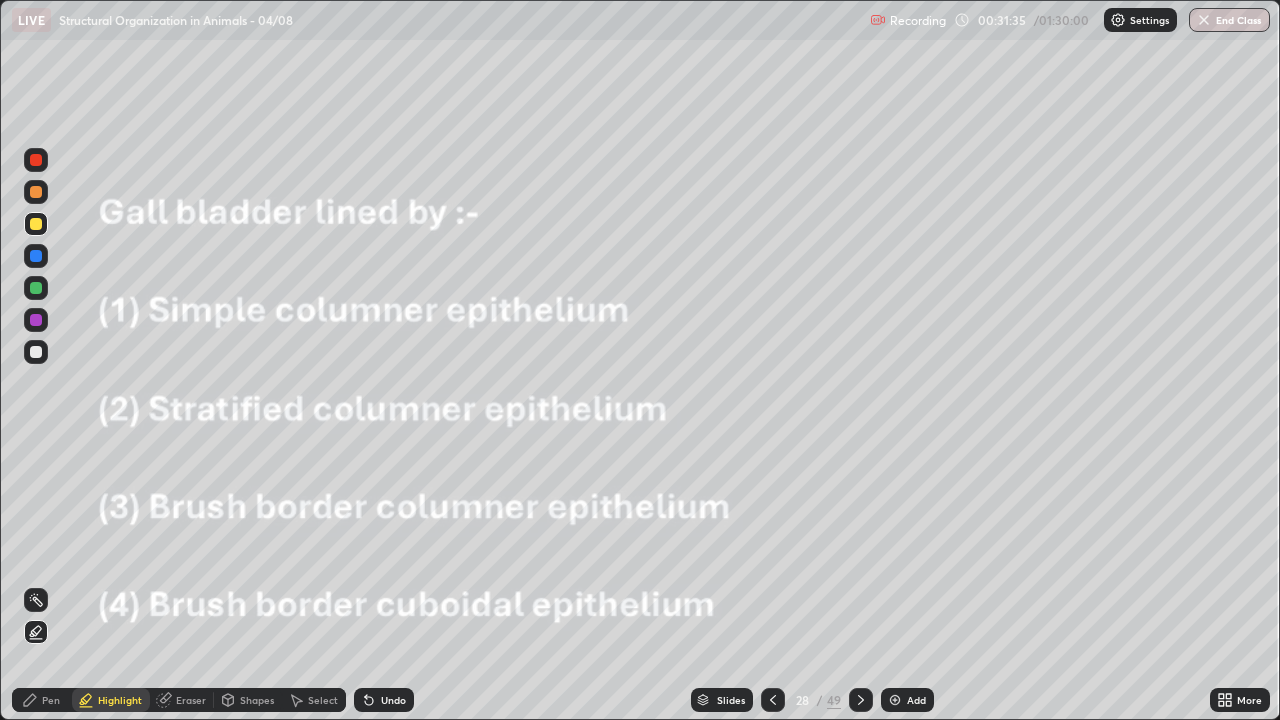 click at bounding box center [36, 224] 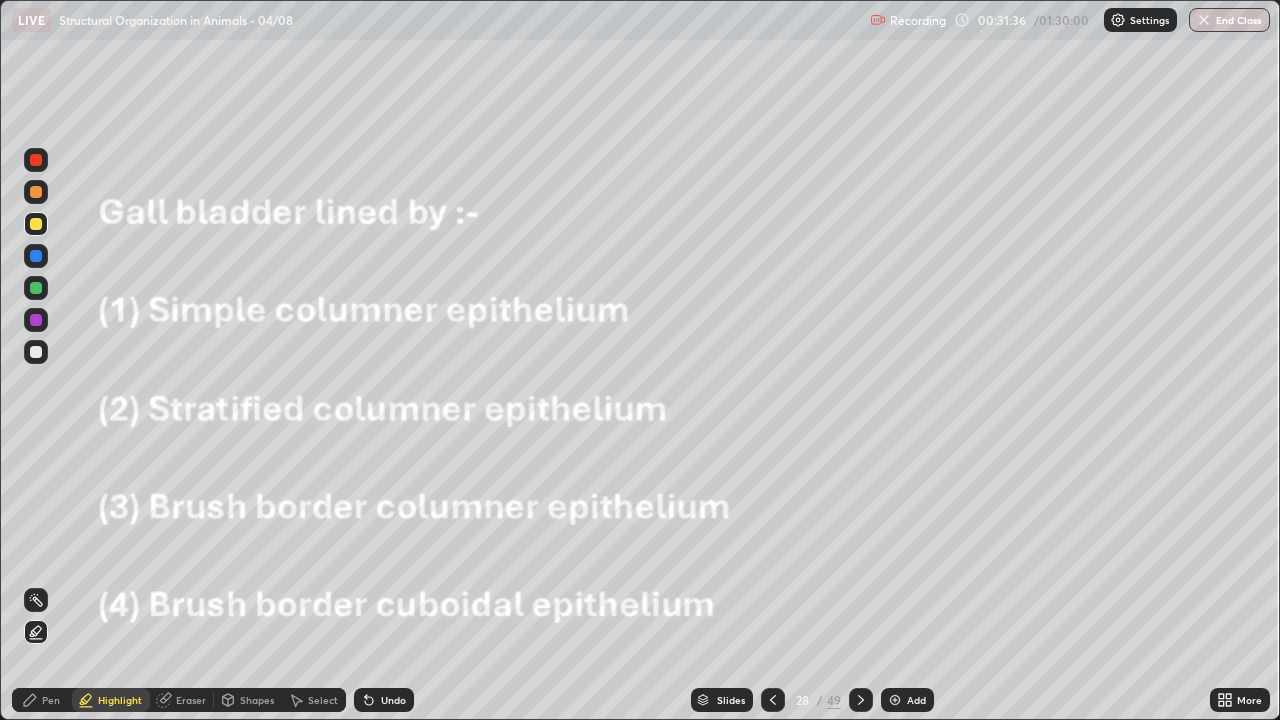 click on "Pen" at bounding box center (51, 700) 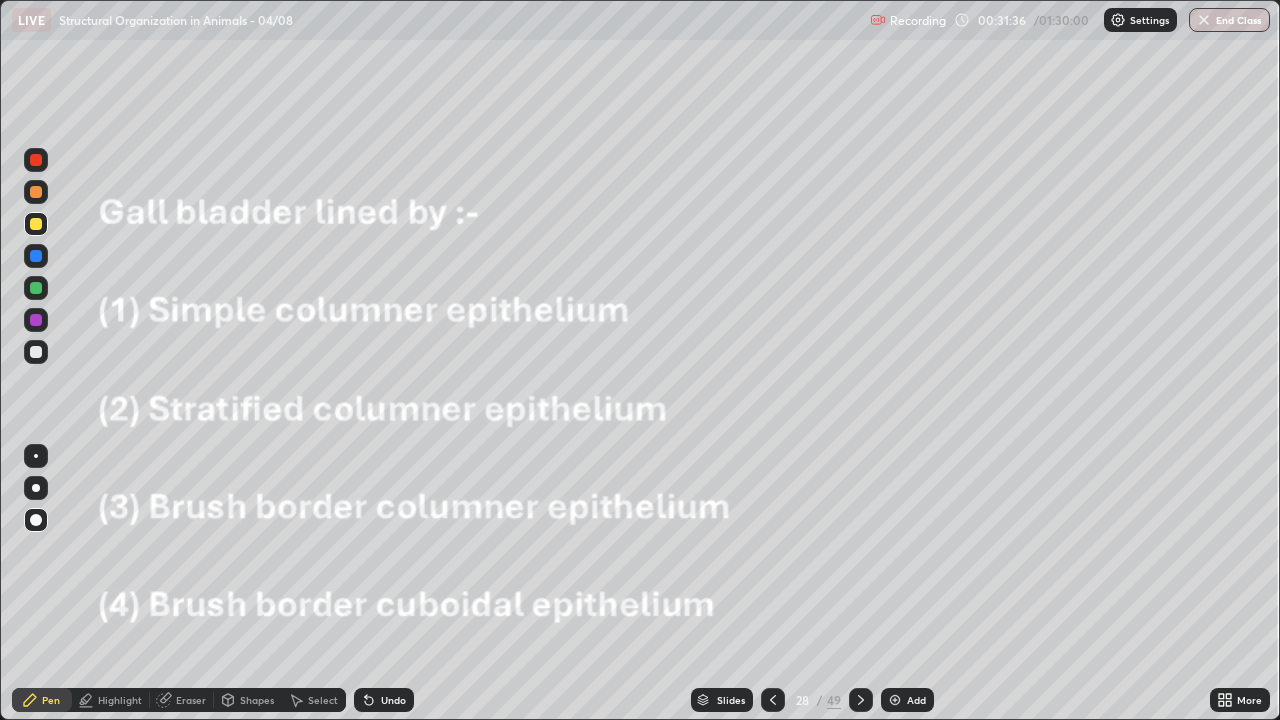 click at bounding box center [36, 520] 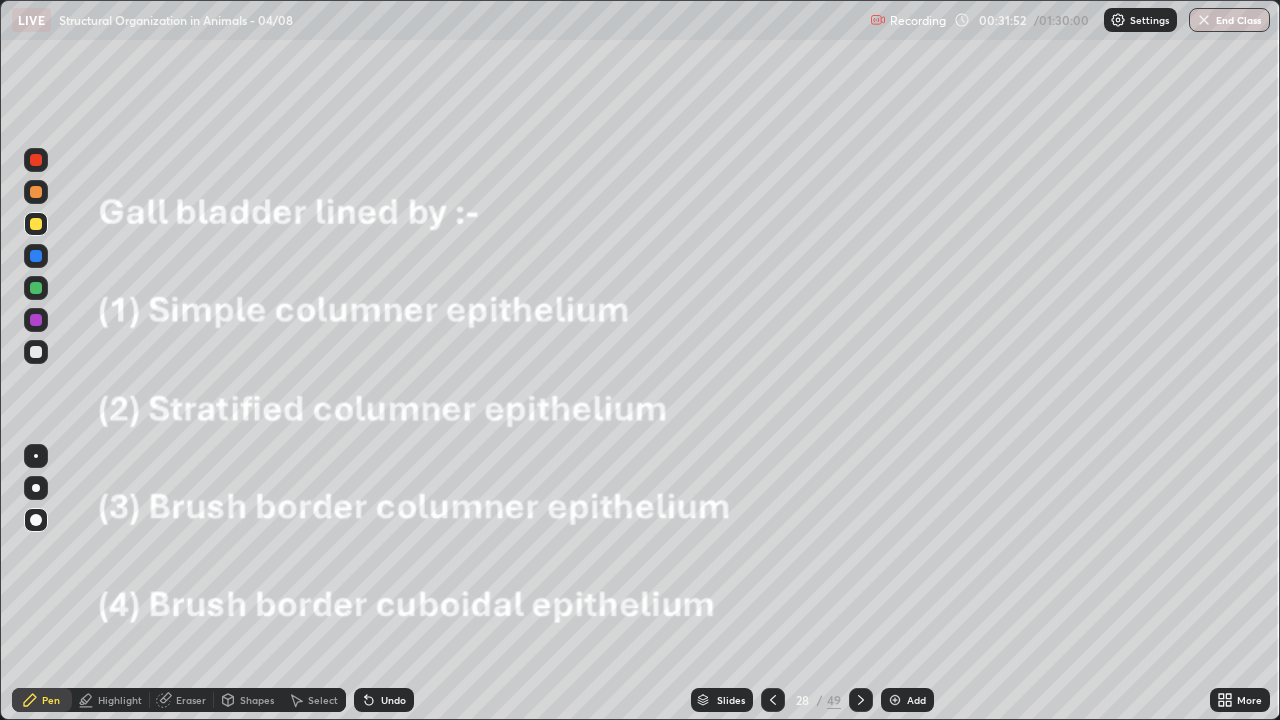 click at bounding box center (36, 488) 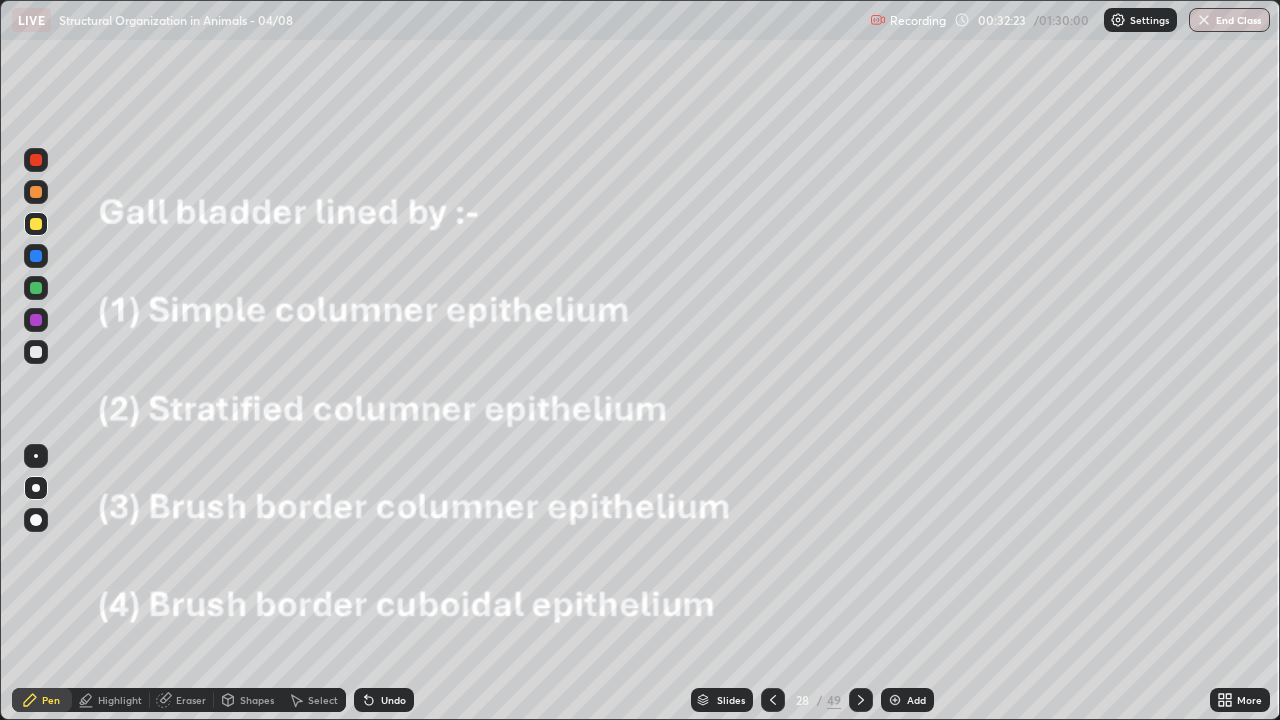 click 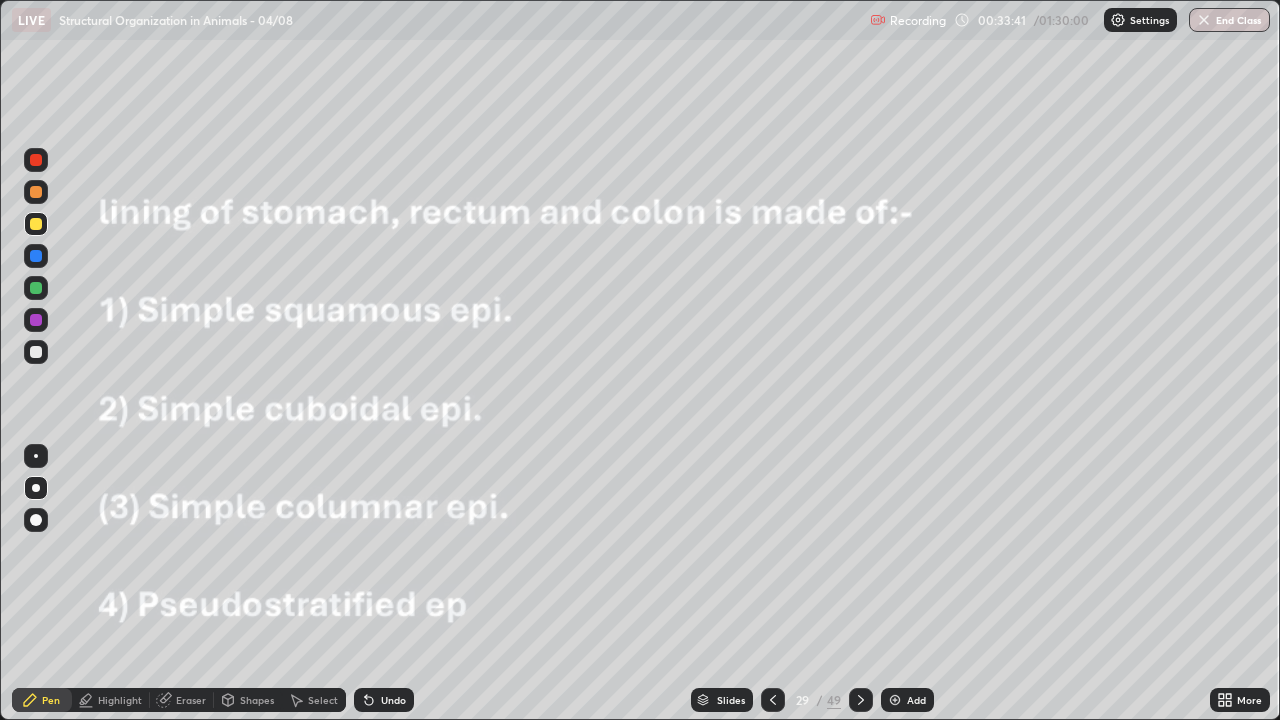 click at bounding box center (36, 256) 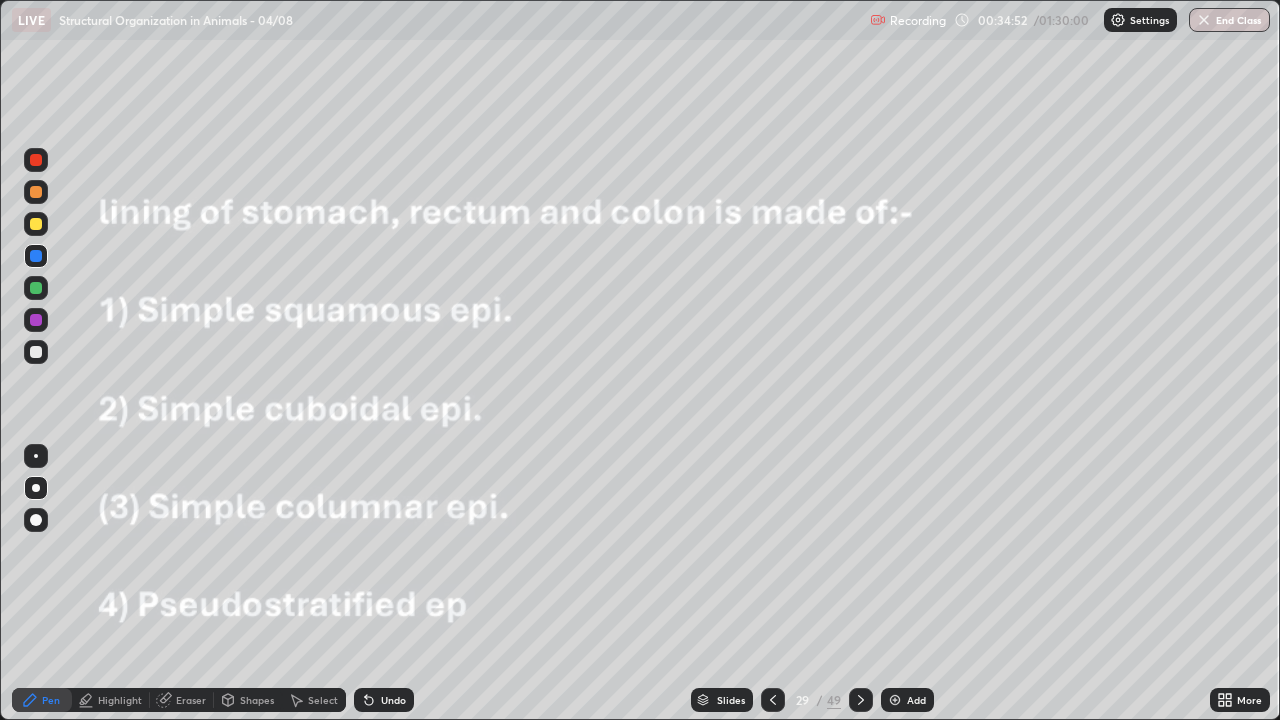 click at bounding box center (861, 700) 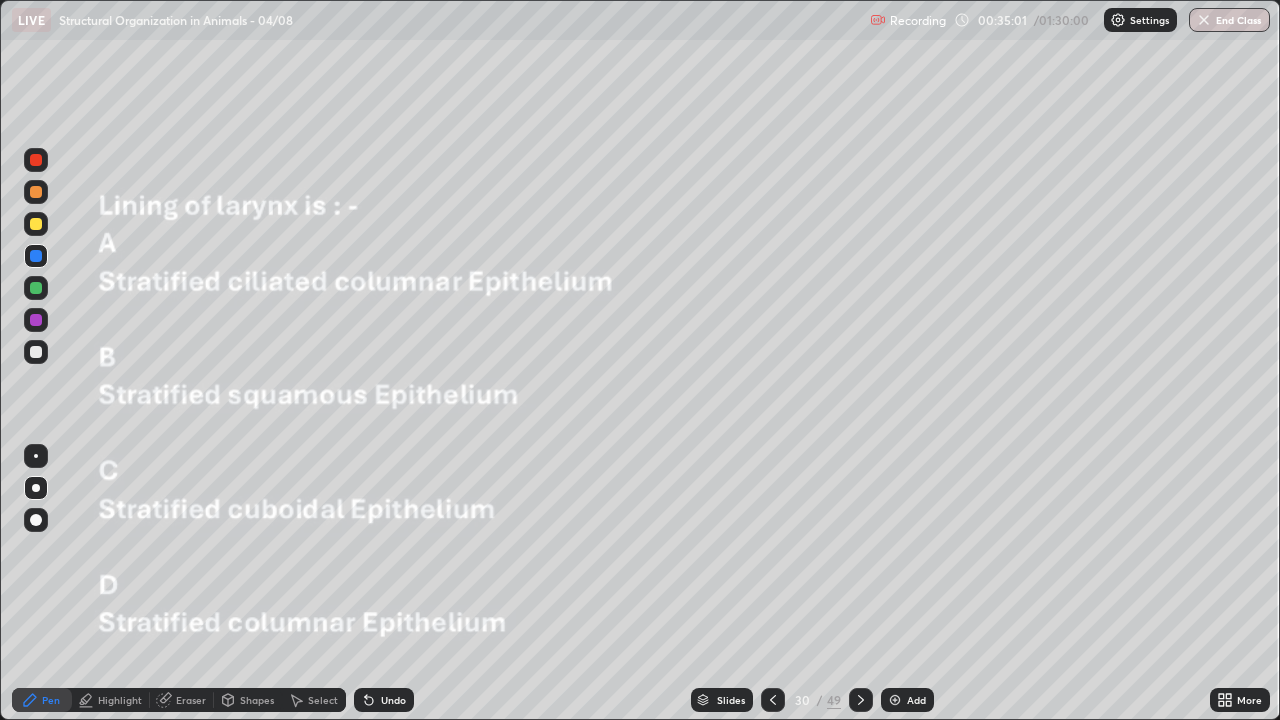 click 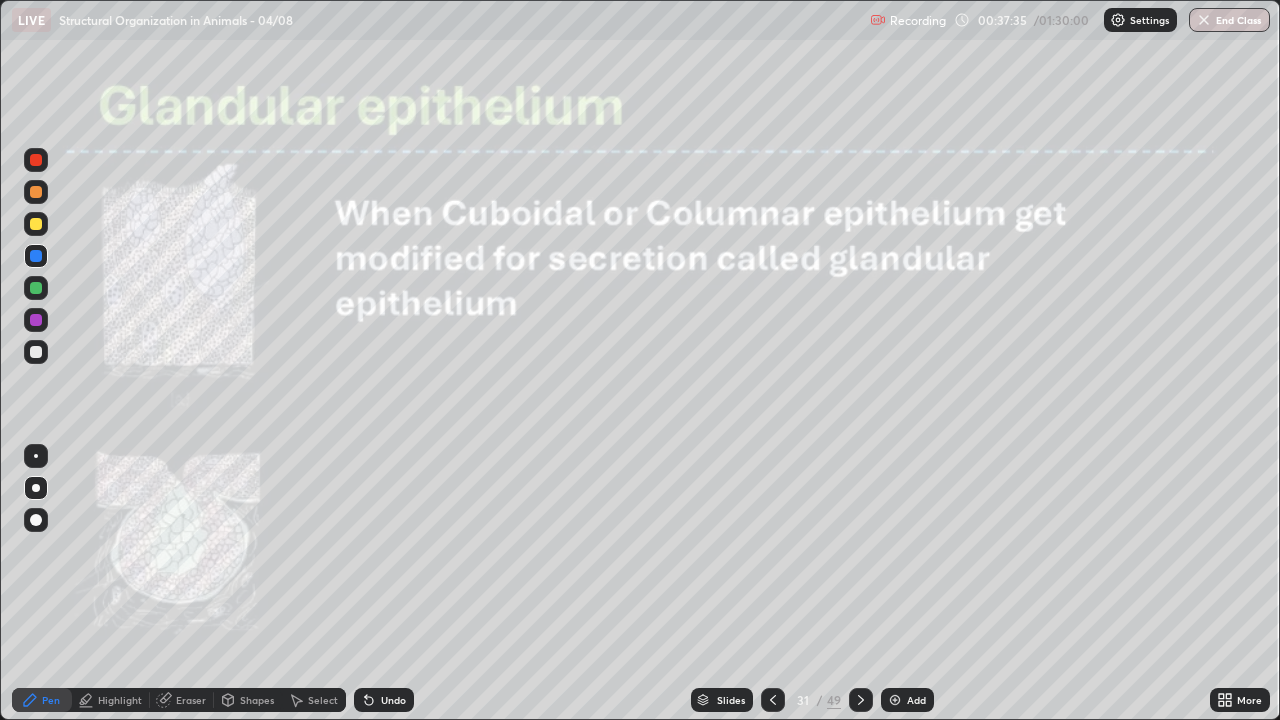 click at bounding box center (773, 700) 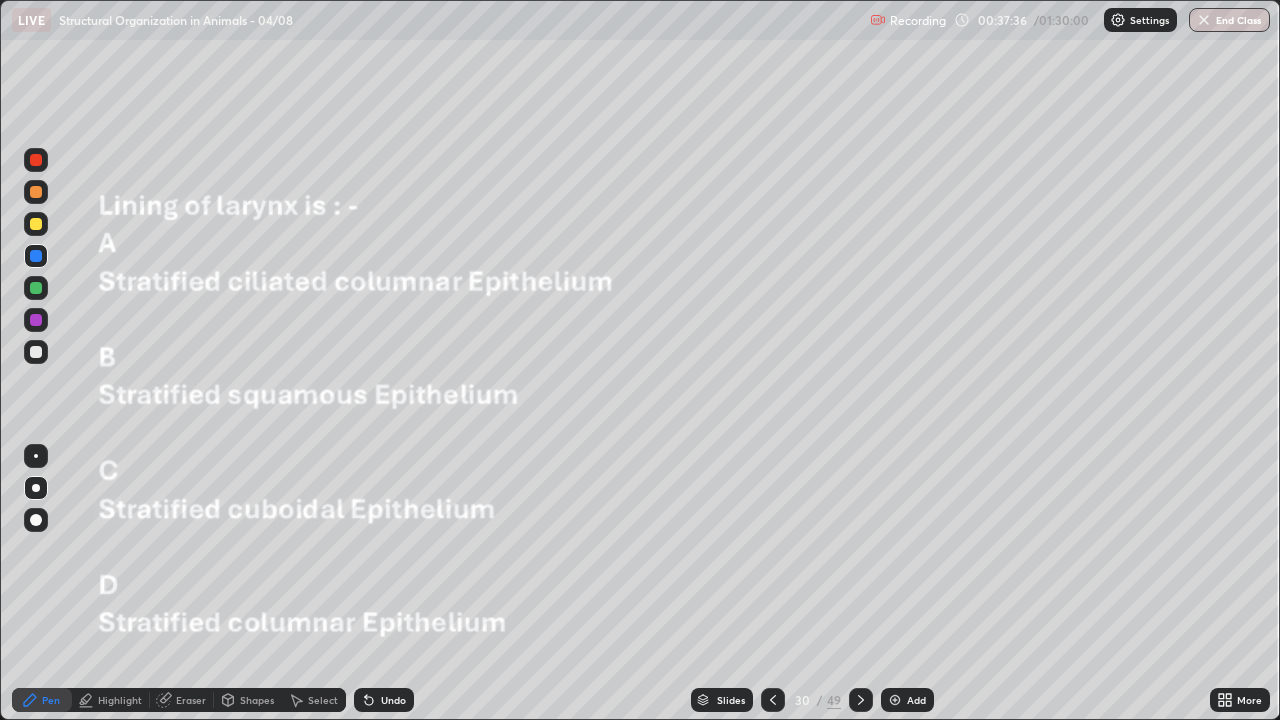 click at bounding box center (773, 700) 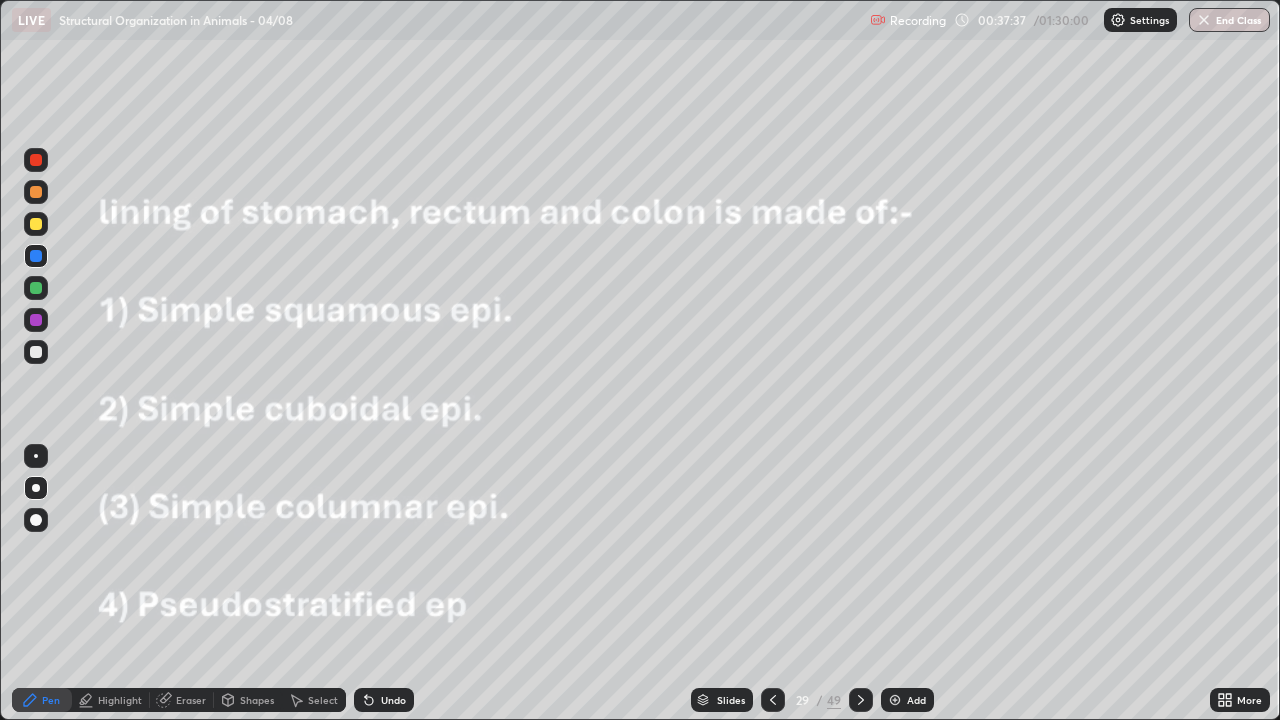 click on "Slides" at bounding box center [722, 700] 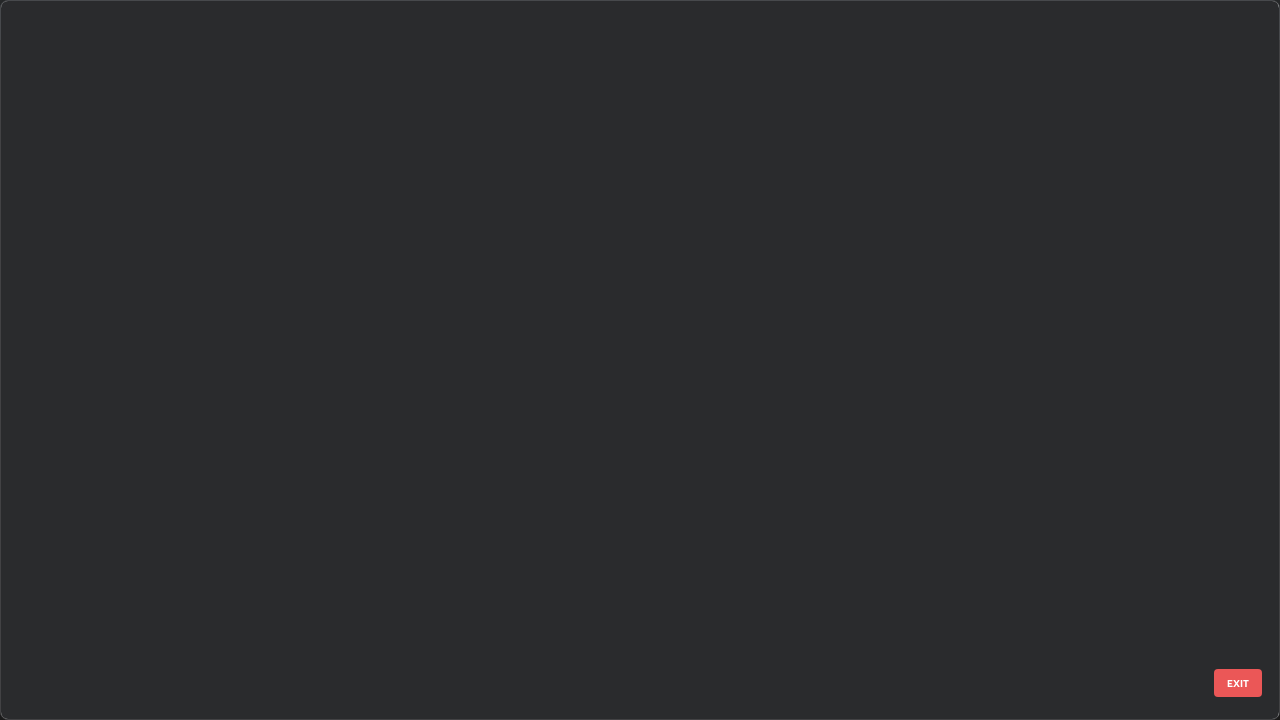 scroll, scrollTop: 1528, scrollLeft: 0, axis: vertical 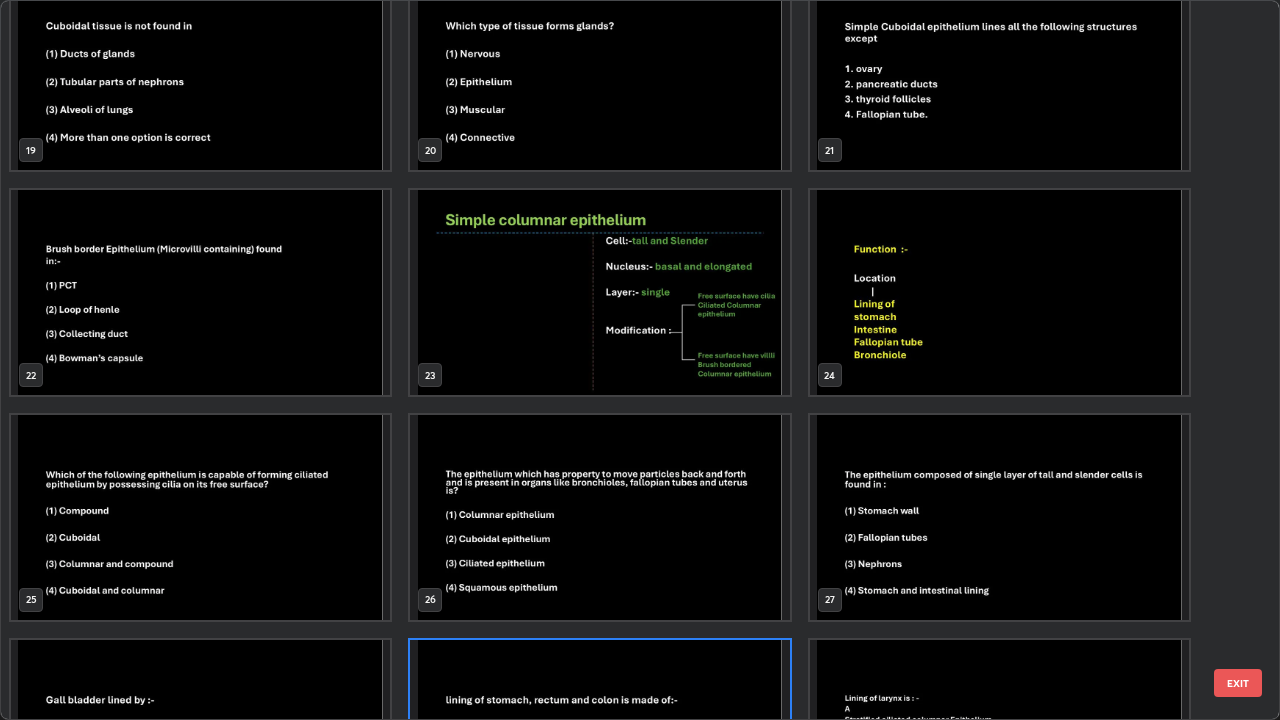 click at bounding box center [999, 292] 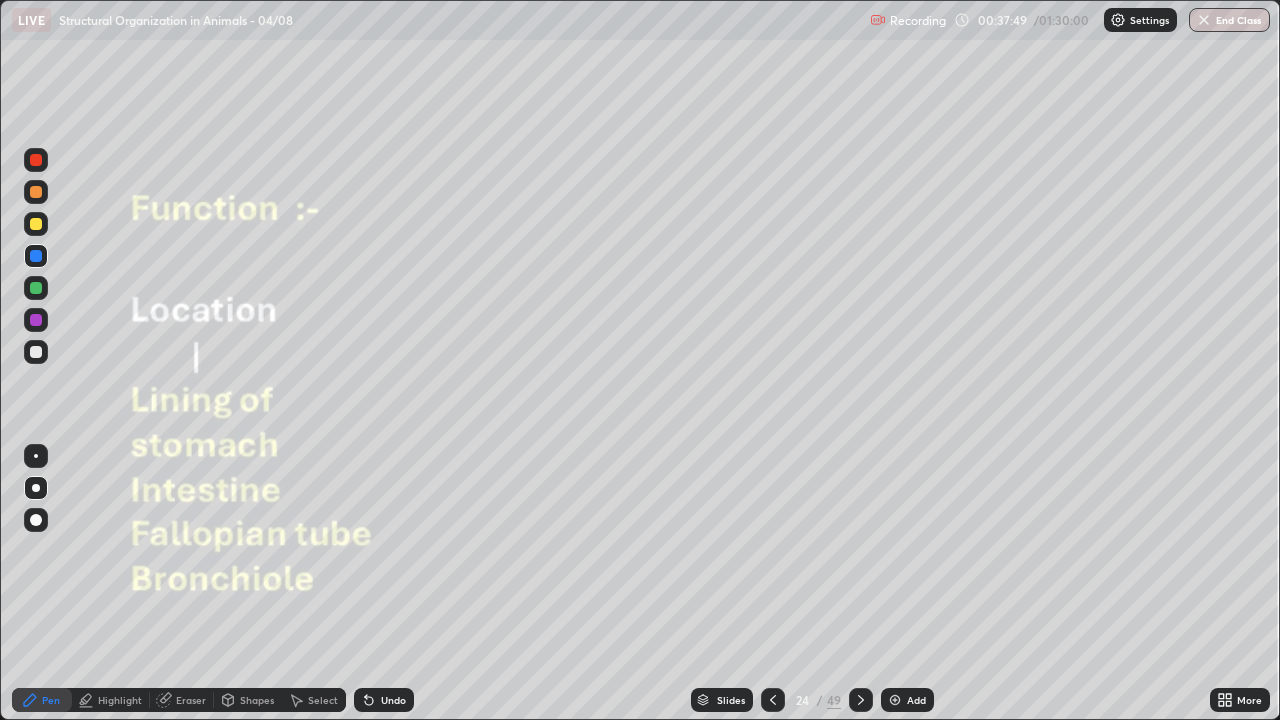 click at bounding box center [36, 256] 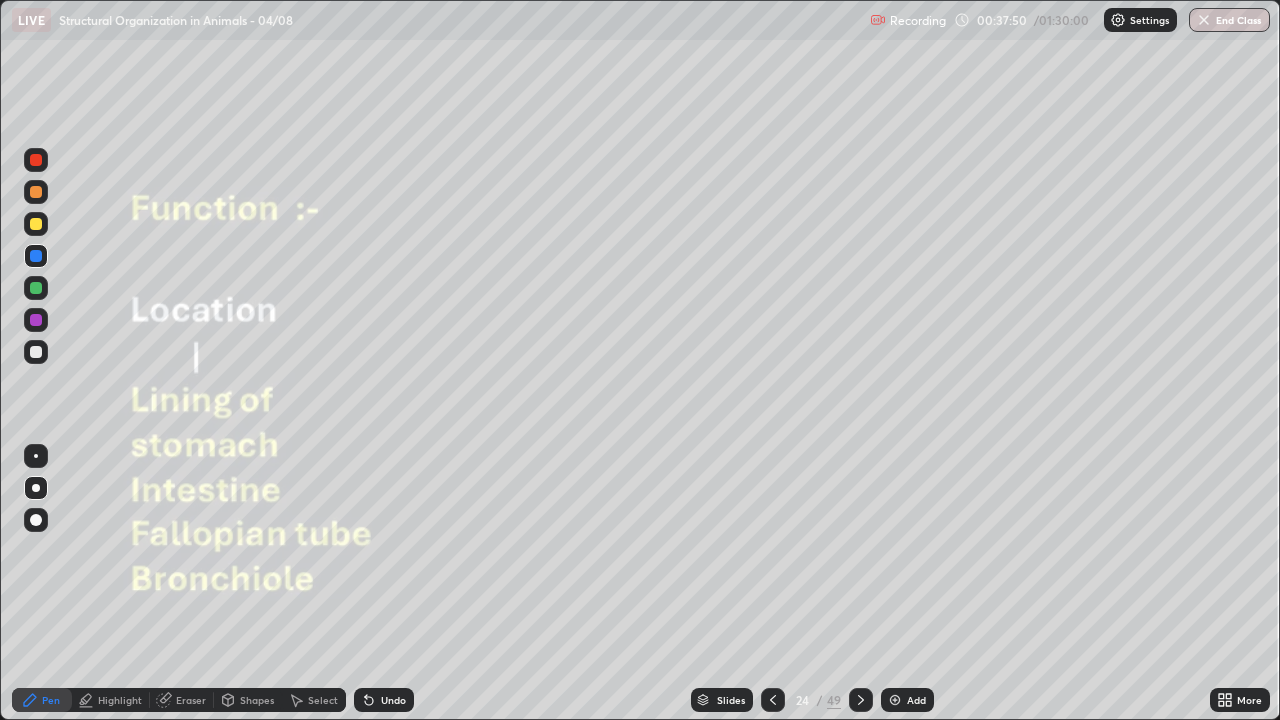 click on "Pen" at bounding box center (42, 700) 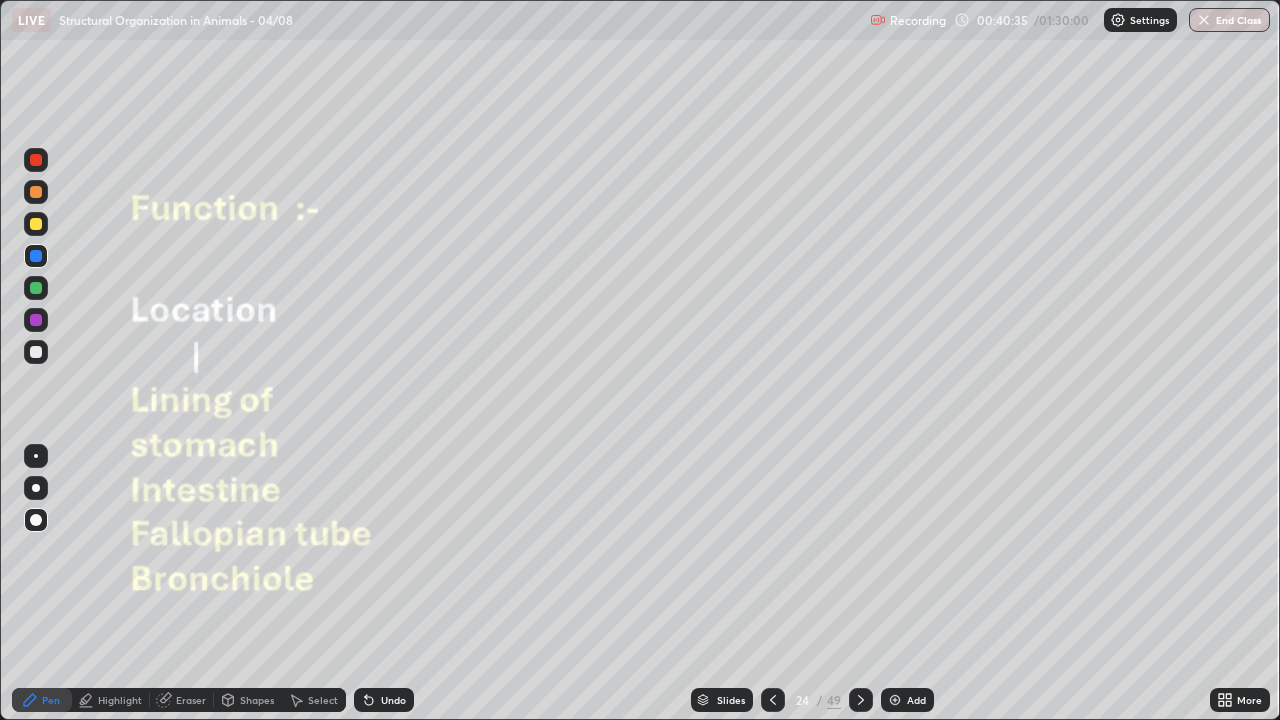 click 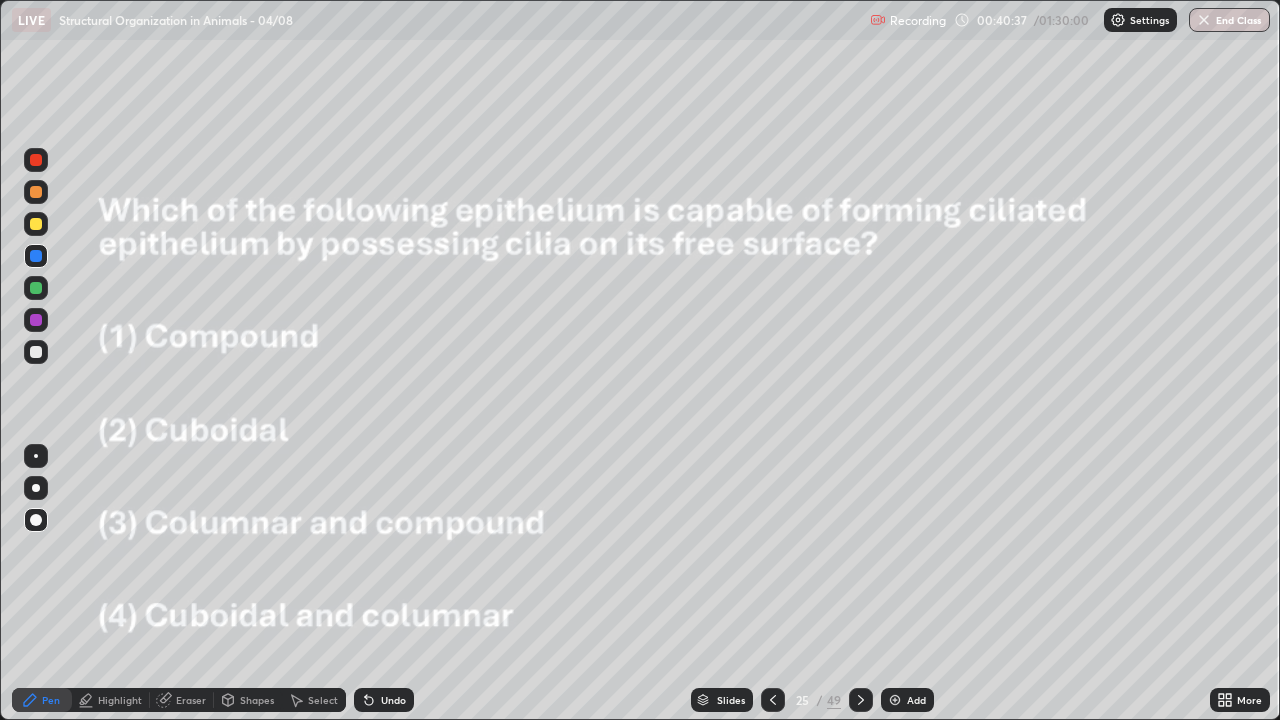 click on "Slides" at bounding box center (731, 700) 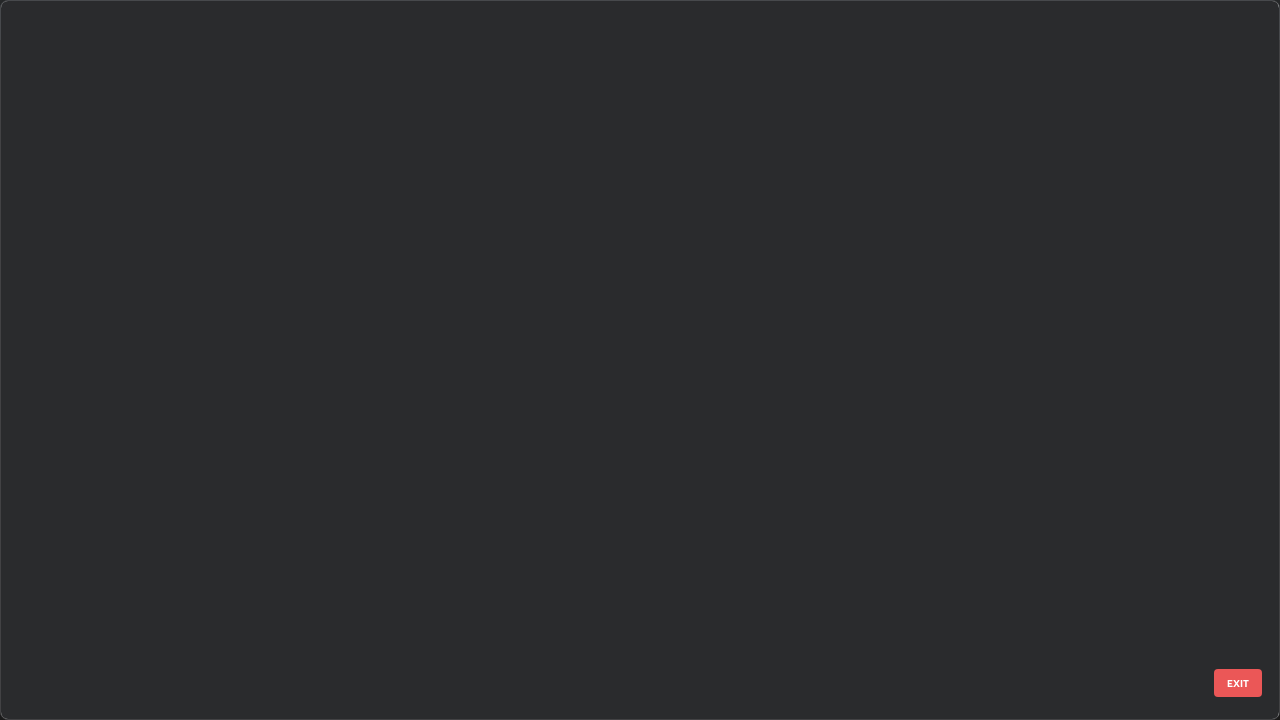 scroll, scrollTop: 1303, scrollLeft: 0, axis: vertical 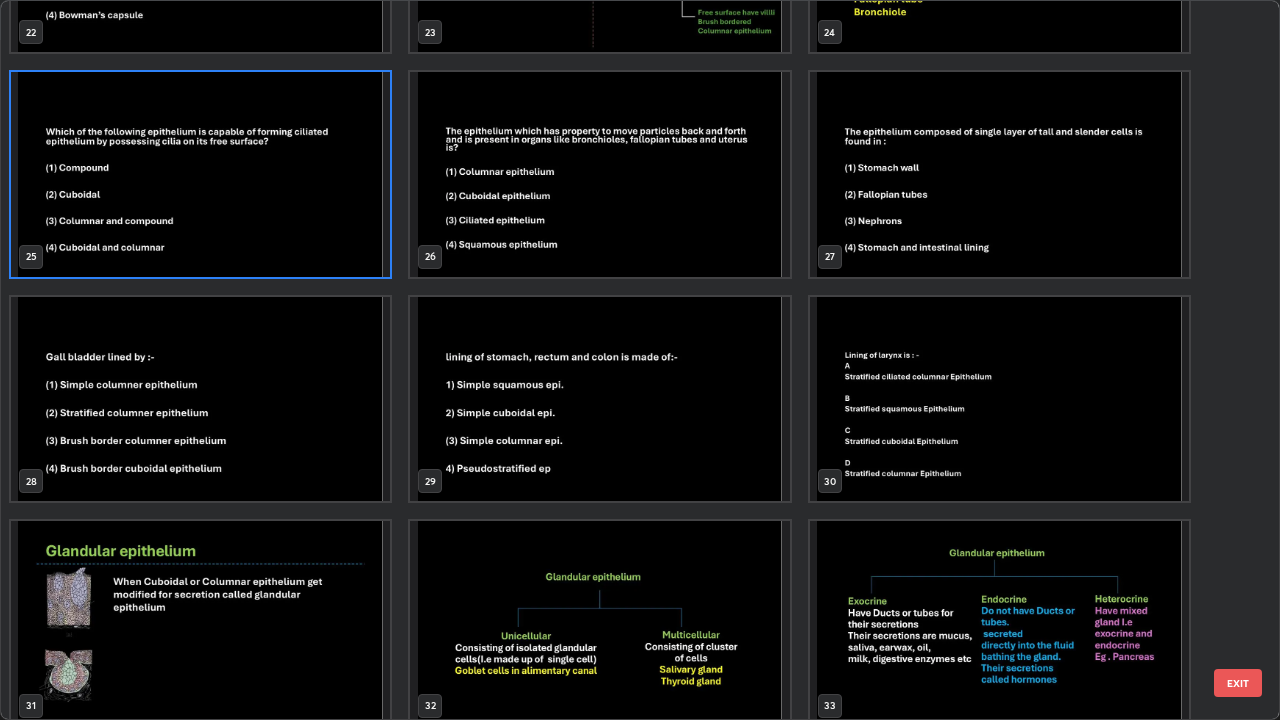click at bounding box center [200, 623] 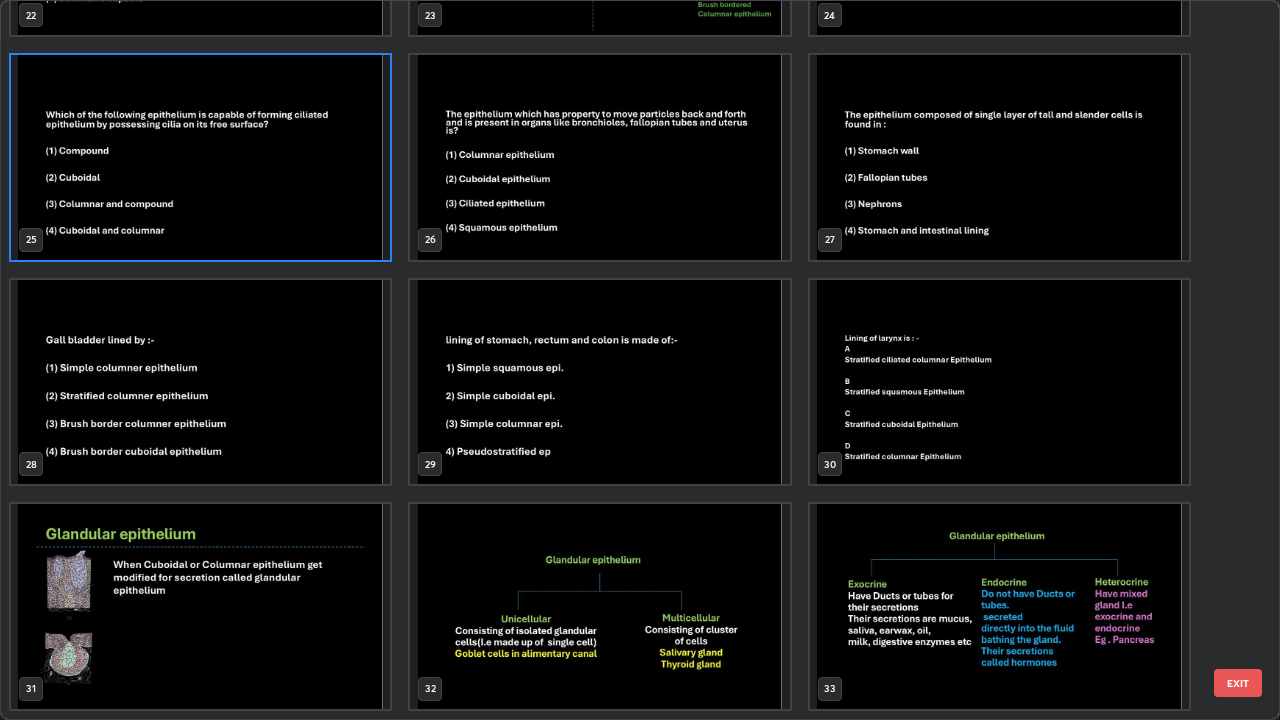 click at bounding box center (200, 606) 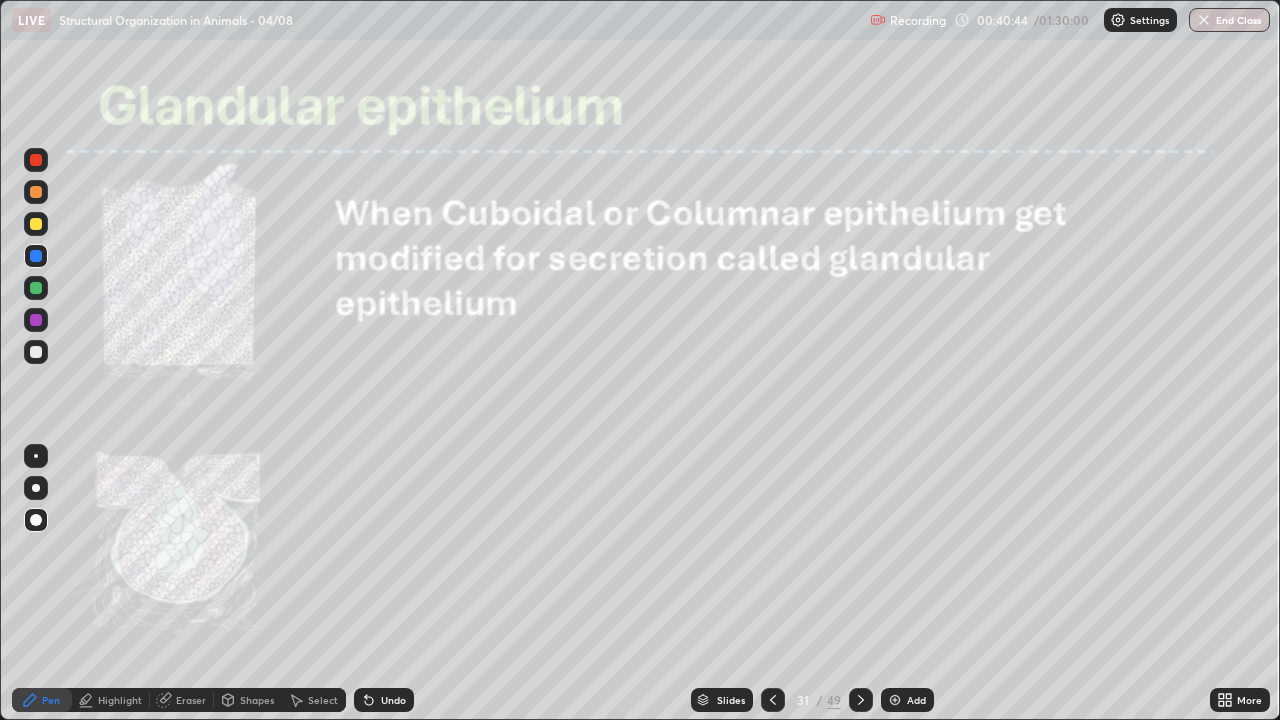 click 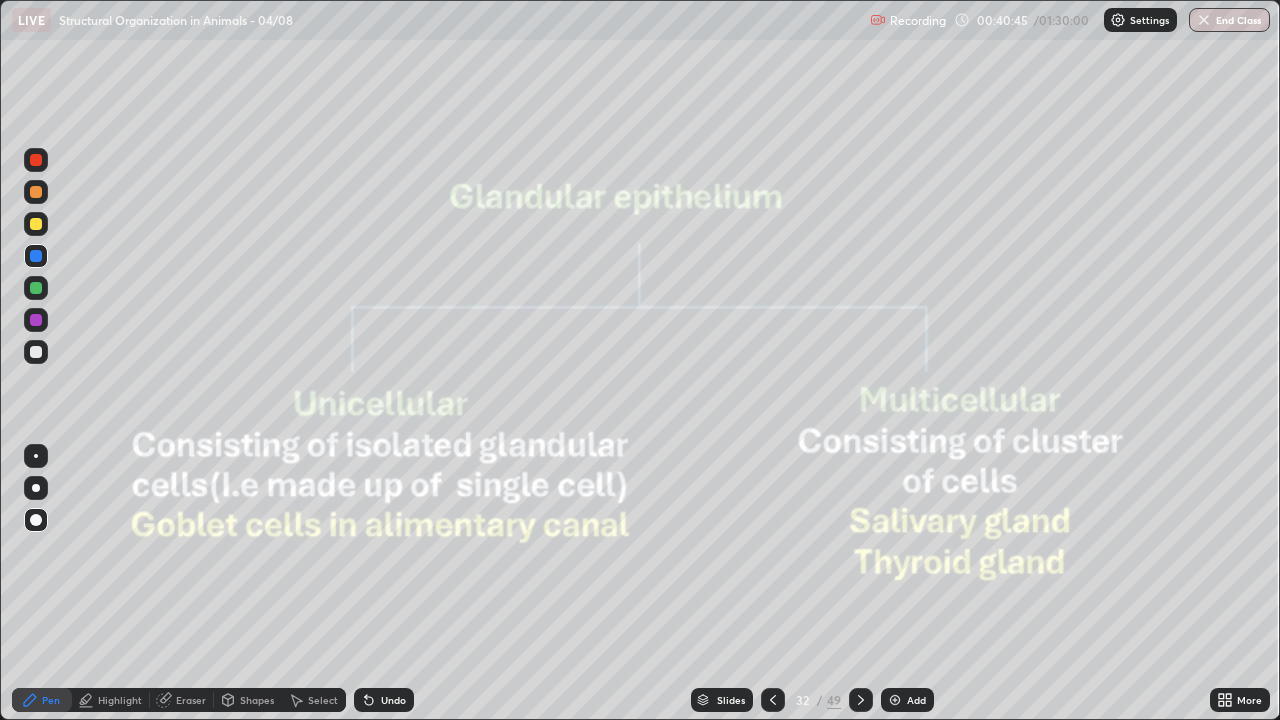 click 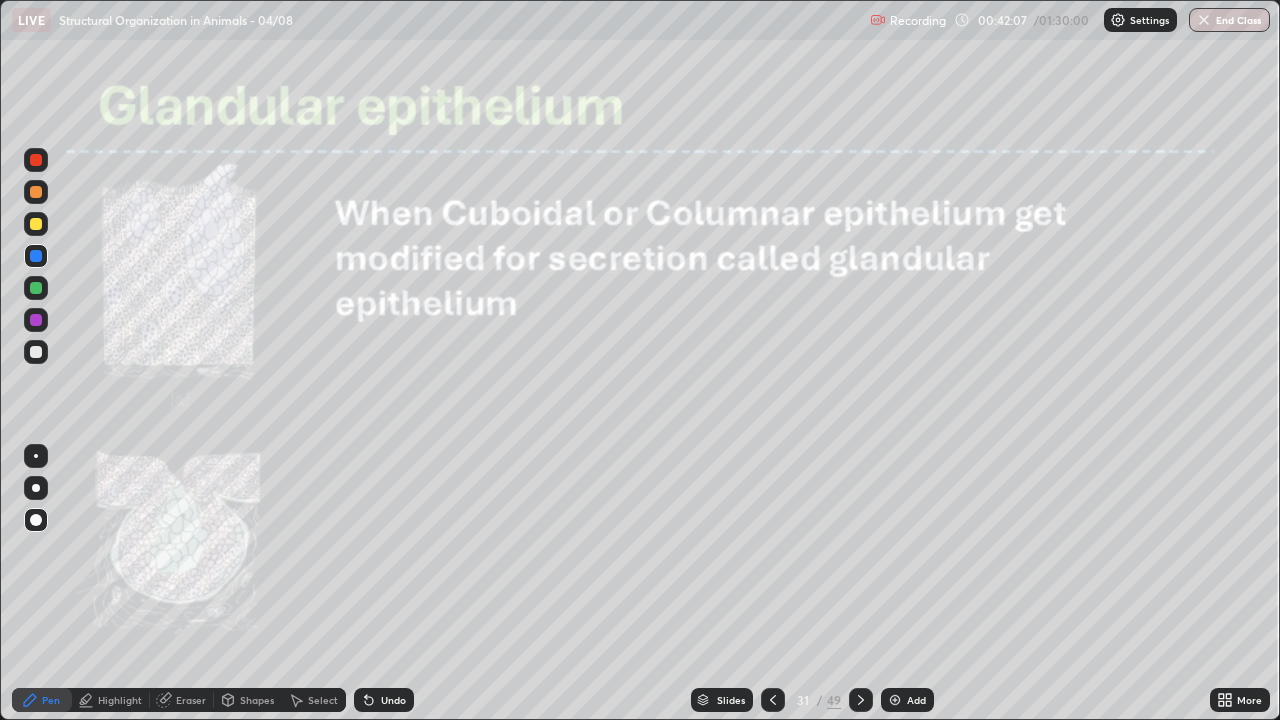 click at bounding box center (36, 320) 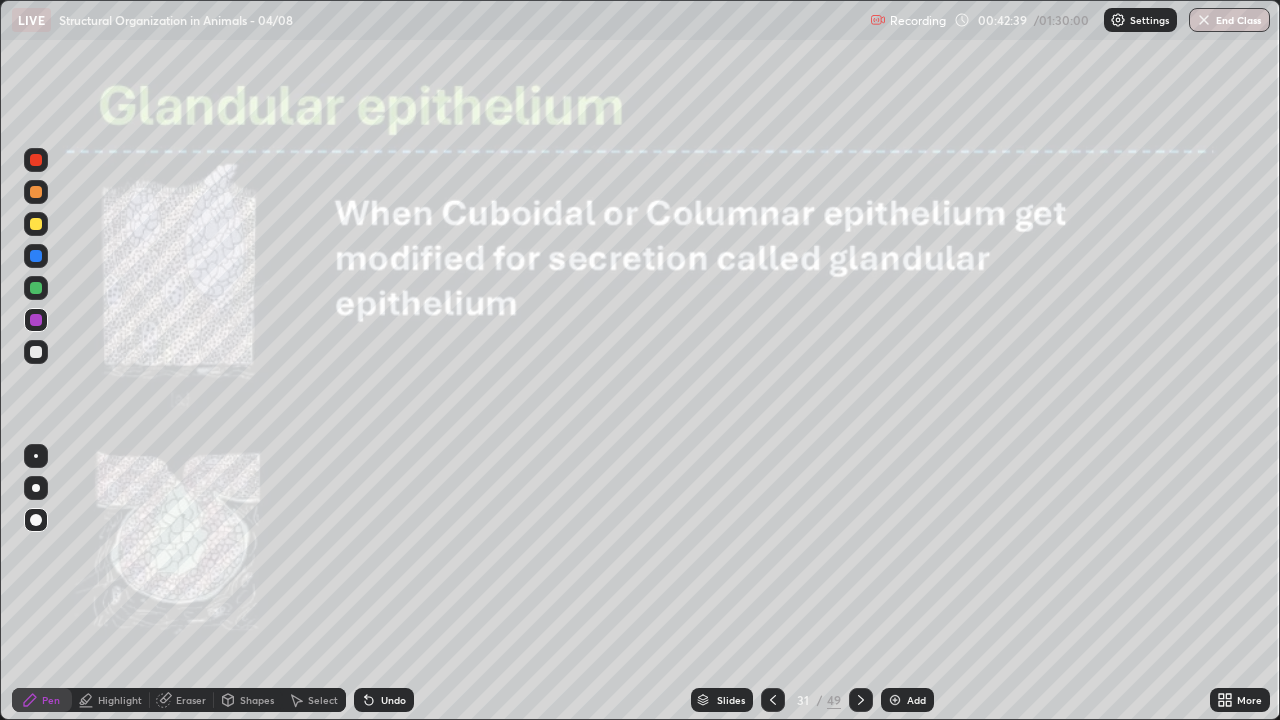click at bounding box center (861, 700) 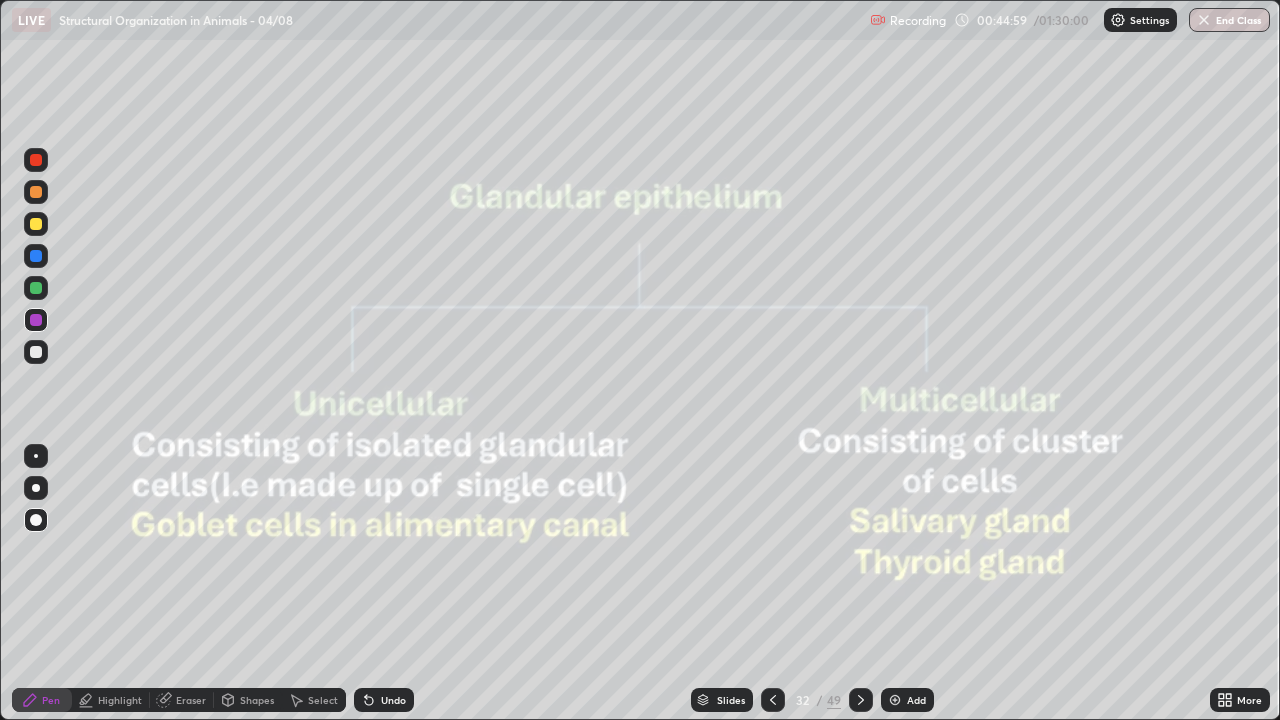 click 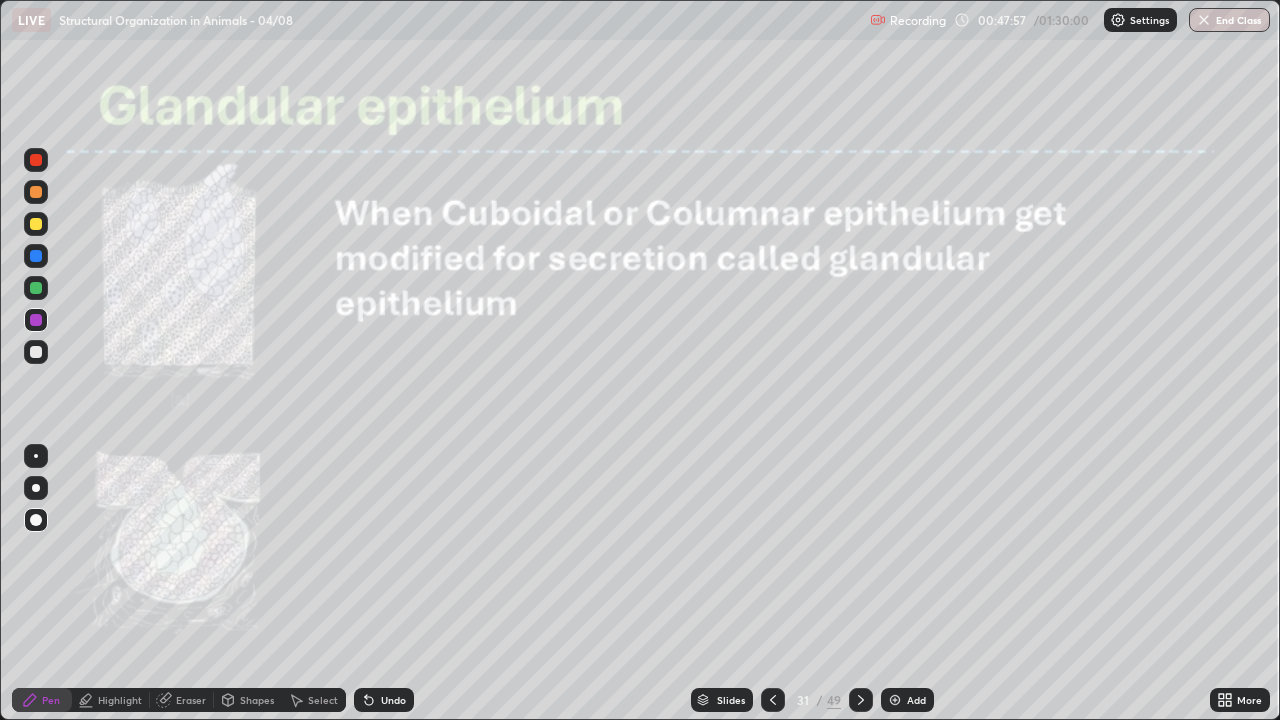 click 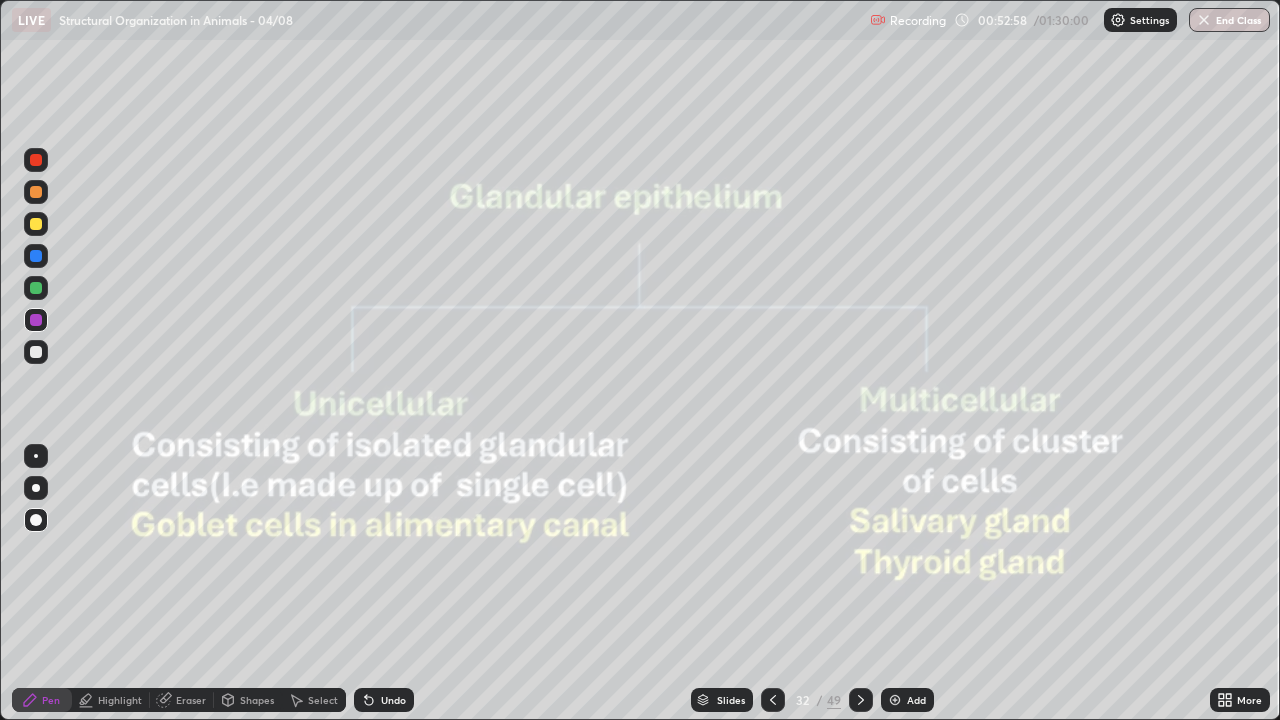 click 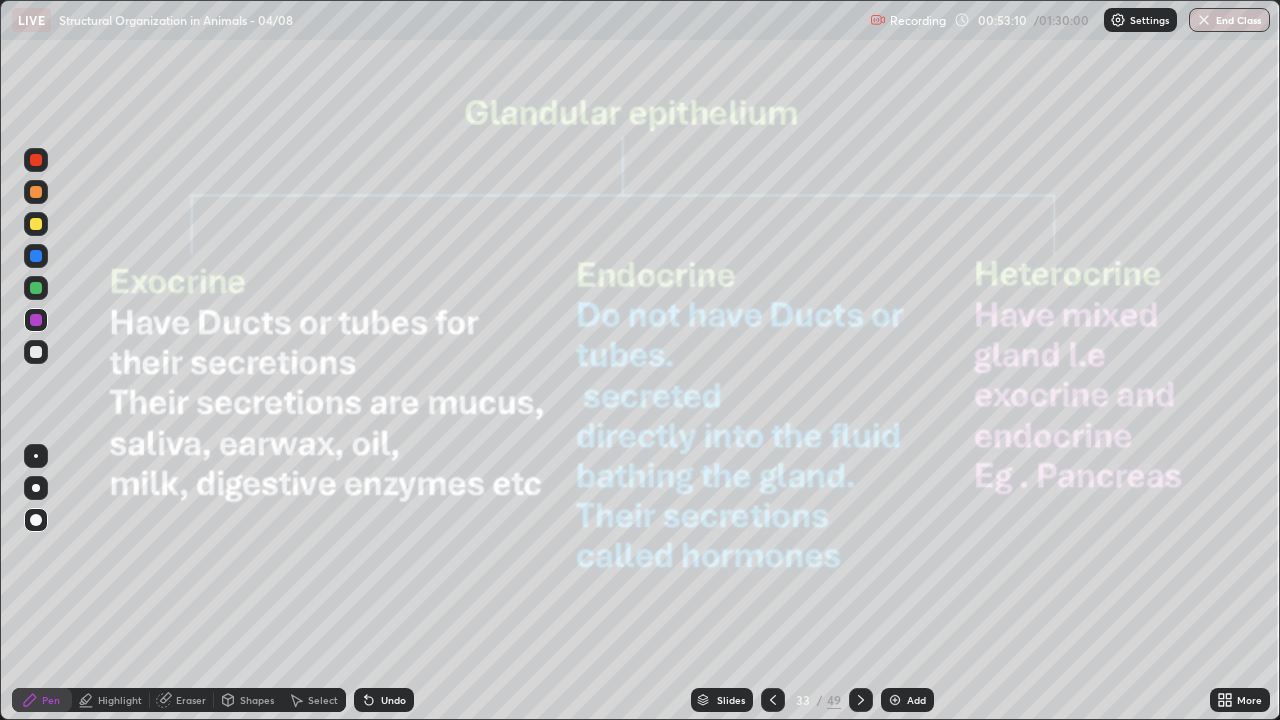 click 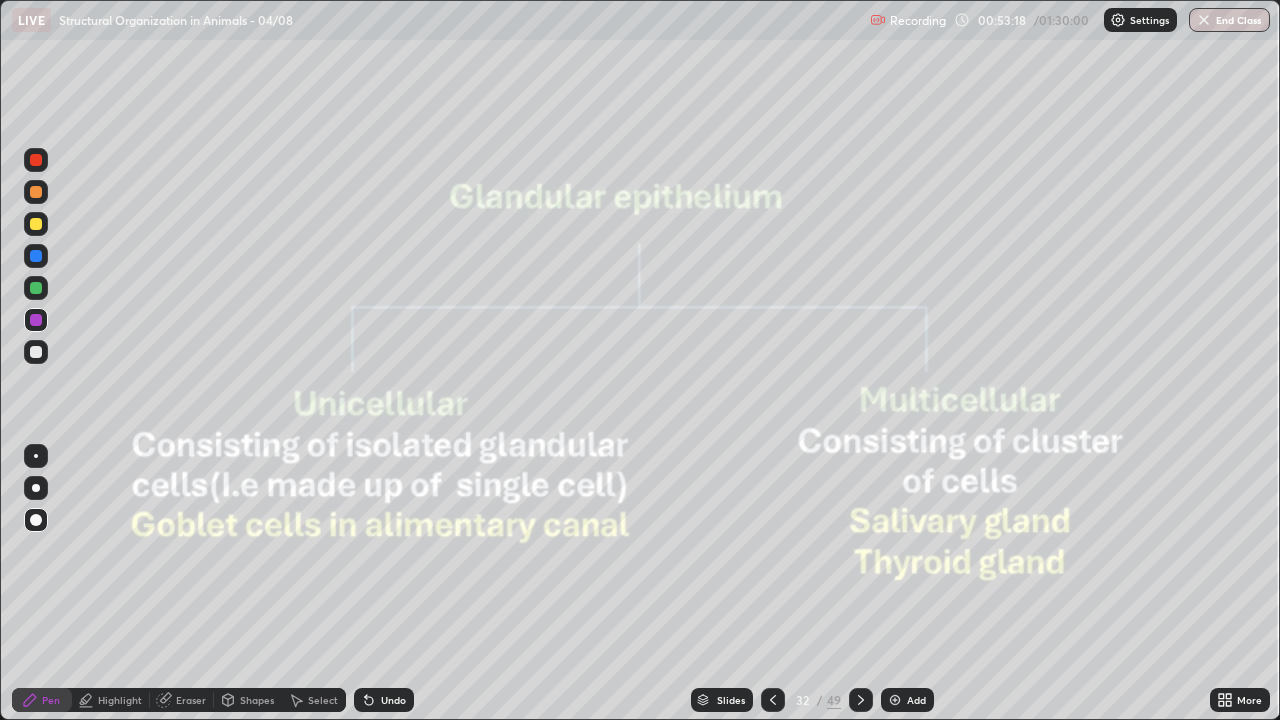 click 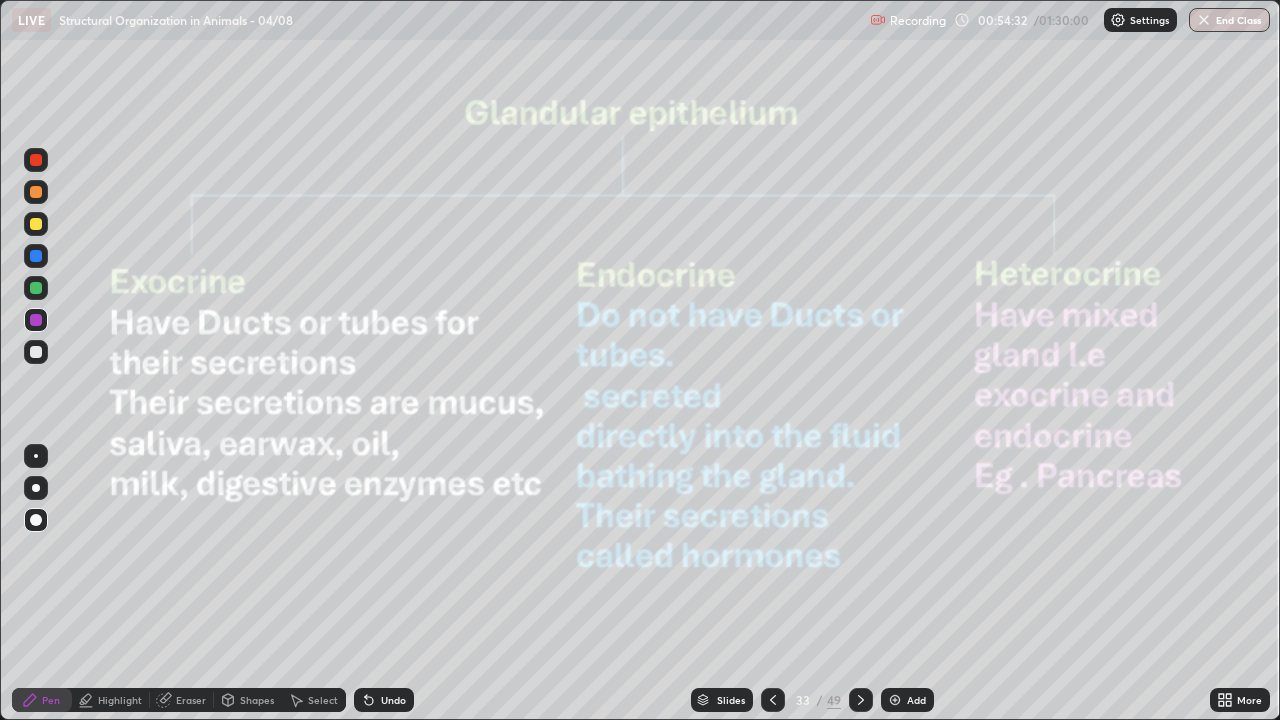 click at bounding box center [36, 224] 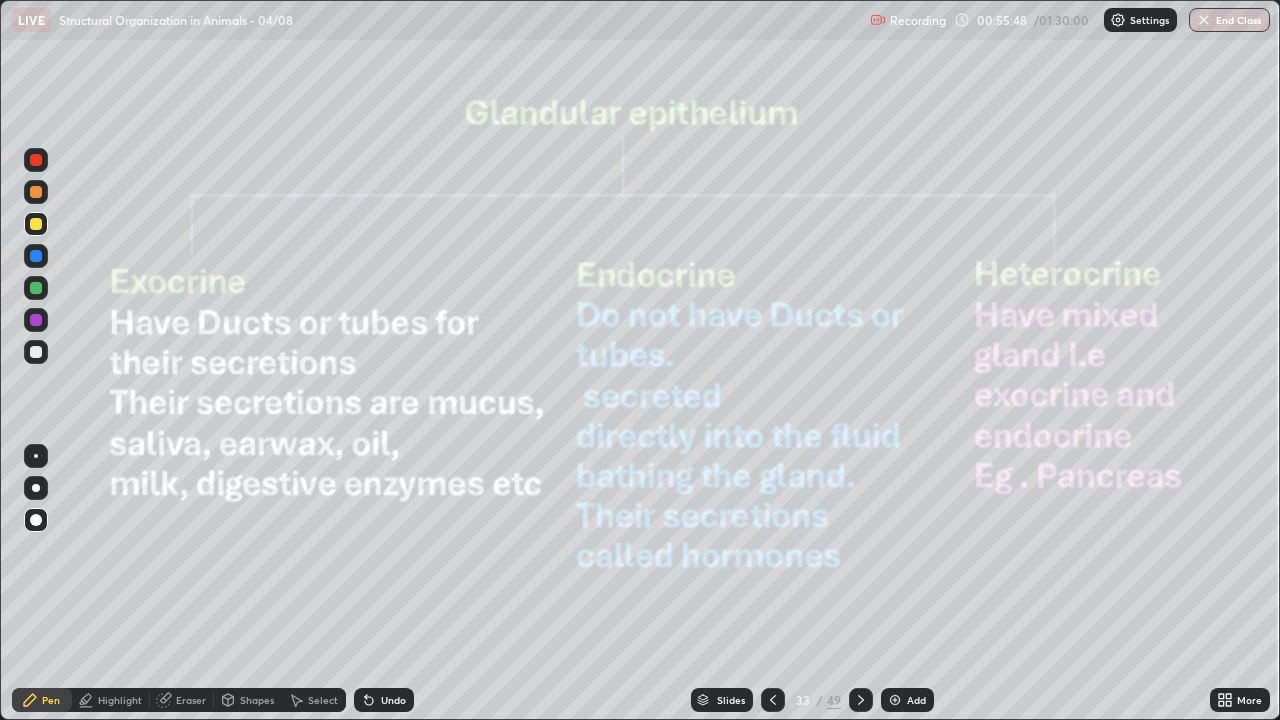 click on "Shapes" at bounding box center (257, 700) 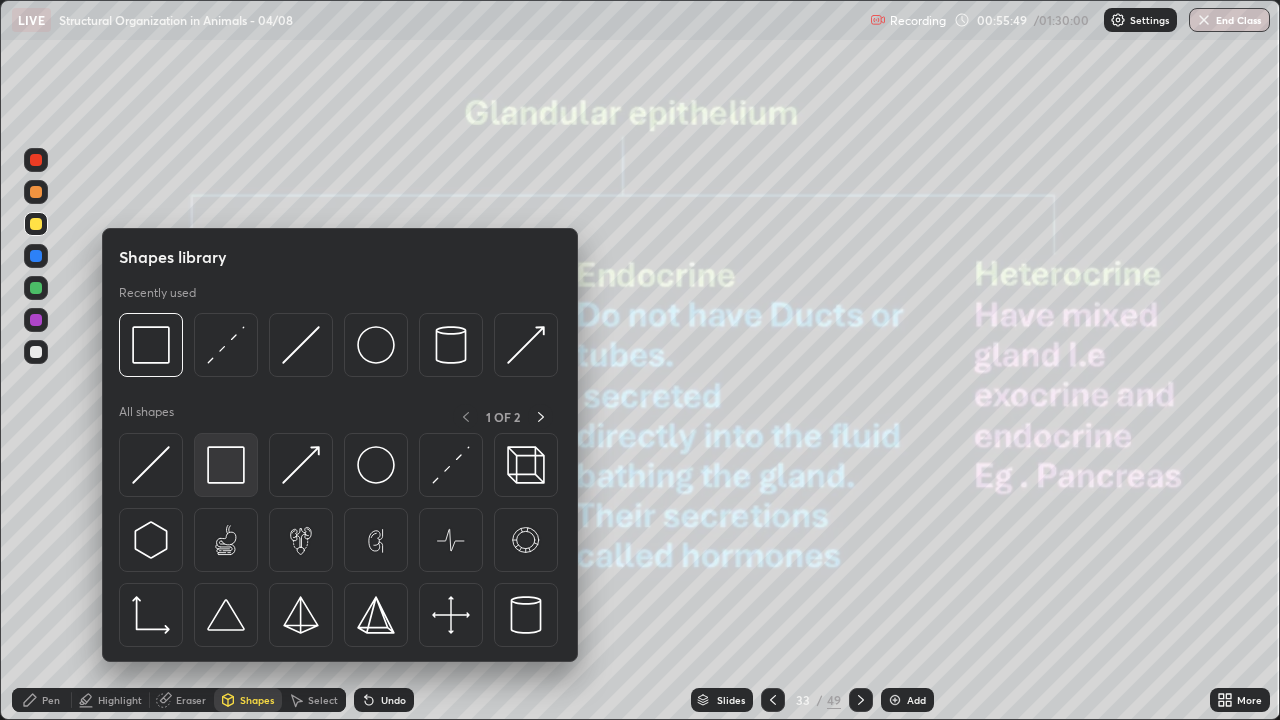 click at bounding box center (226, 465) 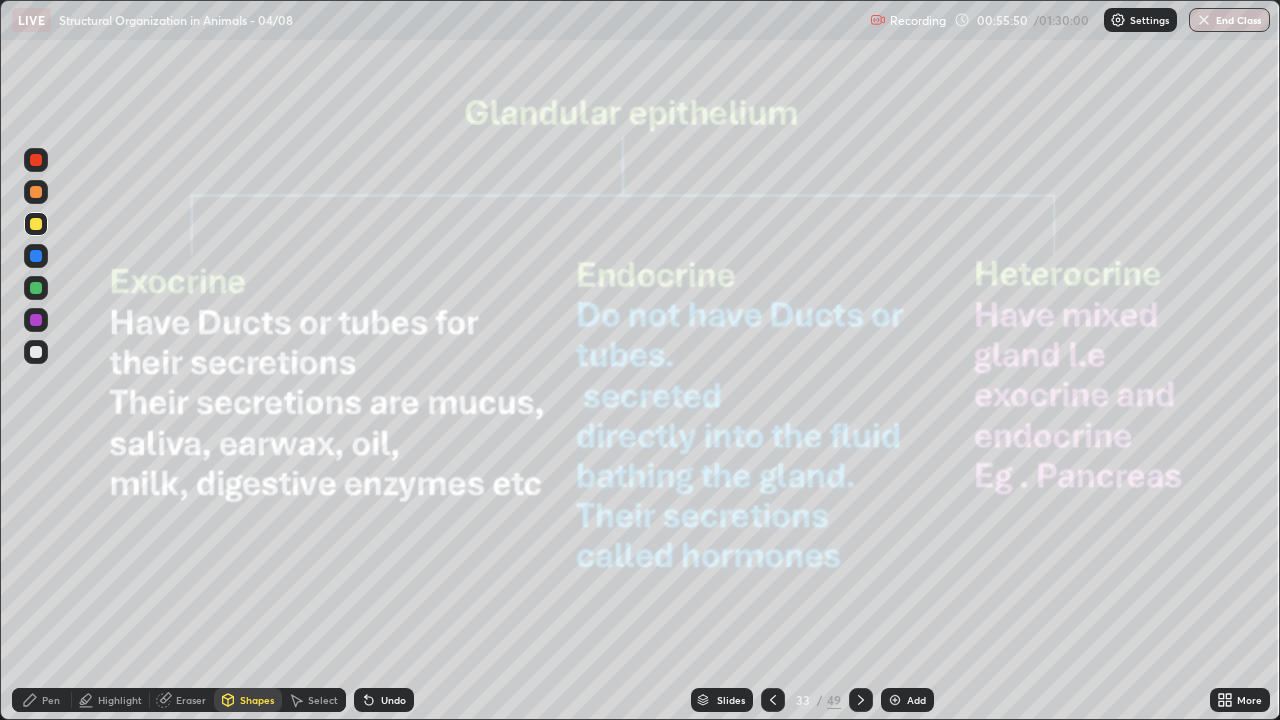 click at bounding box center (36, 256) 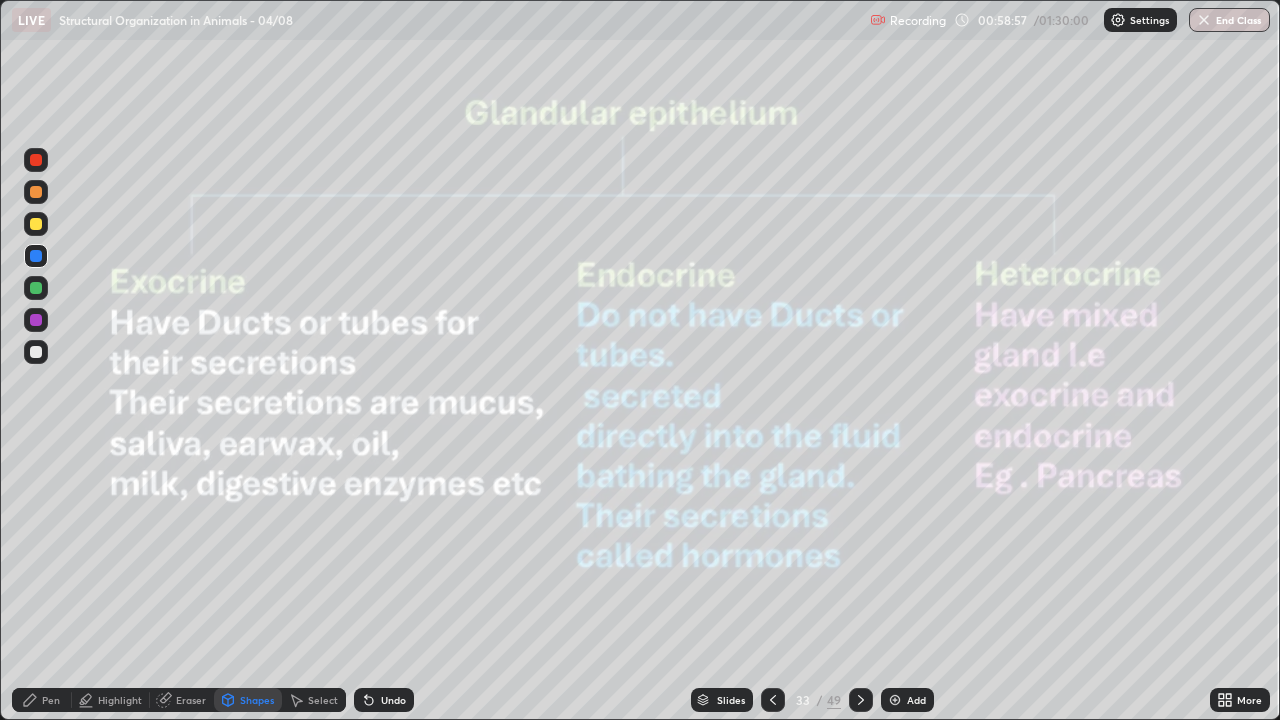 click on "Pen" at bounding box center [51, 700] 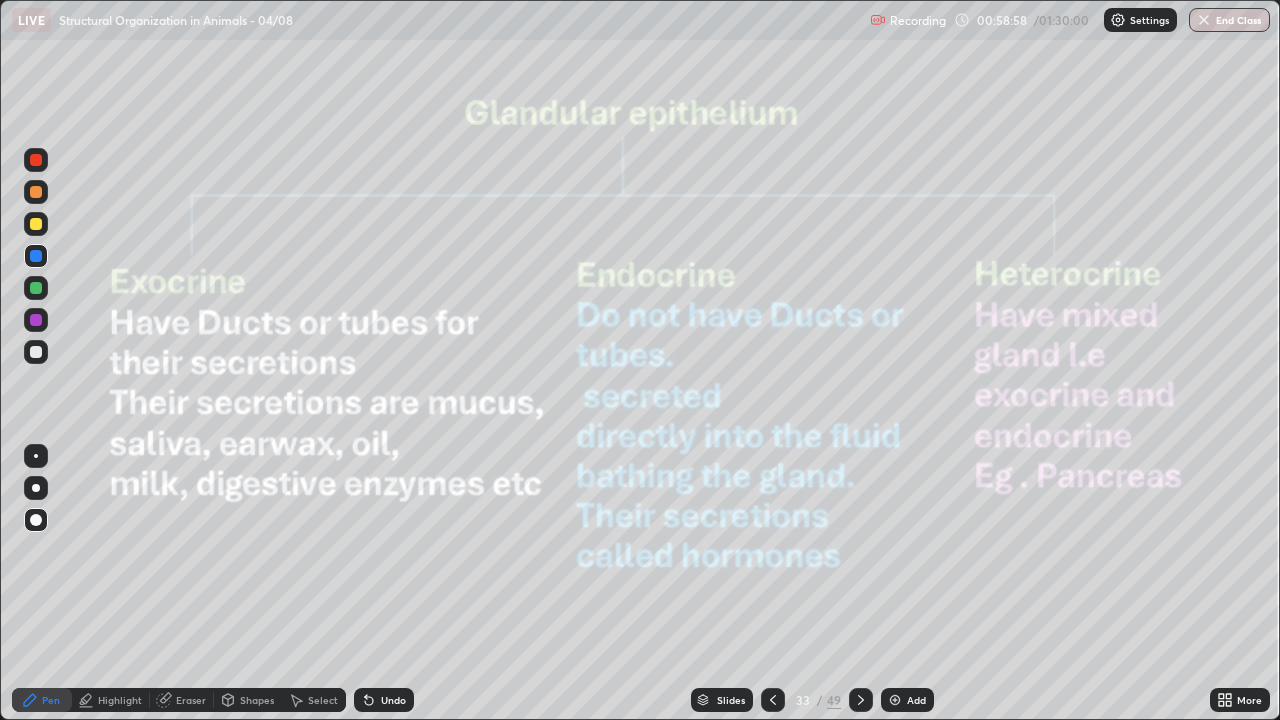 click at bounding box center [36, 160] 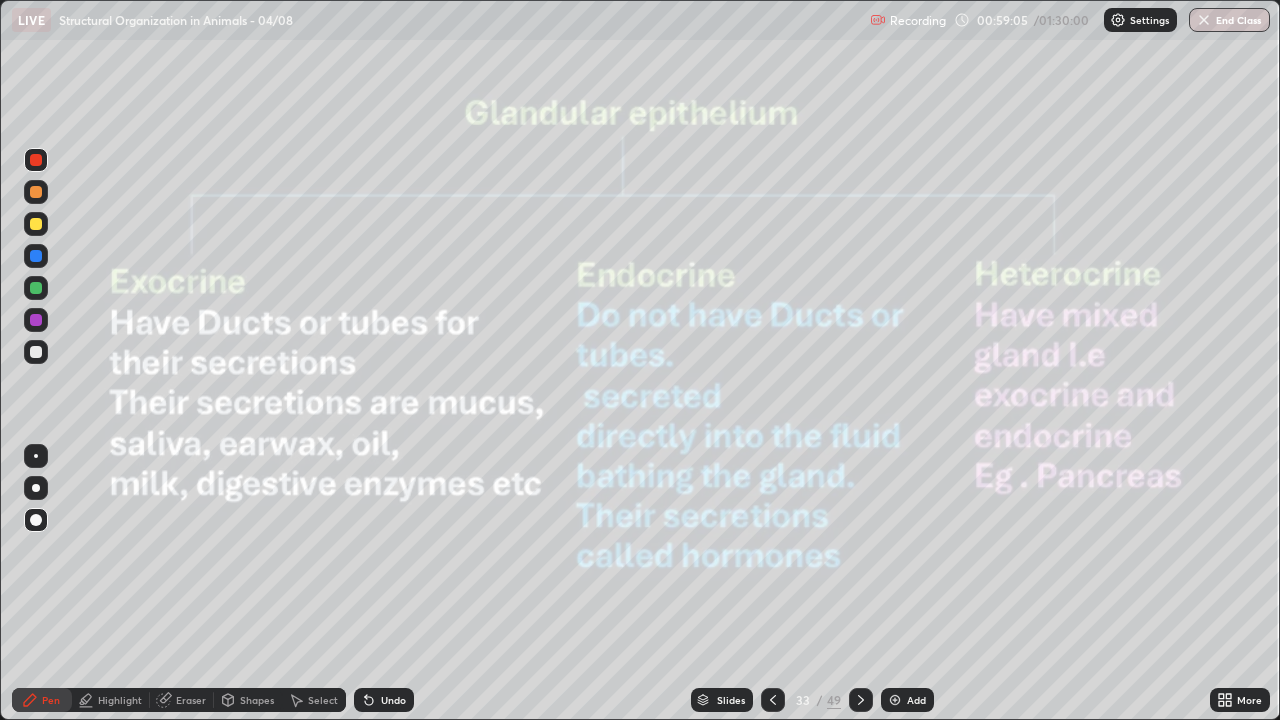 click at bounding box center (36, 256) 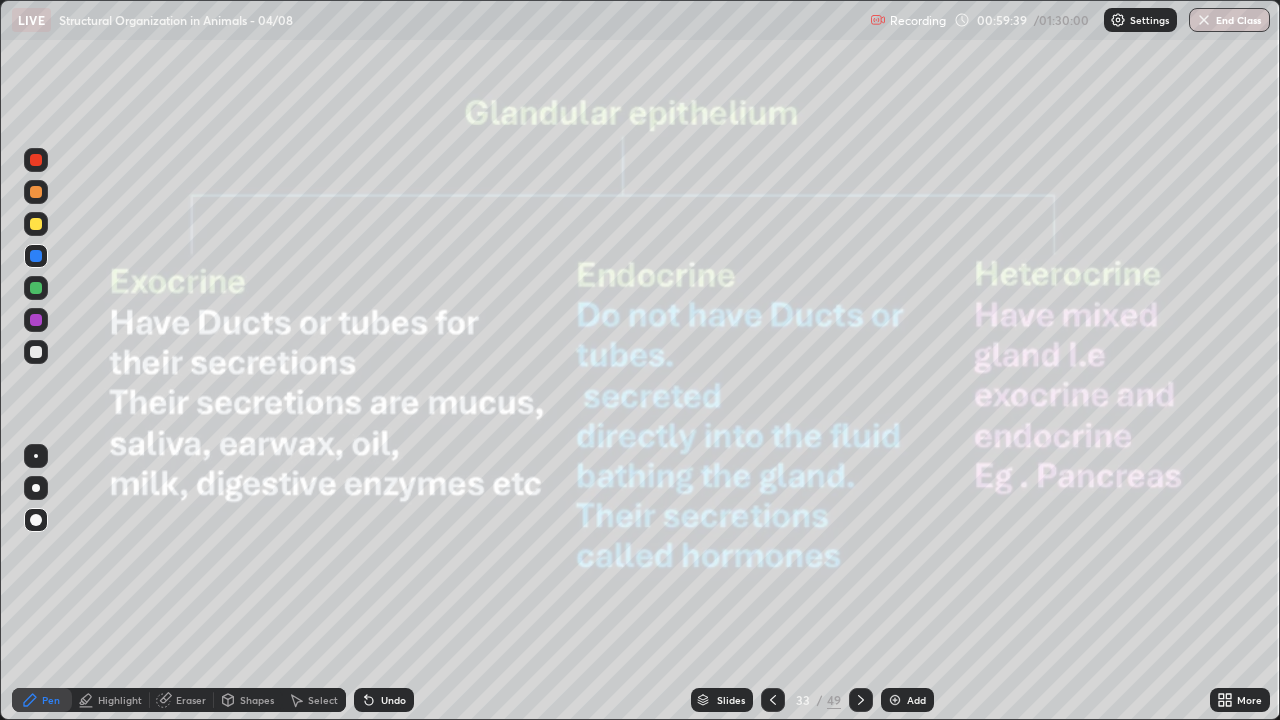 click at bounding box center [36, 456] 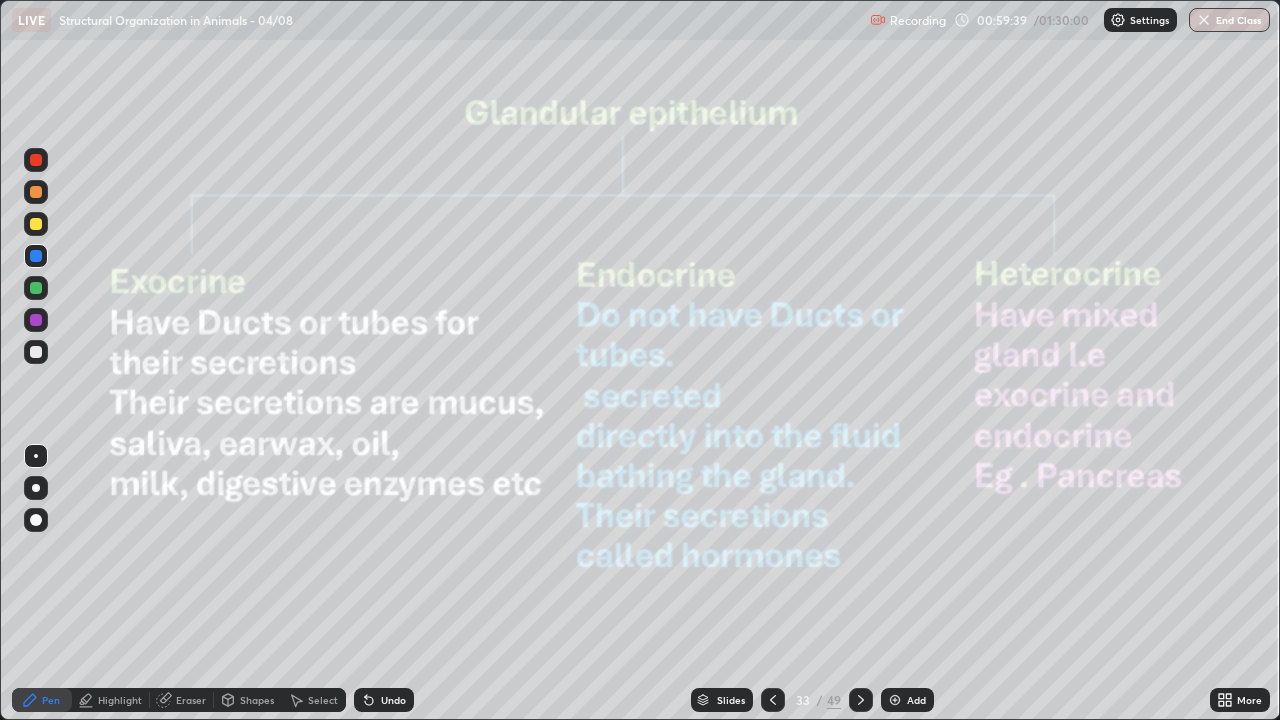 click at bounding box center [36, 320] 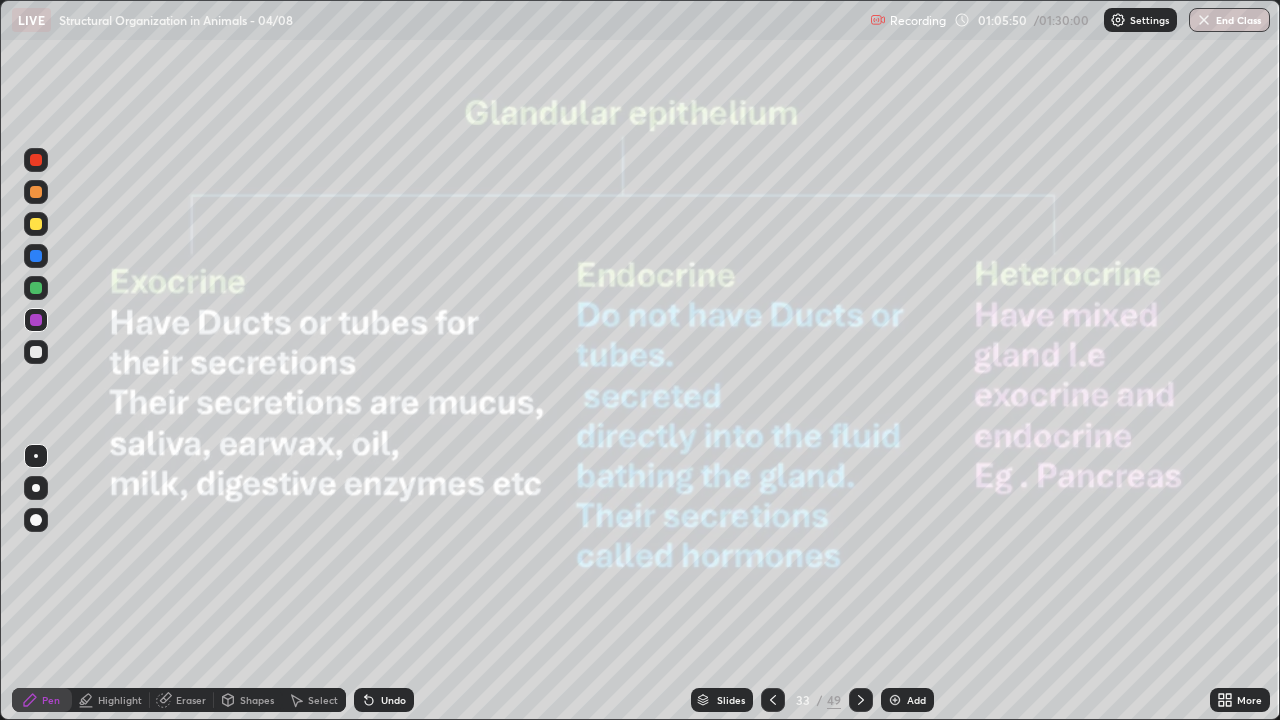 click 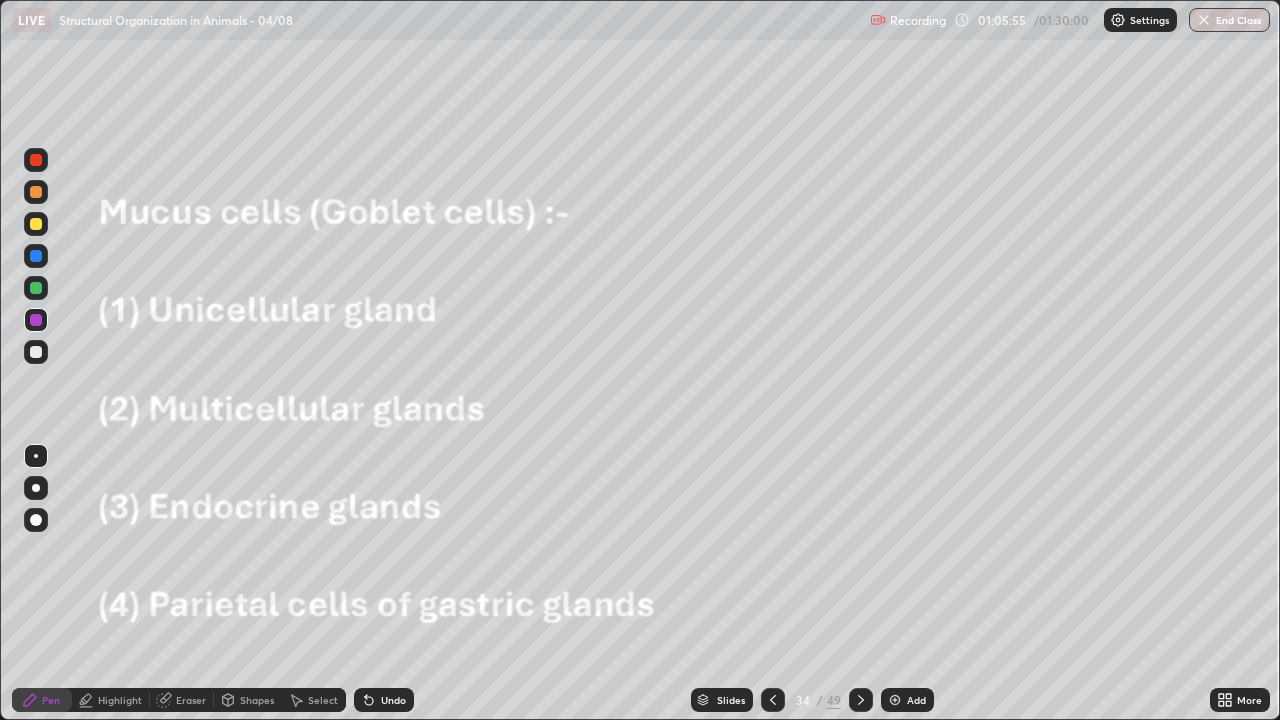 click at bounding box center (861, 700) 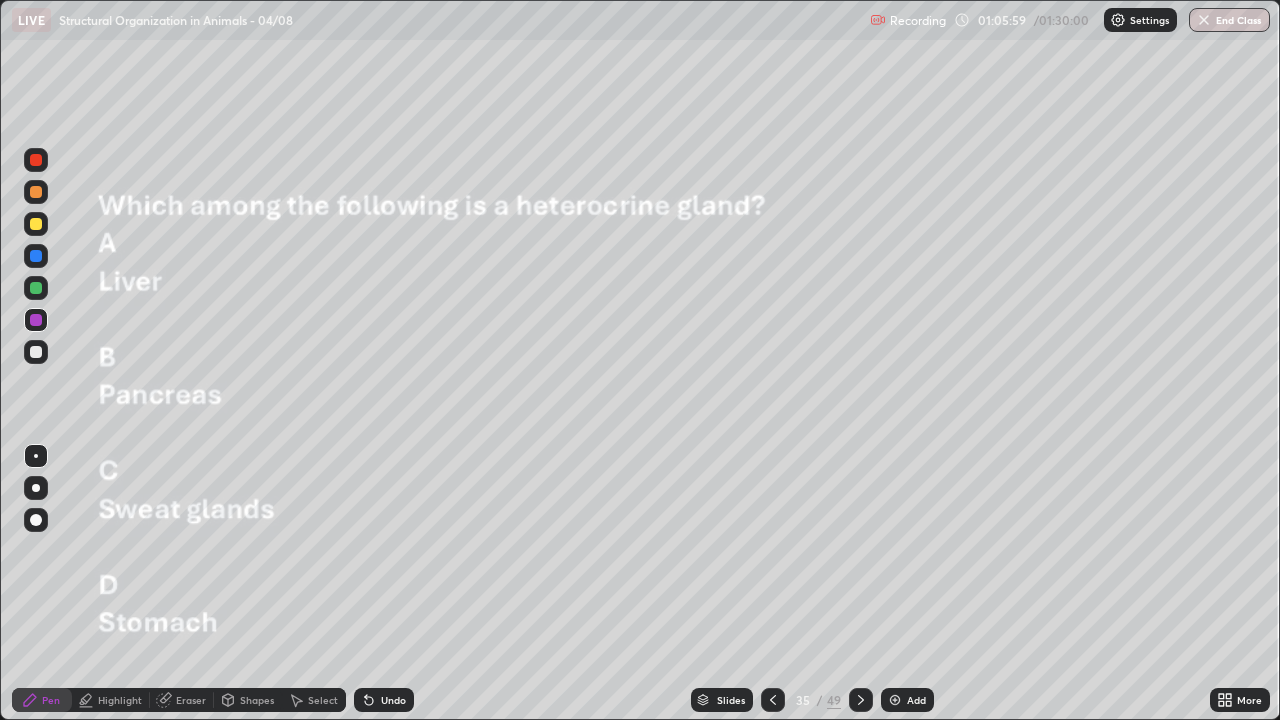 click at bounding box center [861, 700] 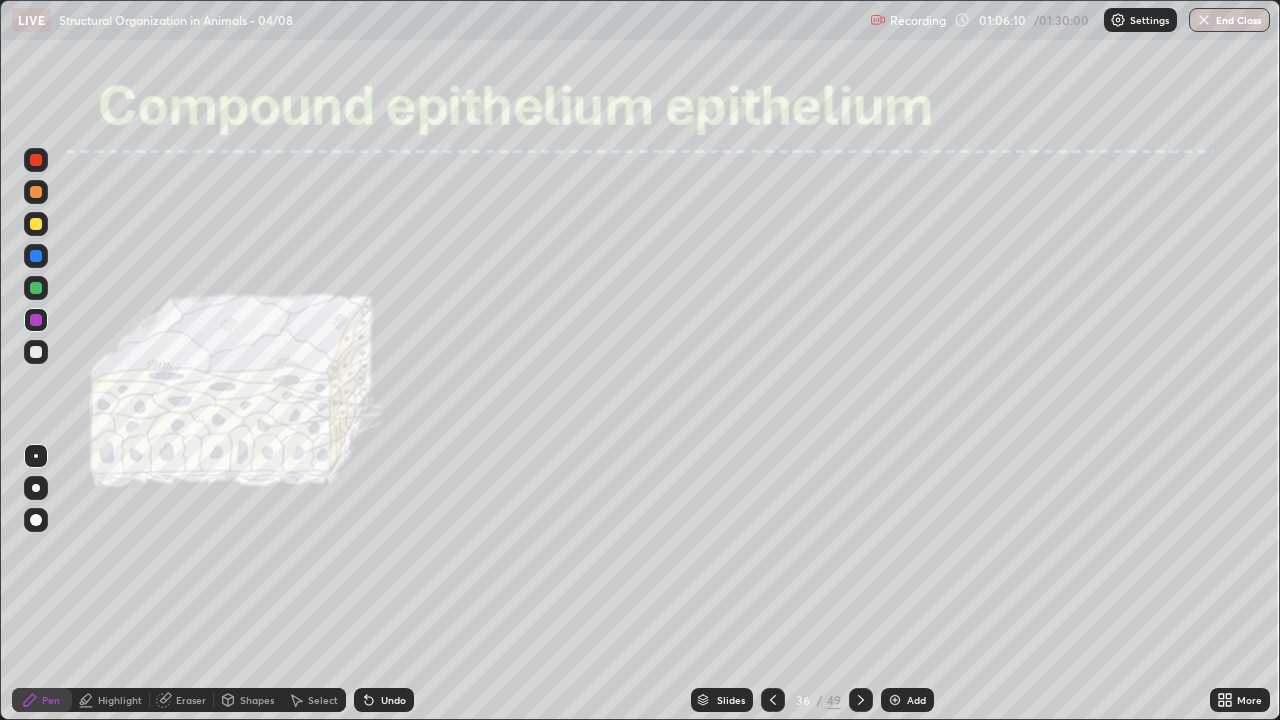click at bounding box center [36, 288] 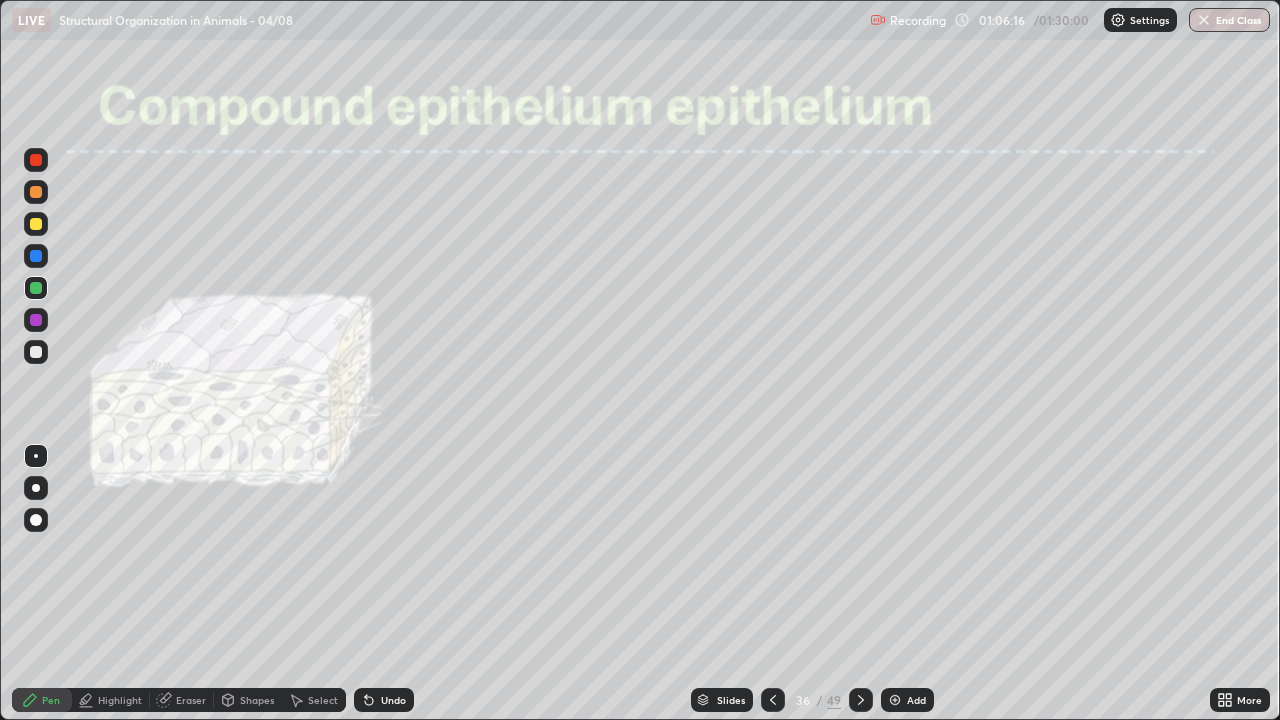 click at bounding box center (36, 520) 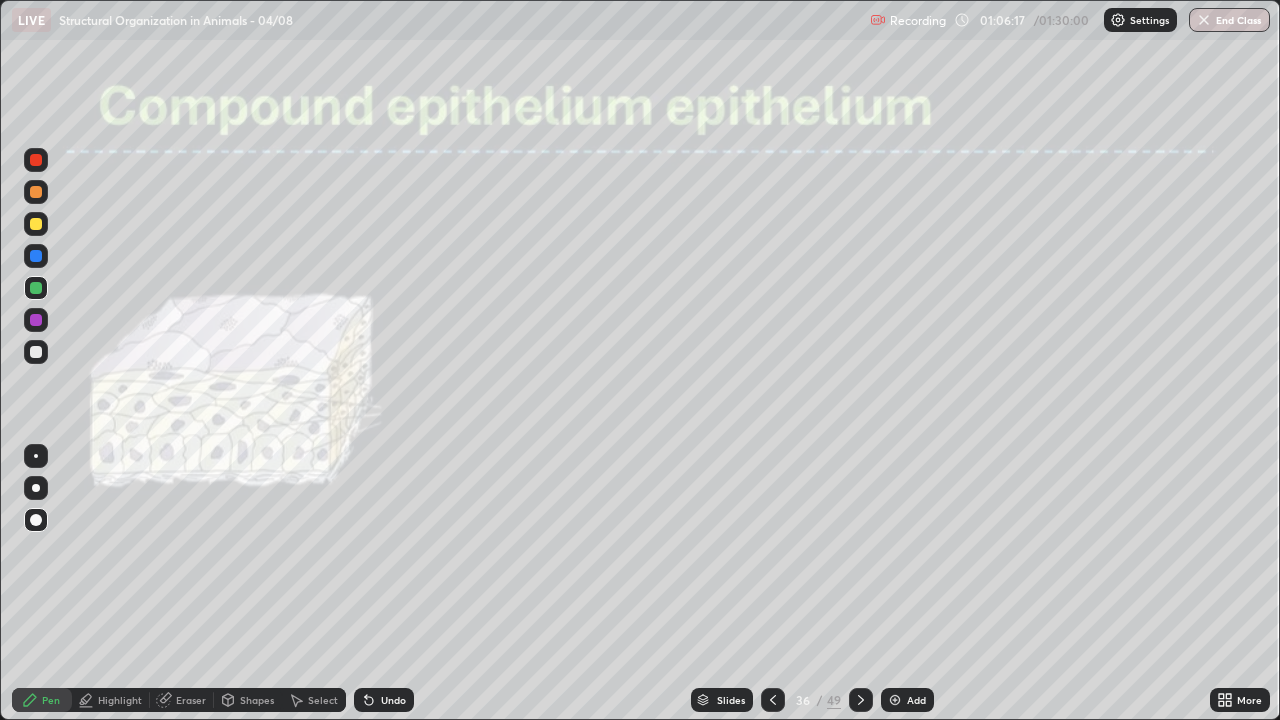 click 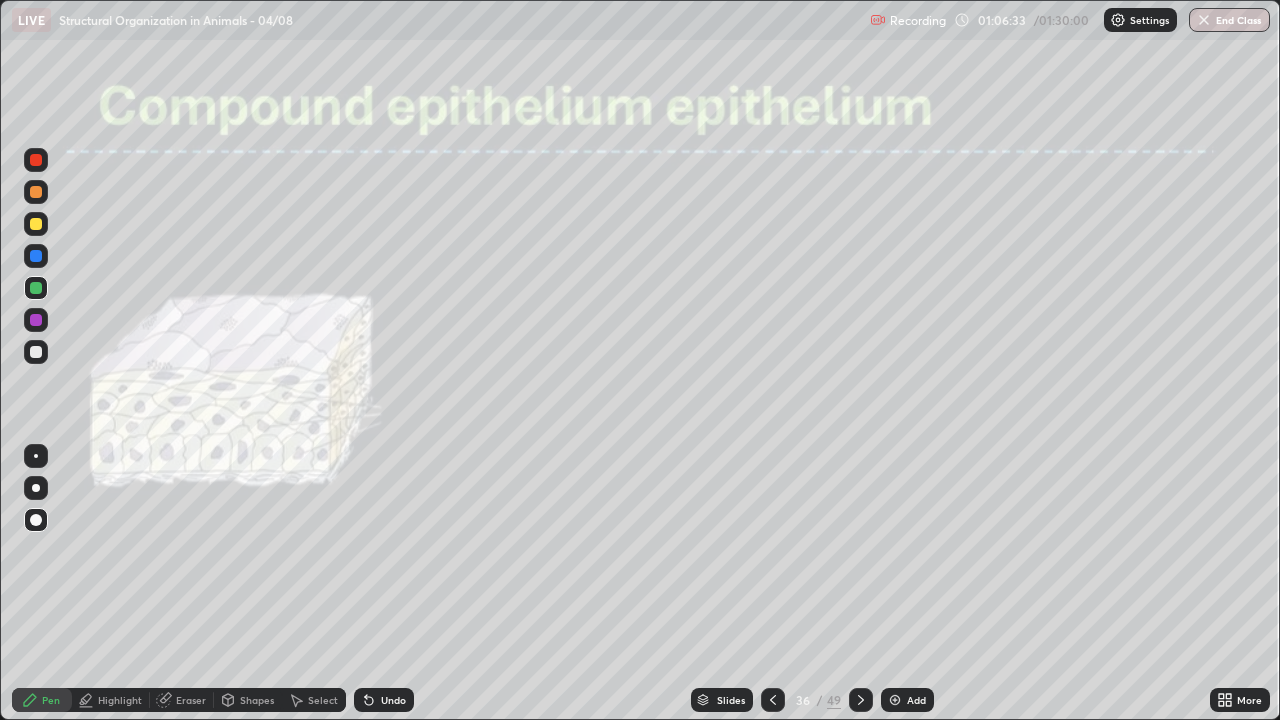 click on "Highlight" at bounding box center [111, 700] 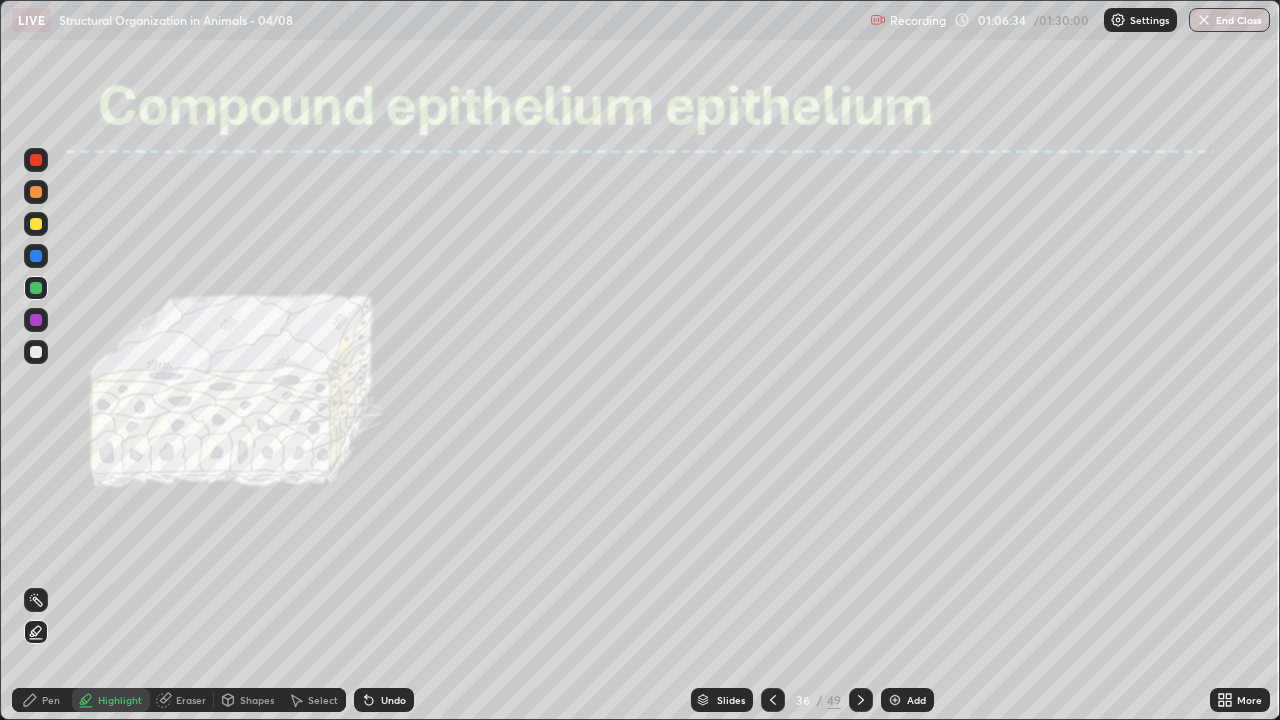 click at bounding box center [36, 320] 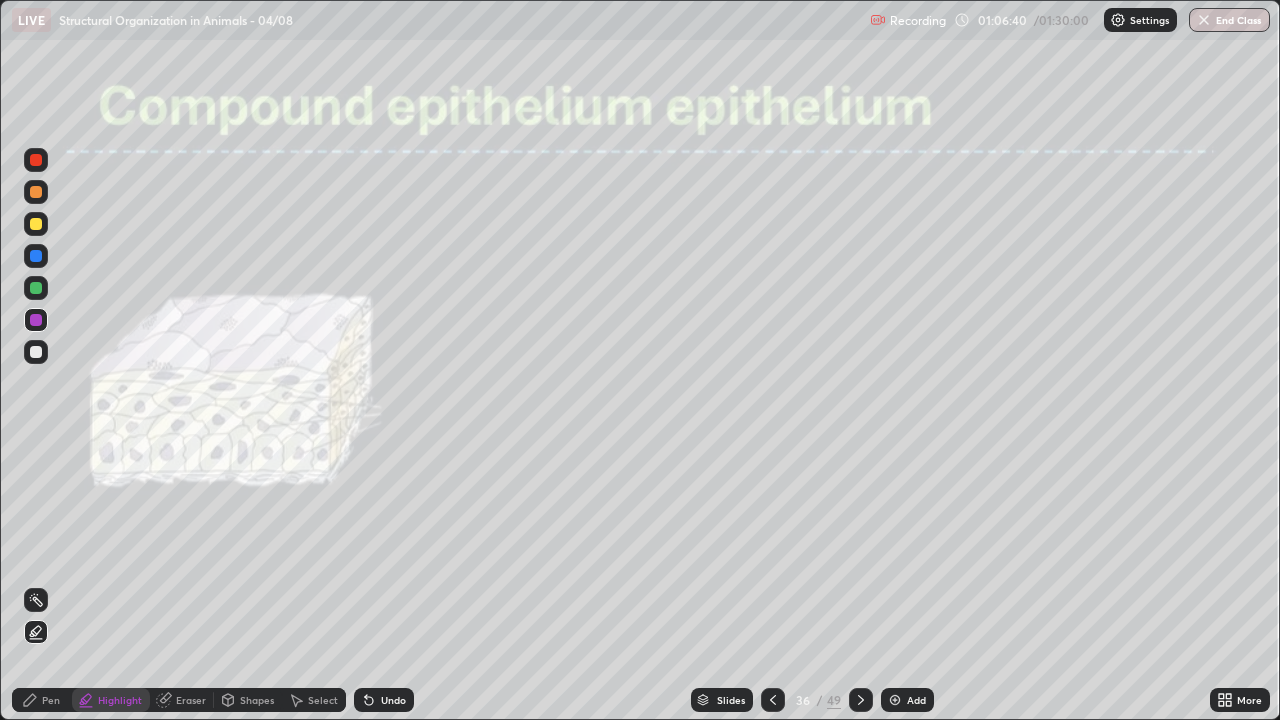 click at bounding box center [36, 160] 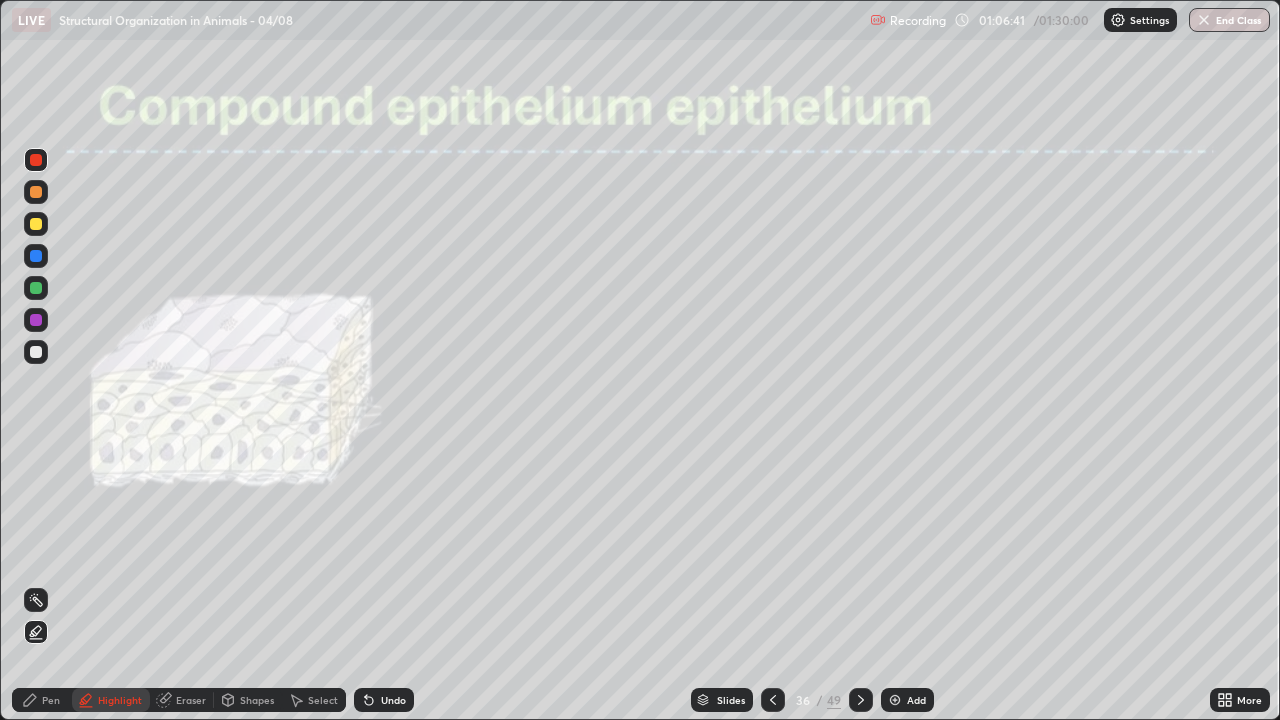 click on "Pen" at bounding box center [42, 700] 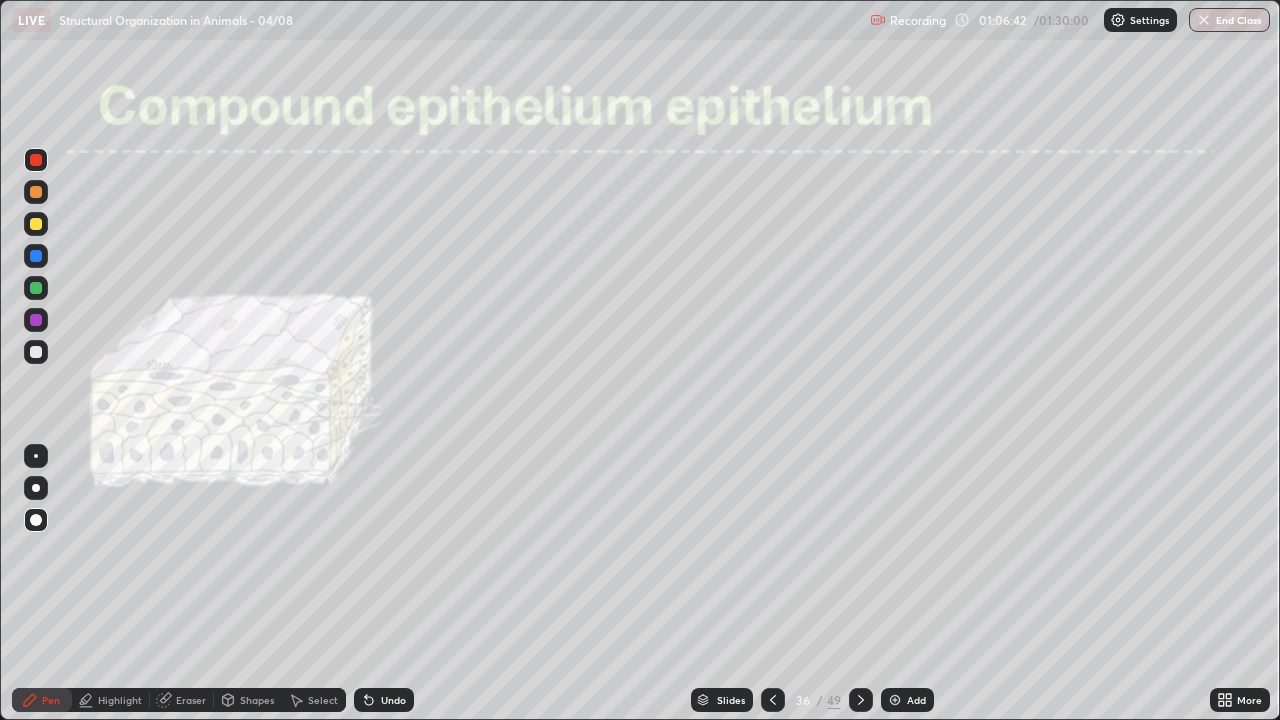 click at bounding box center (36, 520) 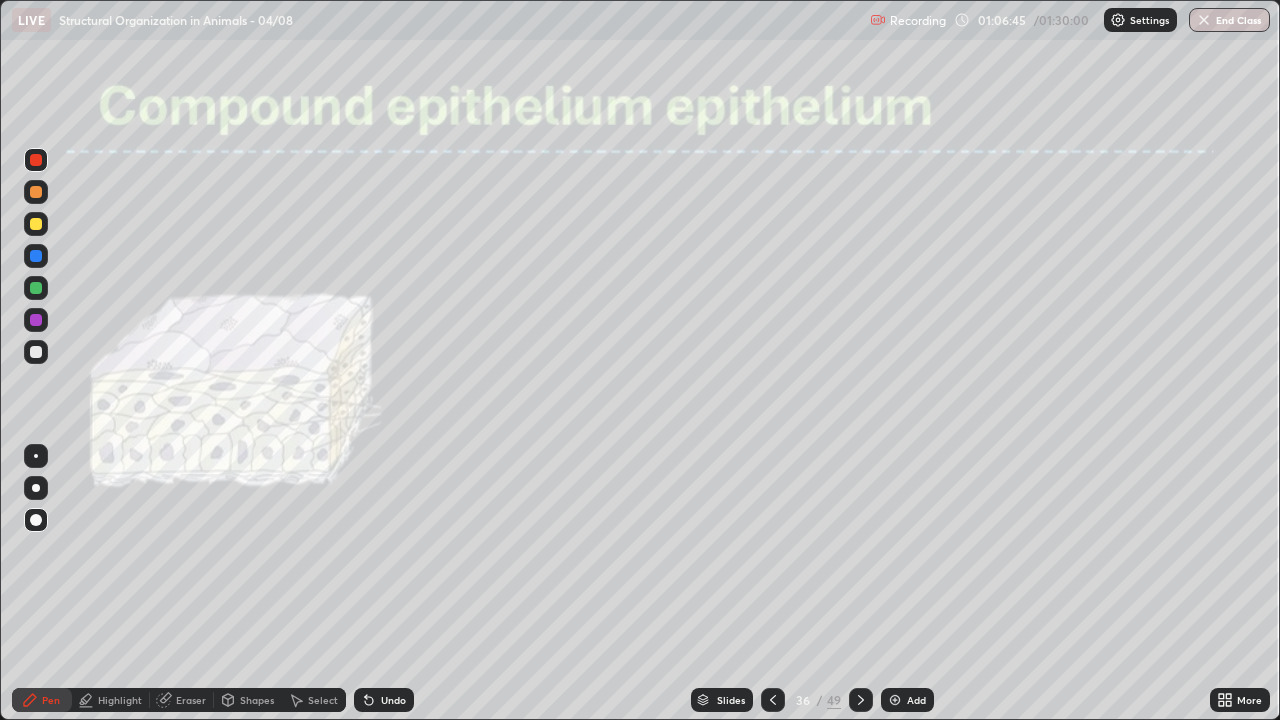 click on "Undo" at bounding box center (384, 700) 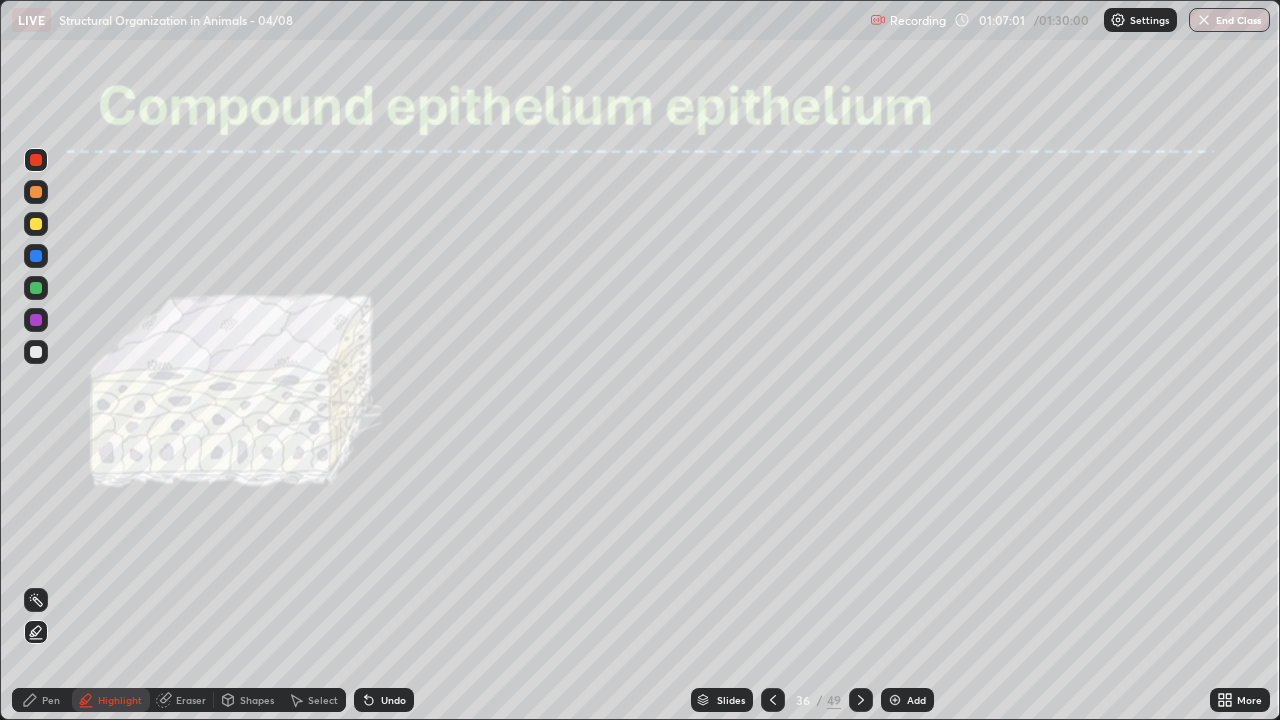click at bounding box center (36, 256) 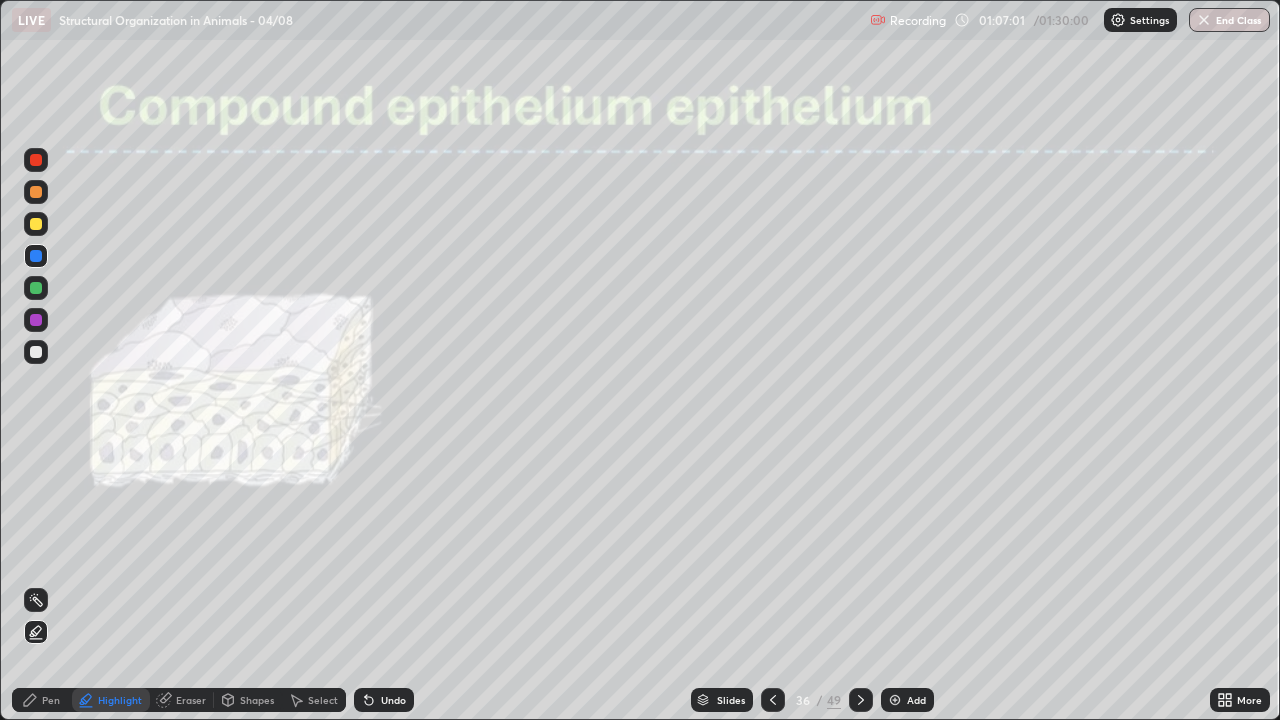 click at bounding box center (36, 224) 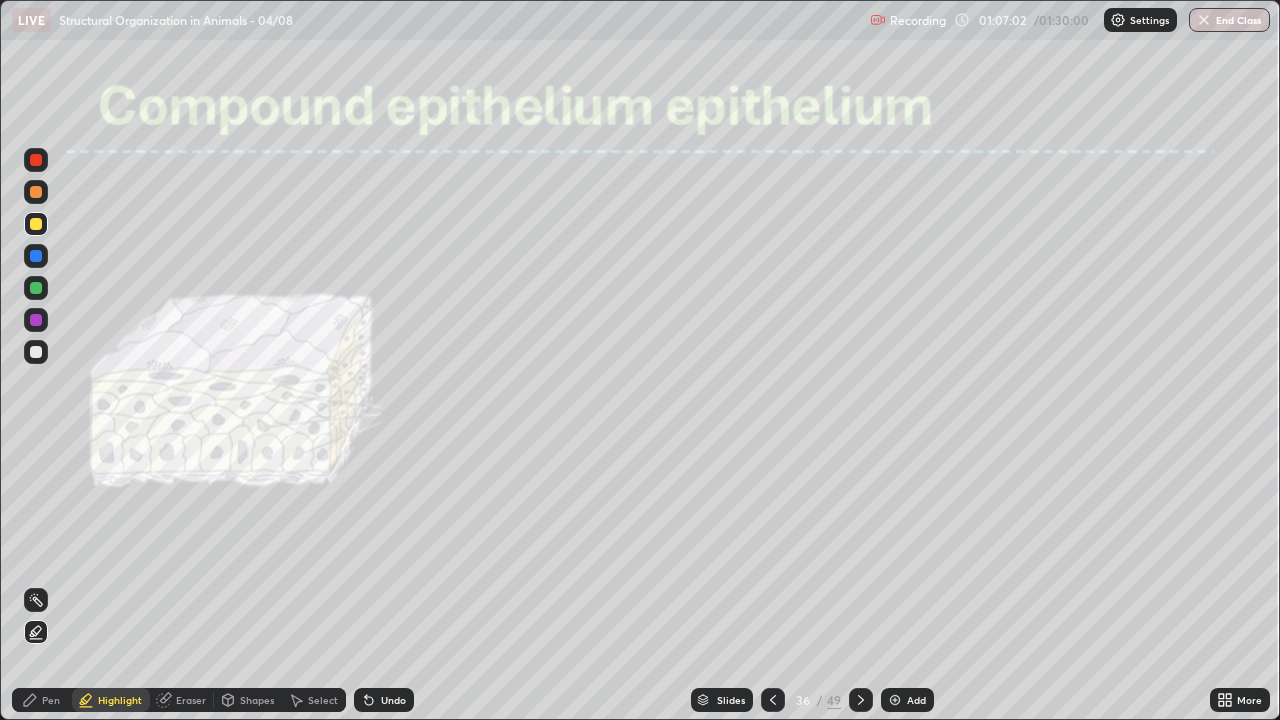 click on "Pen" at bounding box center (51, 700) 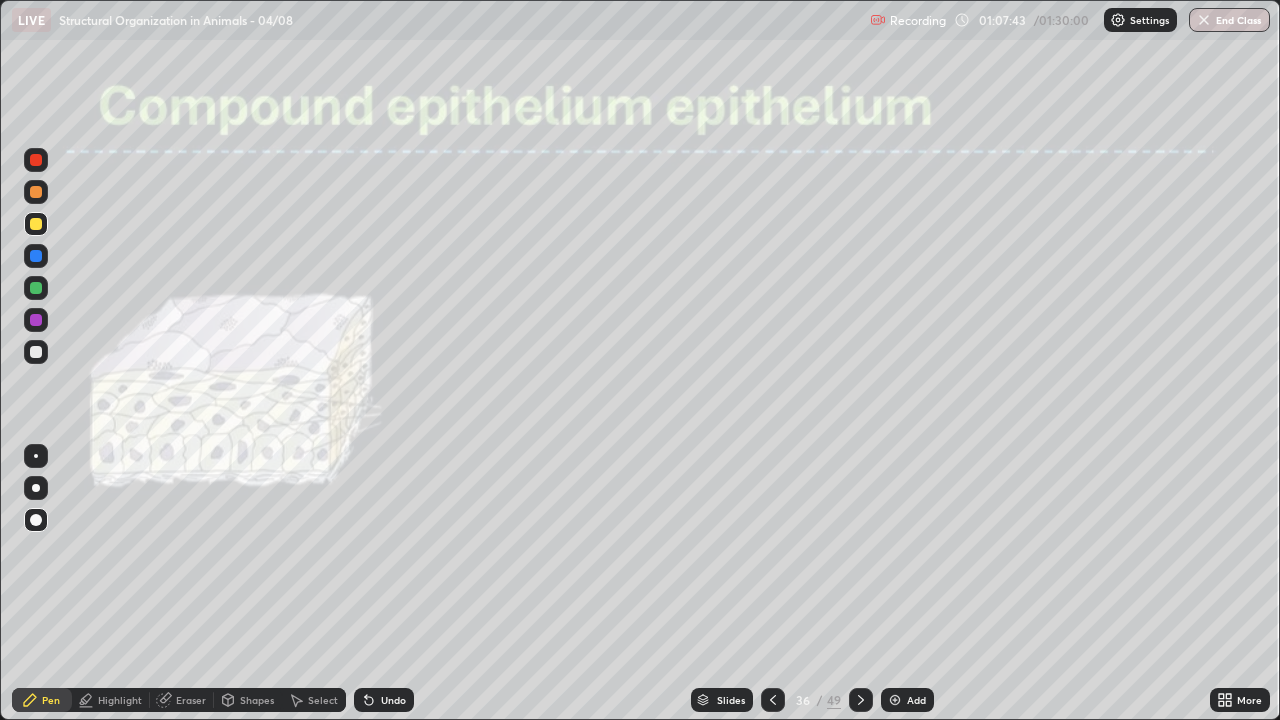 click on "Undo" at bounding box center [393, 700] 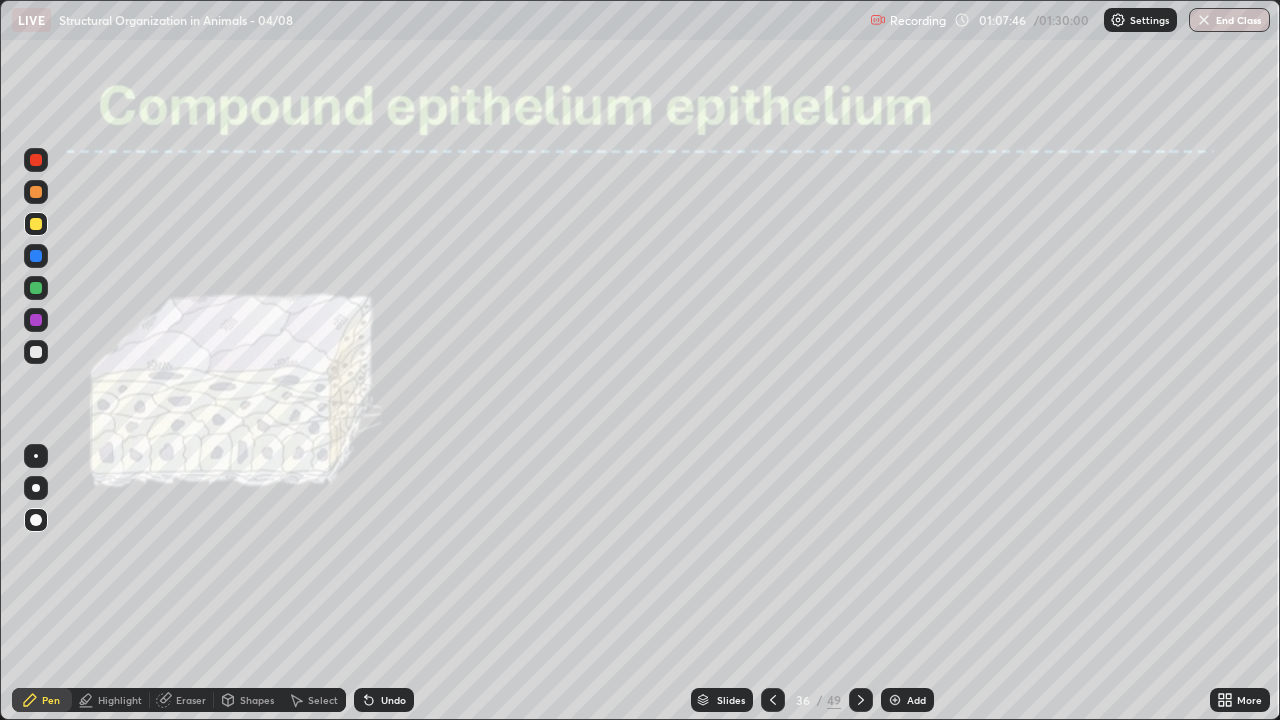click at bounding box center (36, 256) 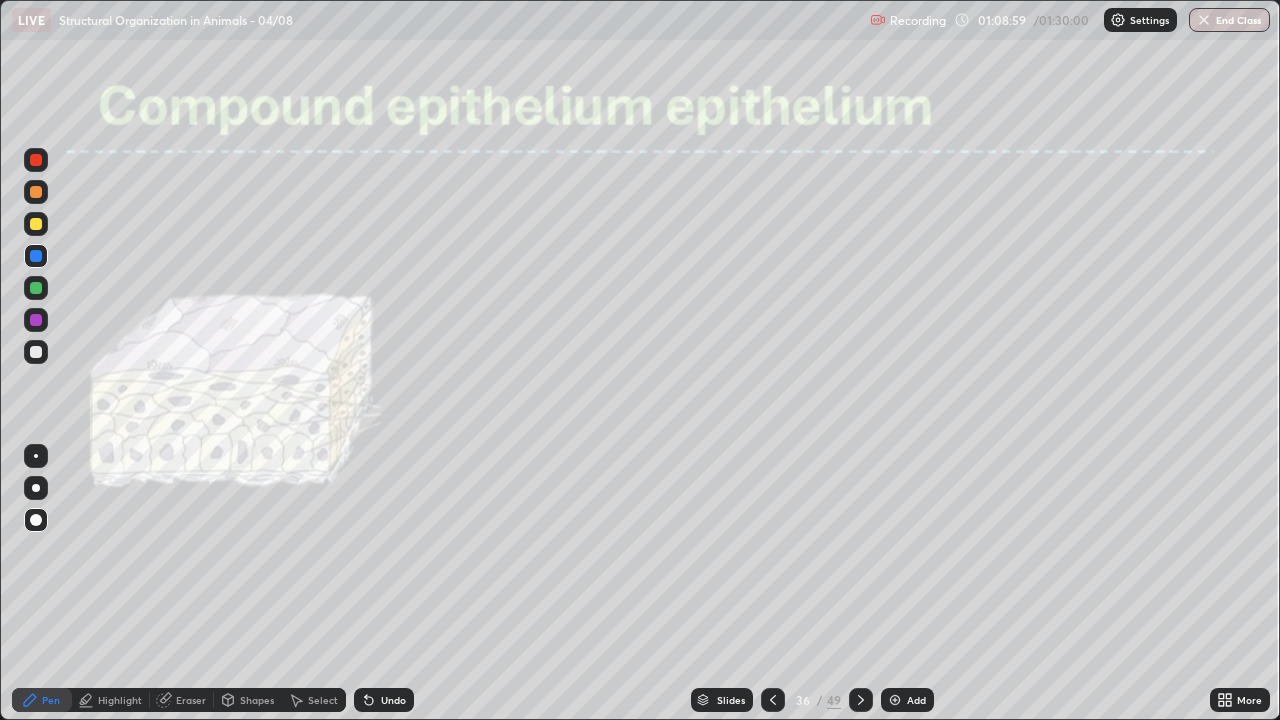 click on "Undo" at bounding box center (393, 700) 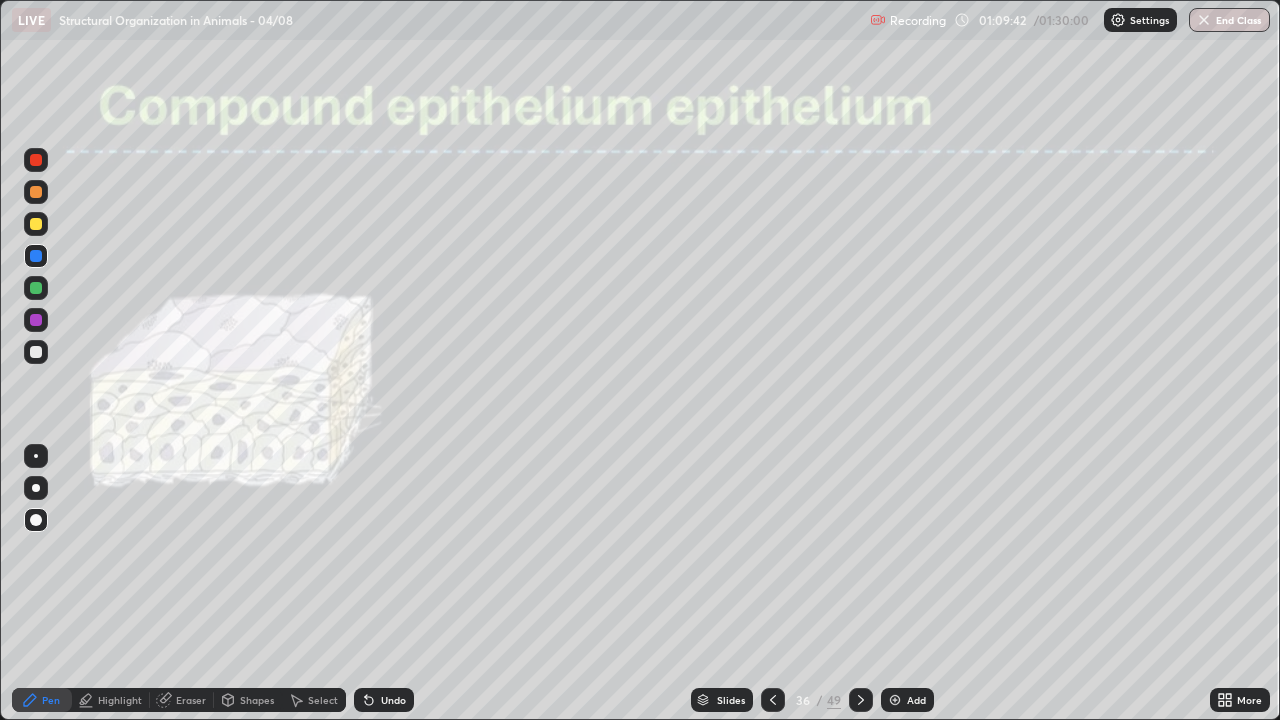 click at bounding box center [36, 352] 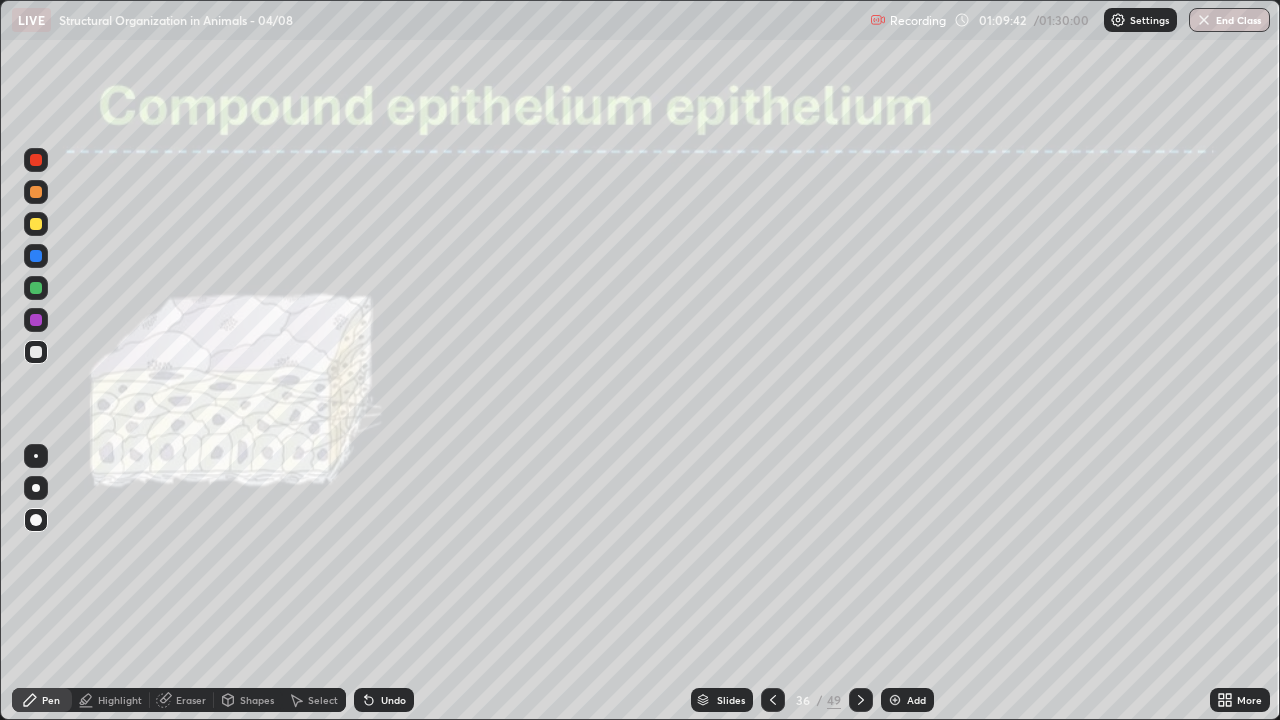 click on "Pen" at bounding box center (42, 700) 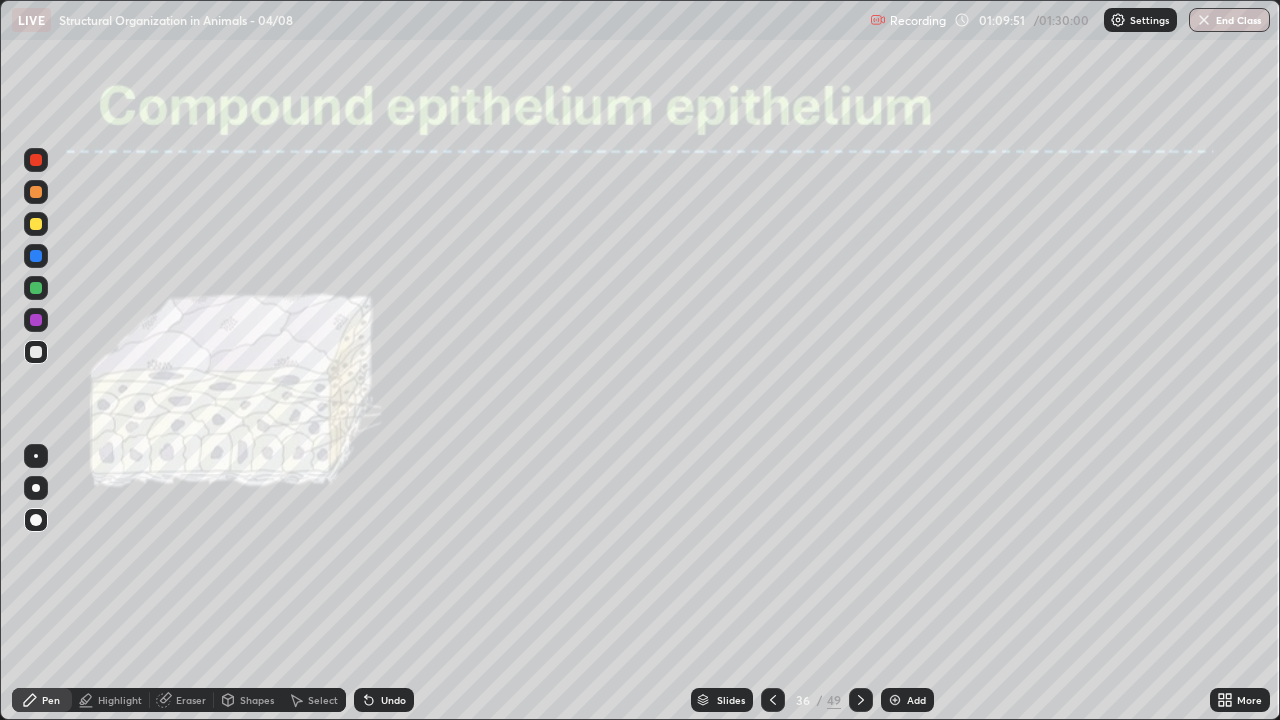 click on "Undo" at bounding box center (384, 700) 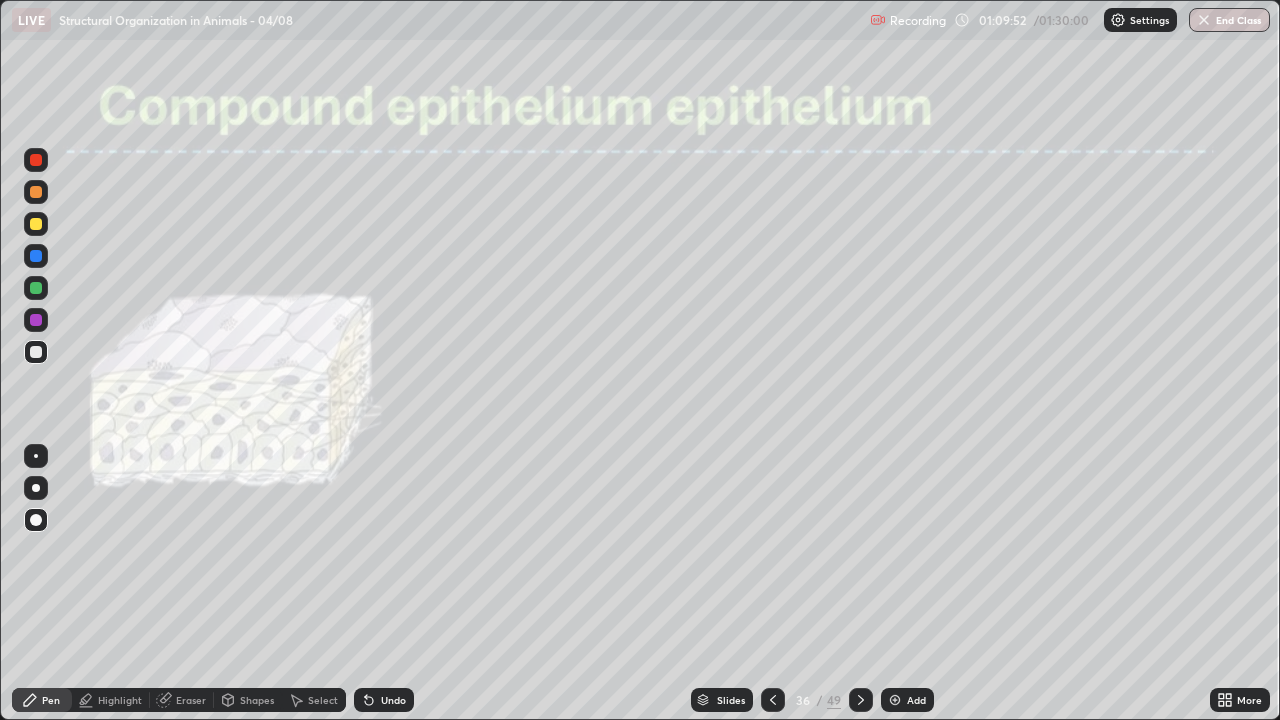 click on "Undo" at bounding box center [380, 700] 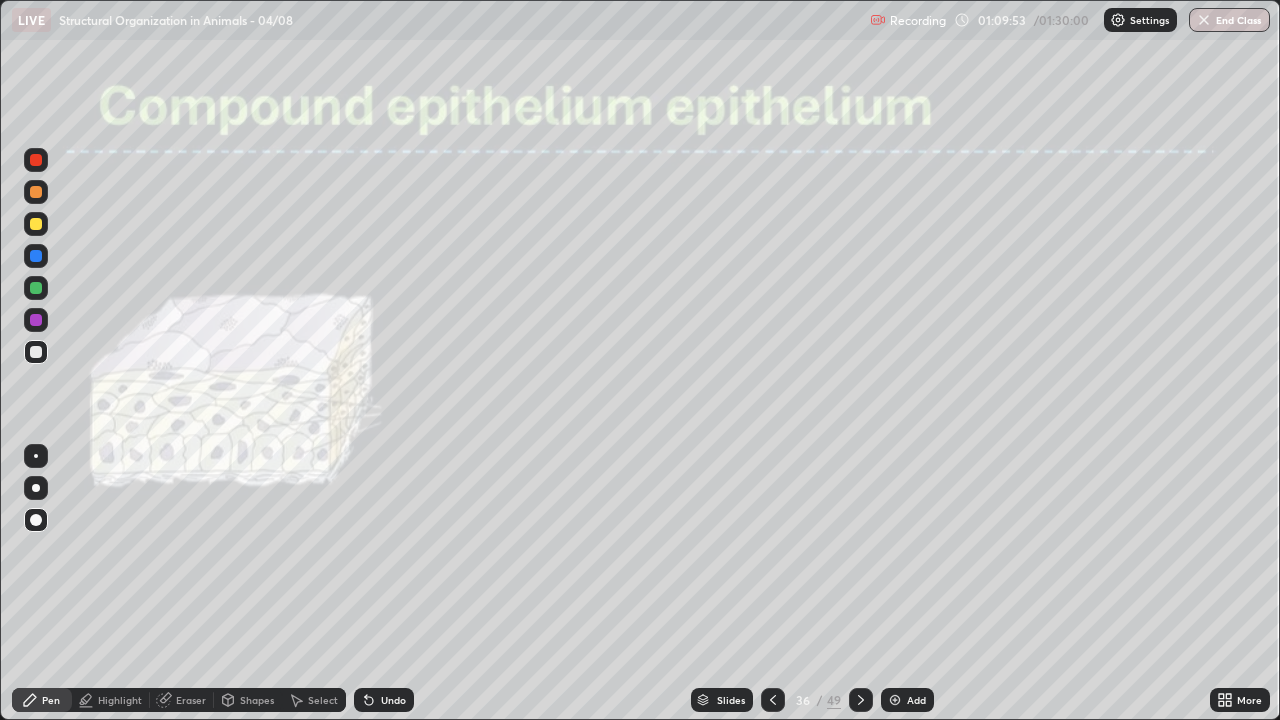 click on "Undo" at bounding box center [384, 700] 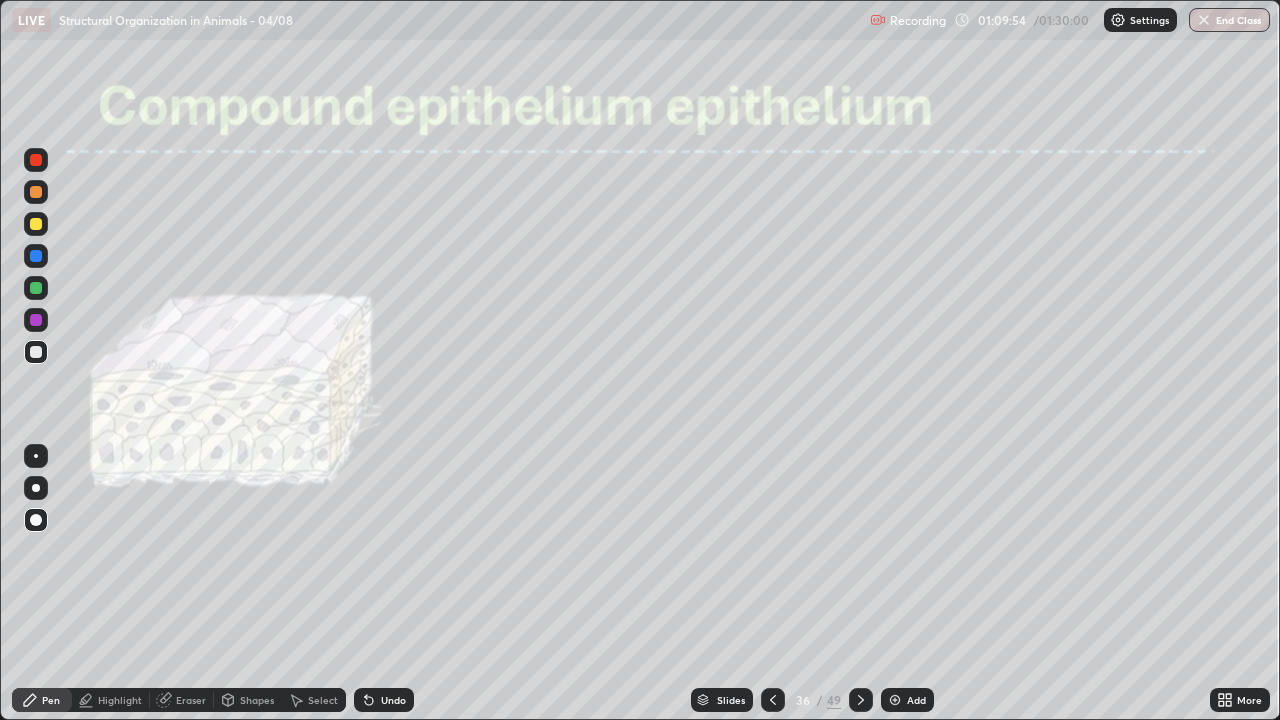 click on "Undo" at bounding box center [384, 700] 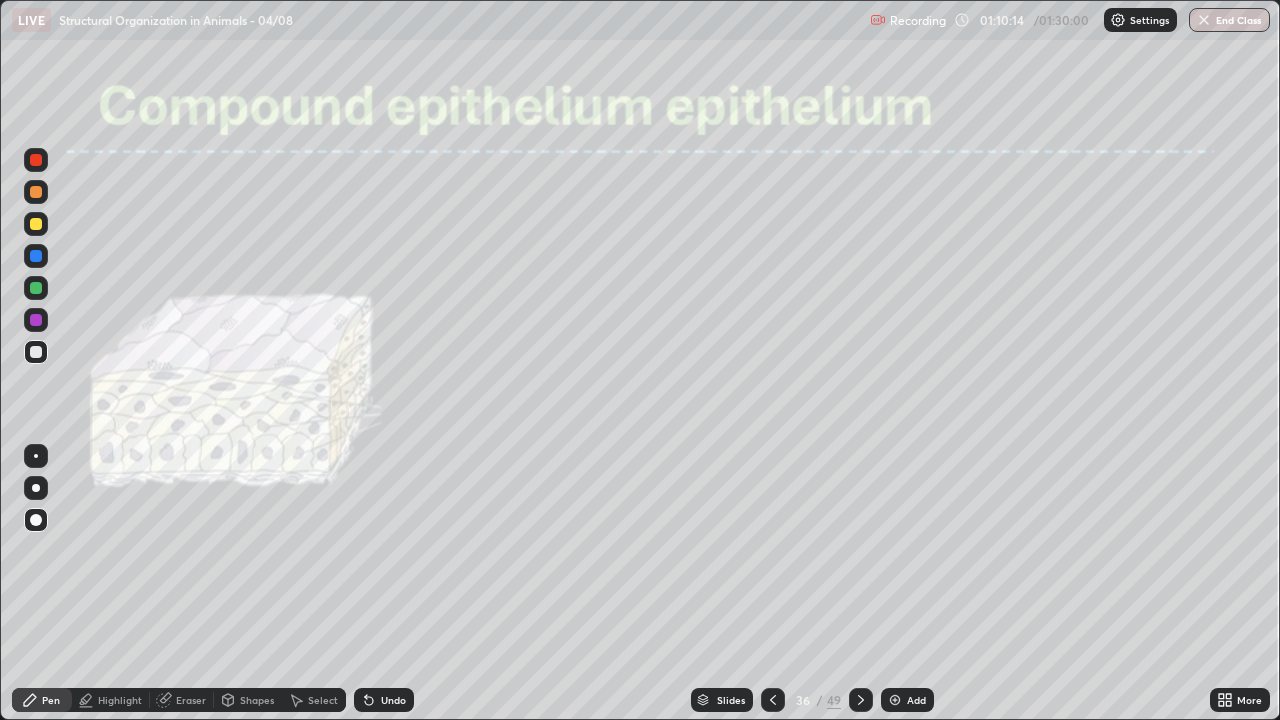 click at bounding box center [861, 700] 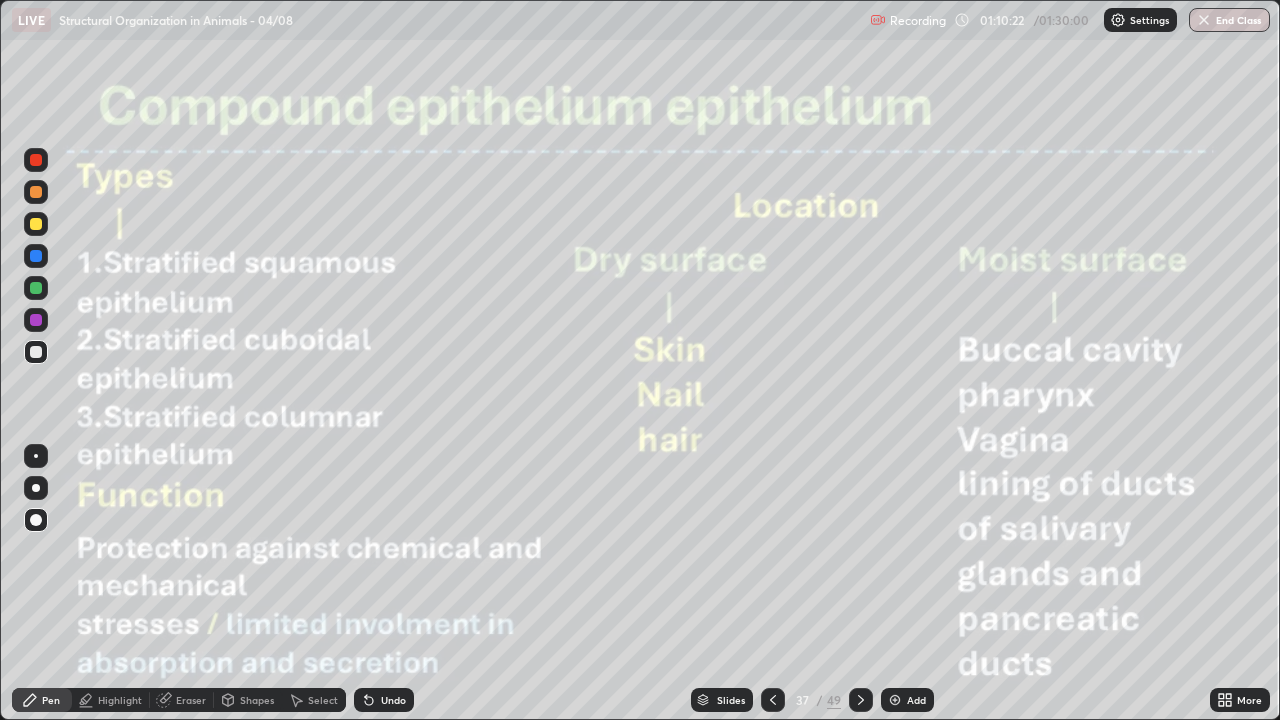 click 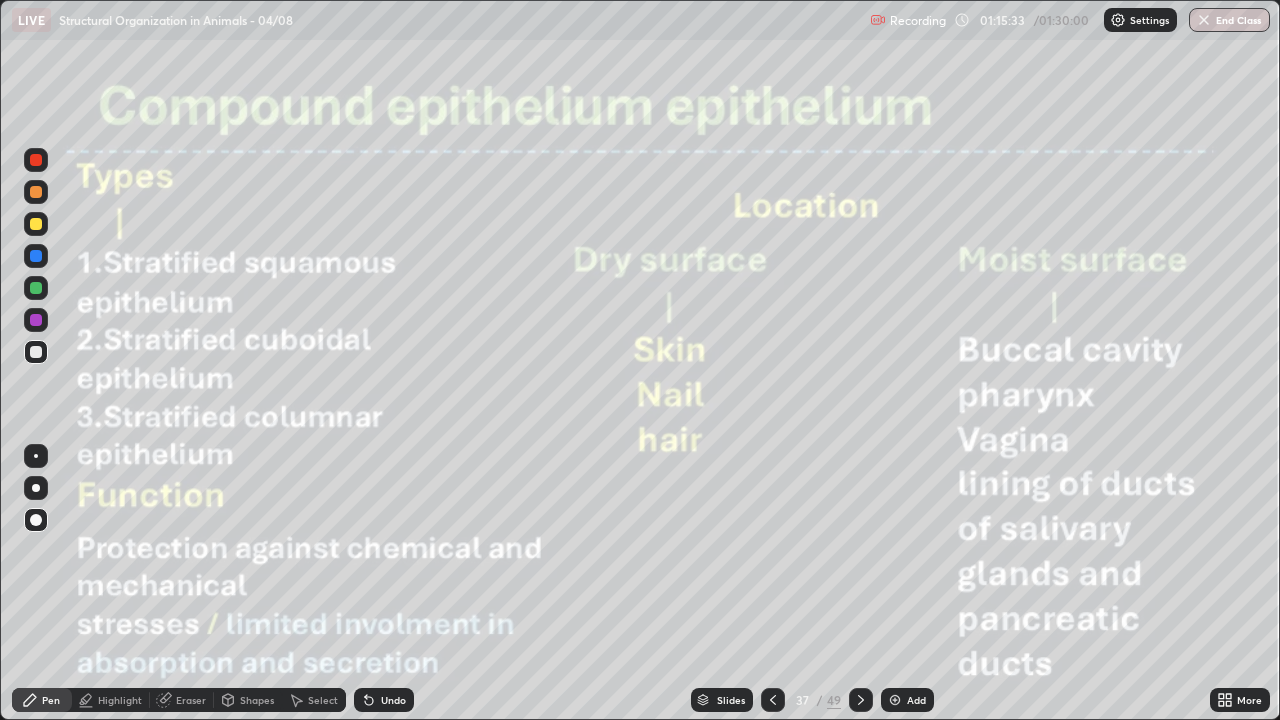 click on "Add" at bounding box center (916, 700) 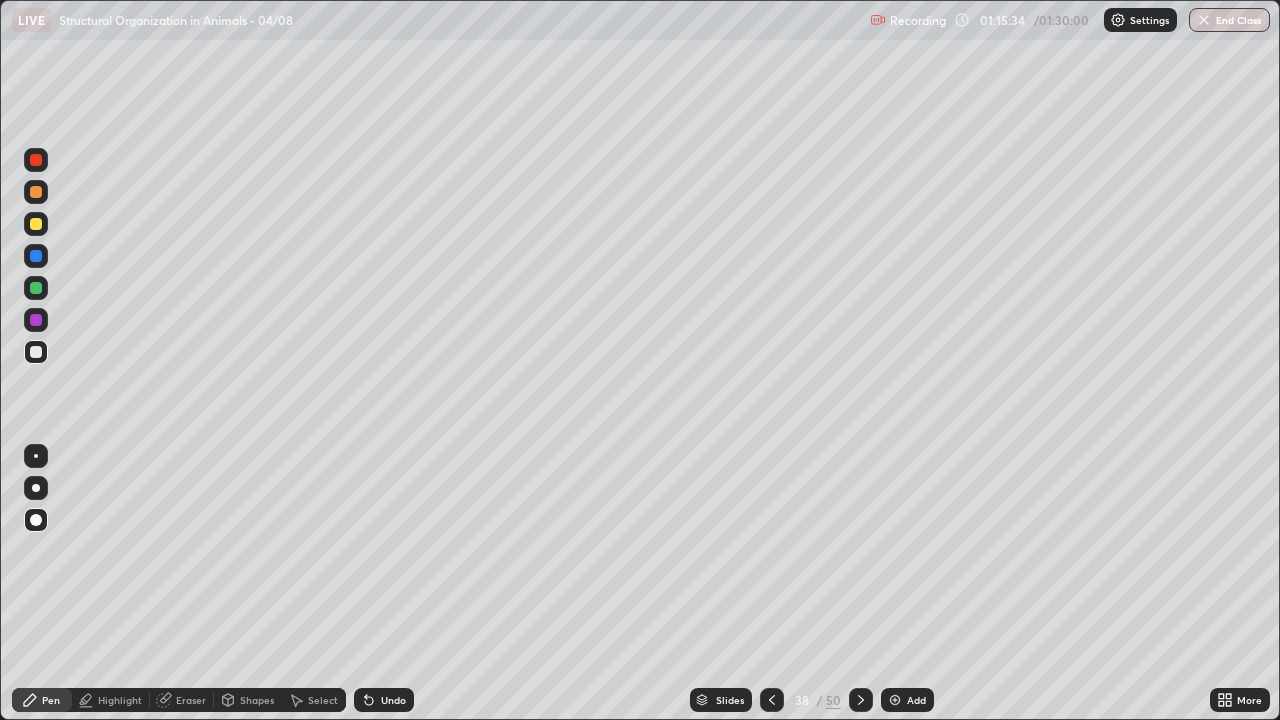 click 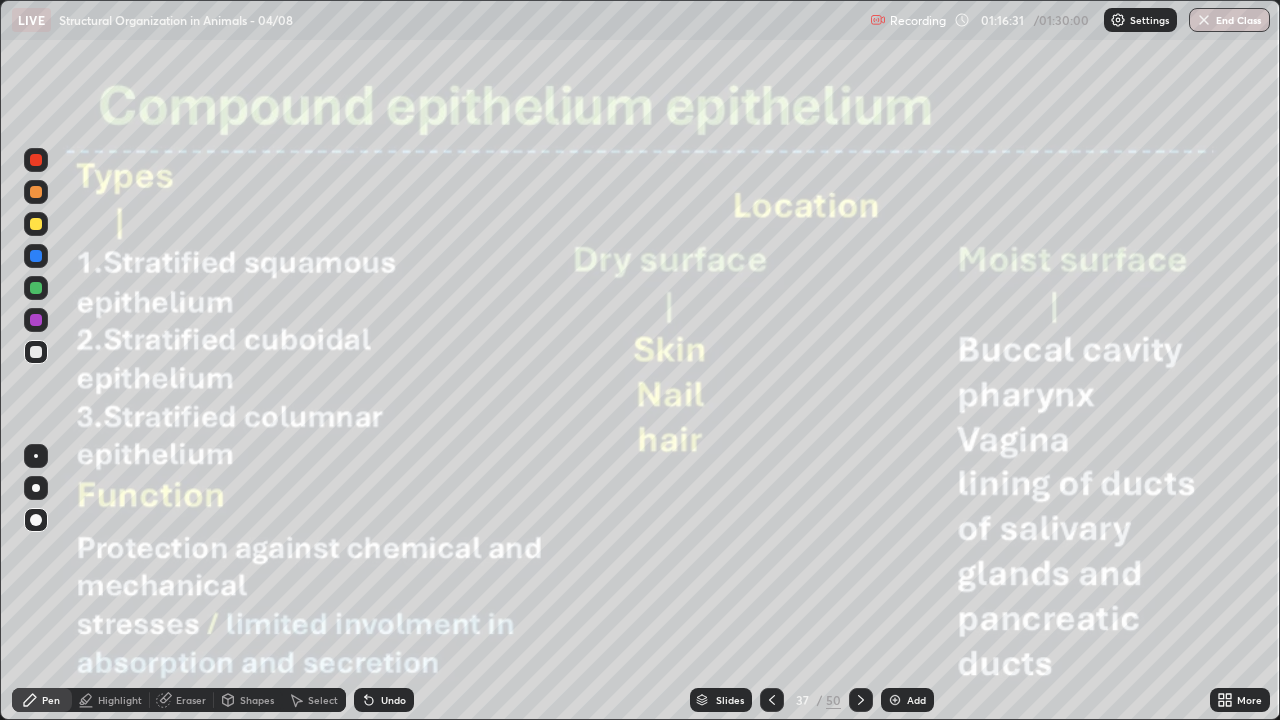 click 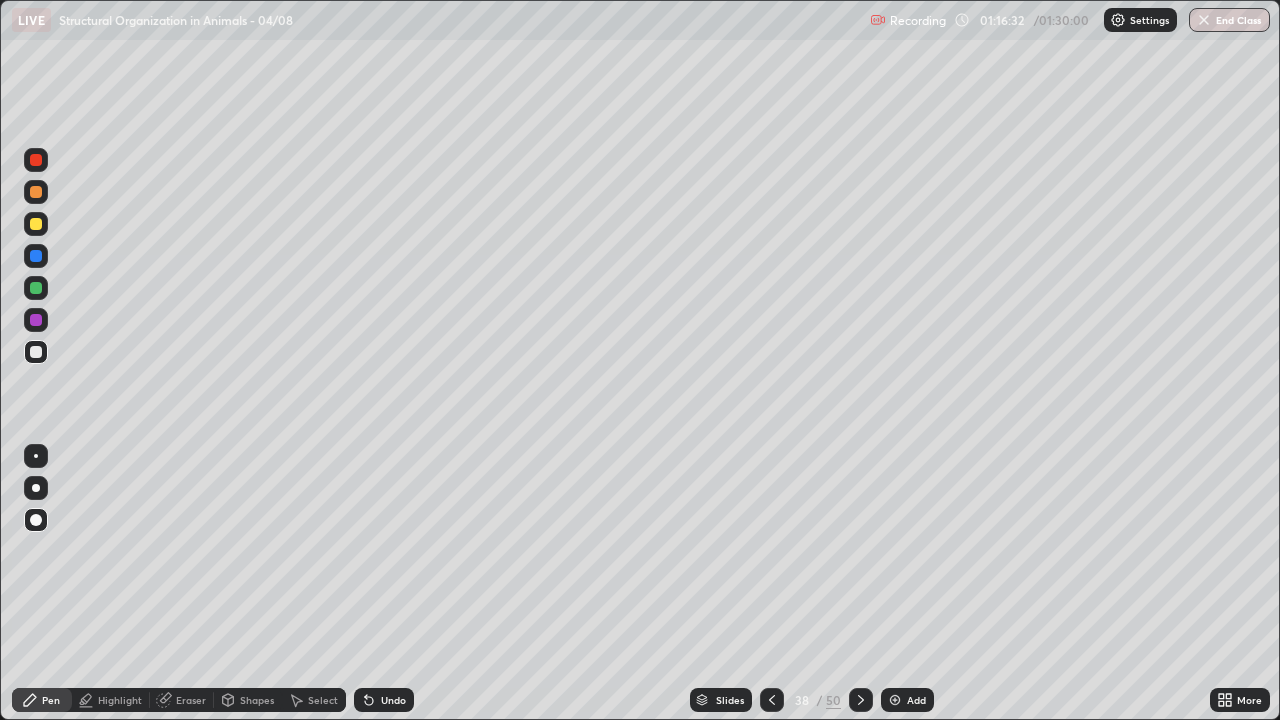 click 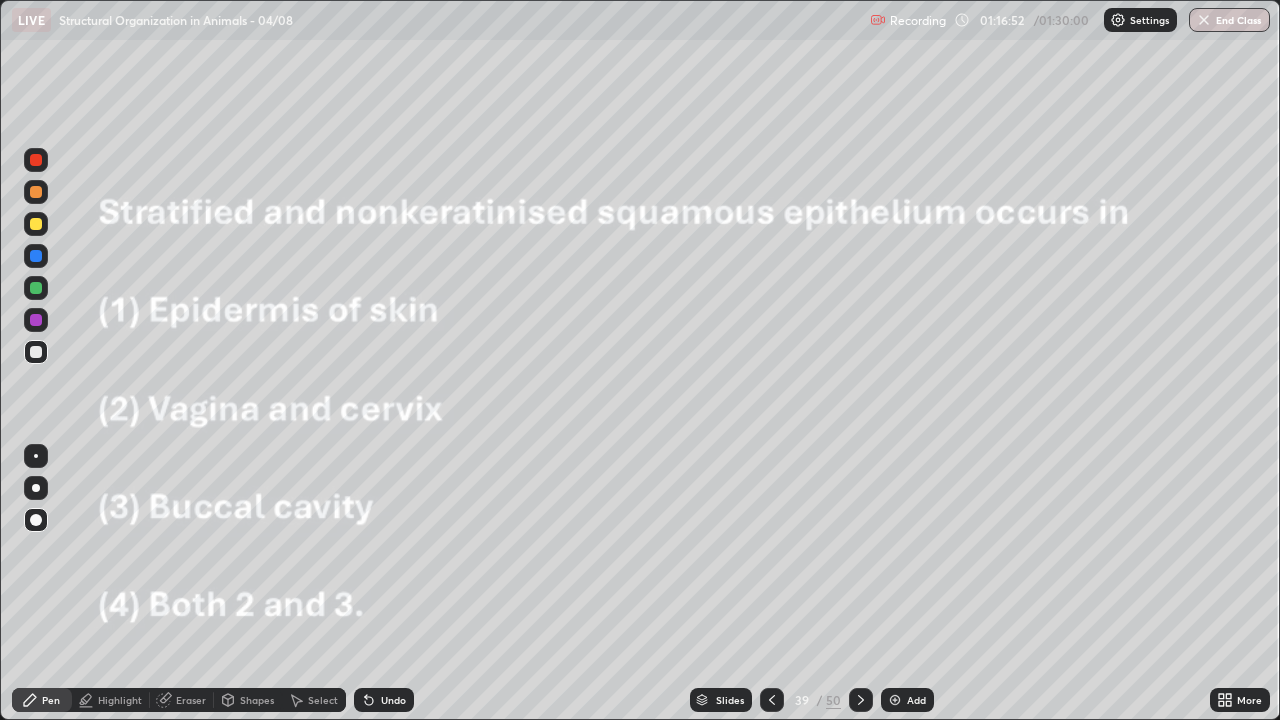 click 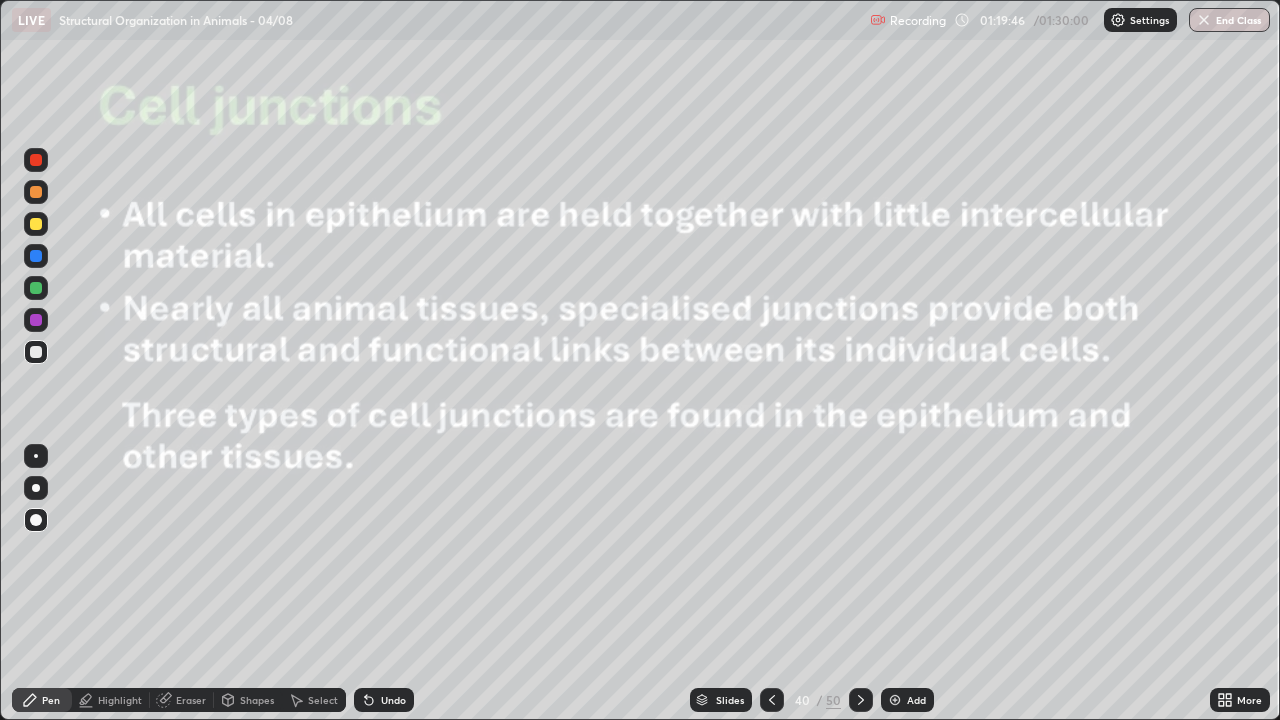 click at bounding box center [36, 256] 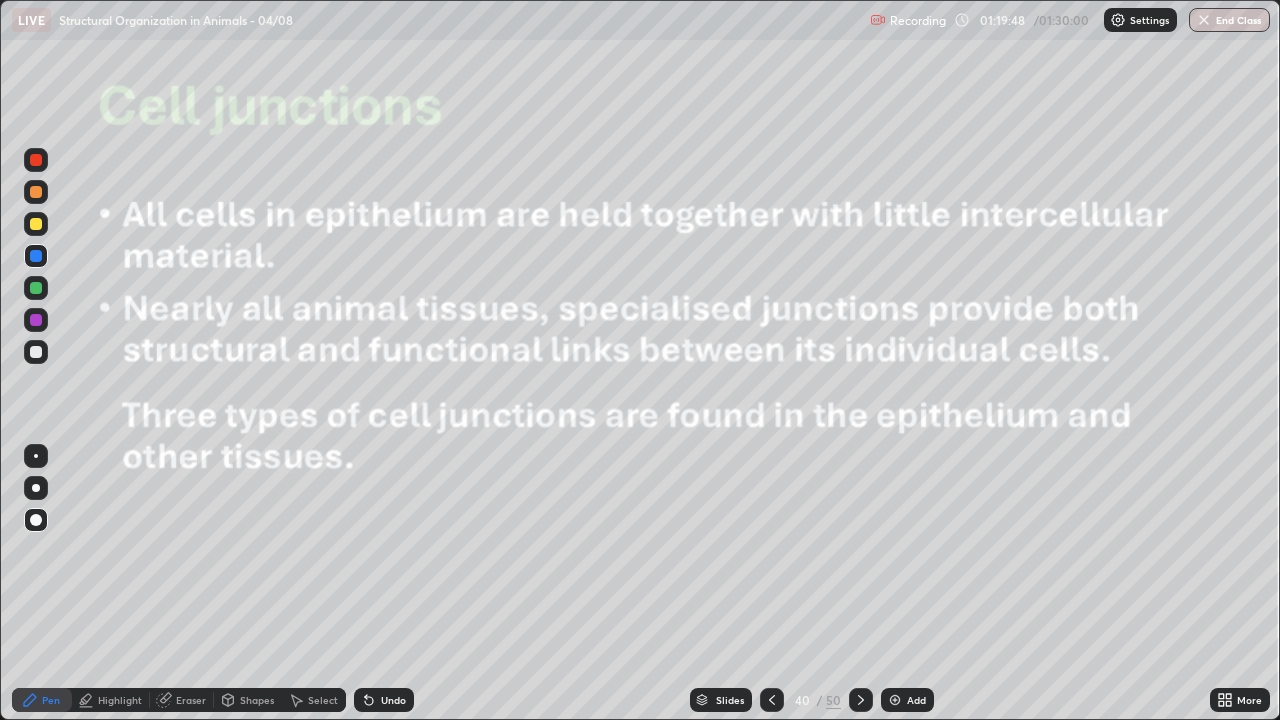 click on "Shapes" at bounding box center (248, 700) 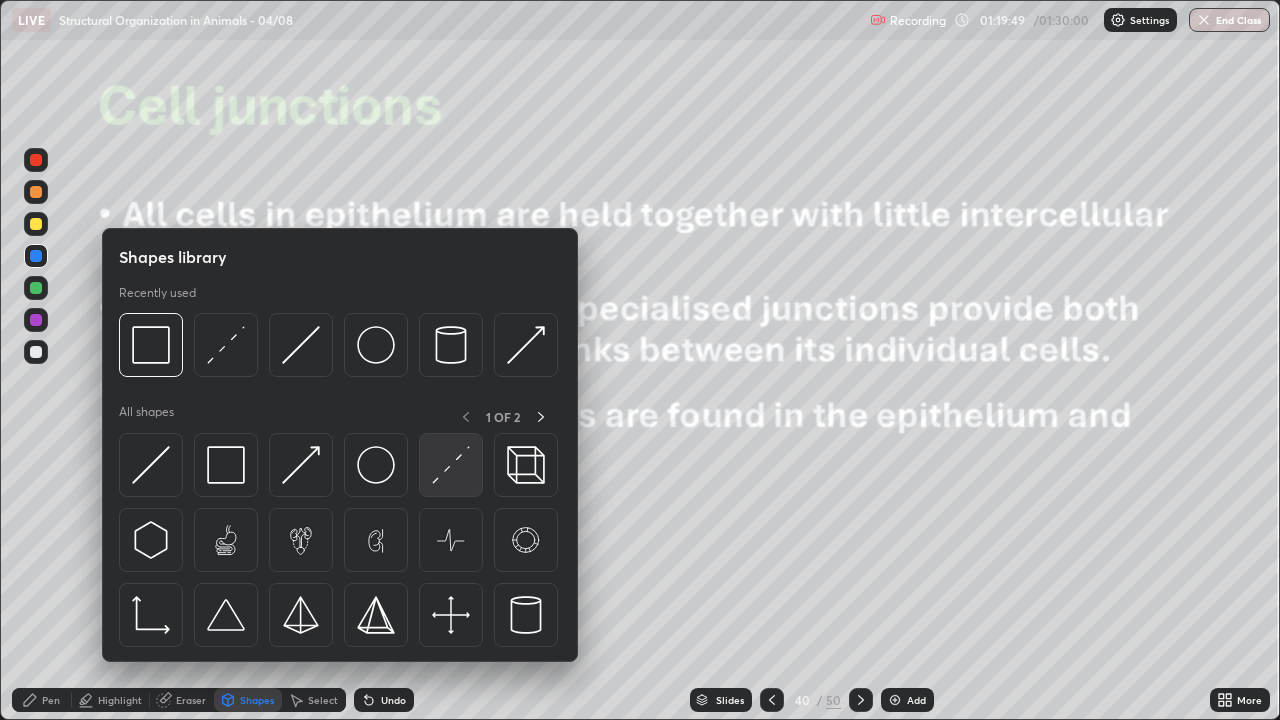 click at bounding box center [226, 465] 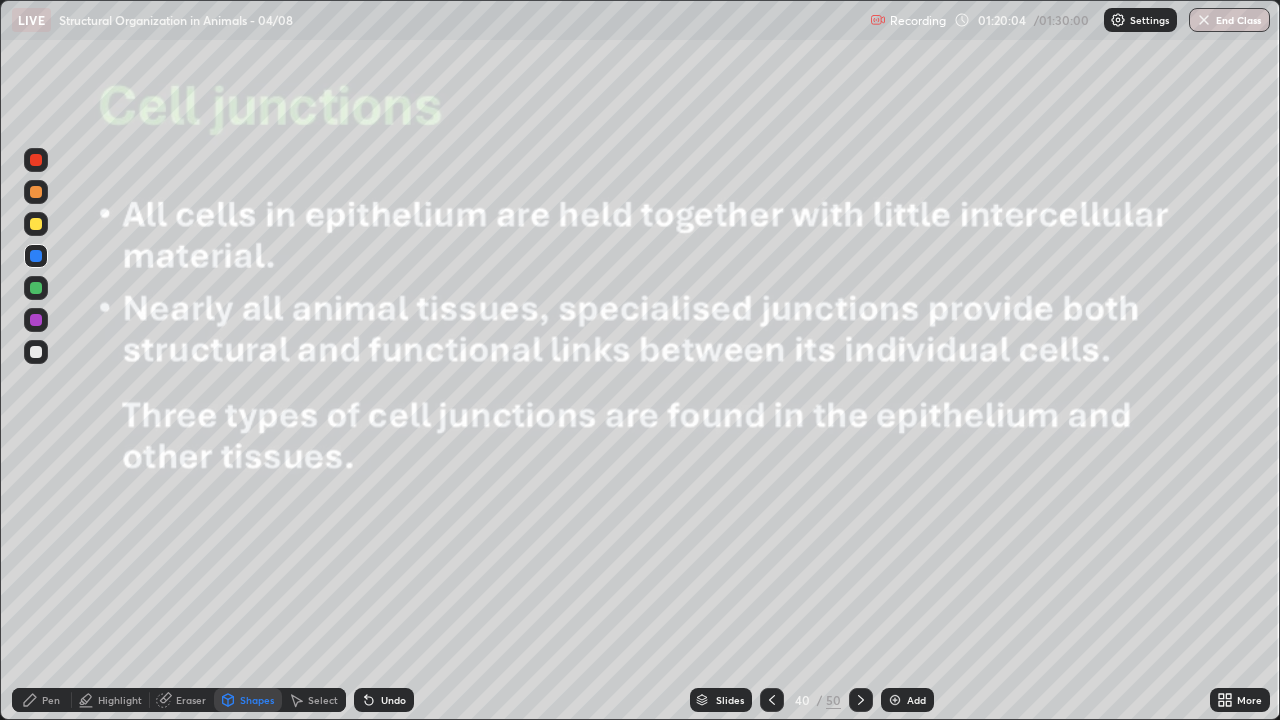 click on "Pen" at bounding box center [42, 700] 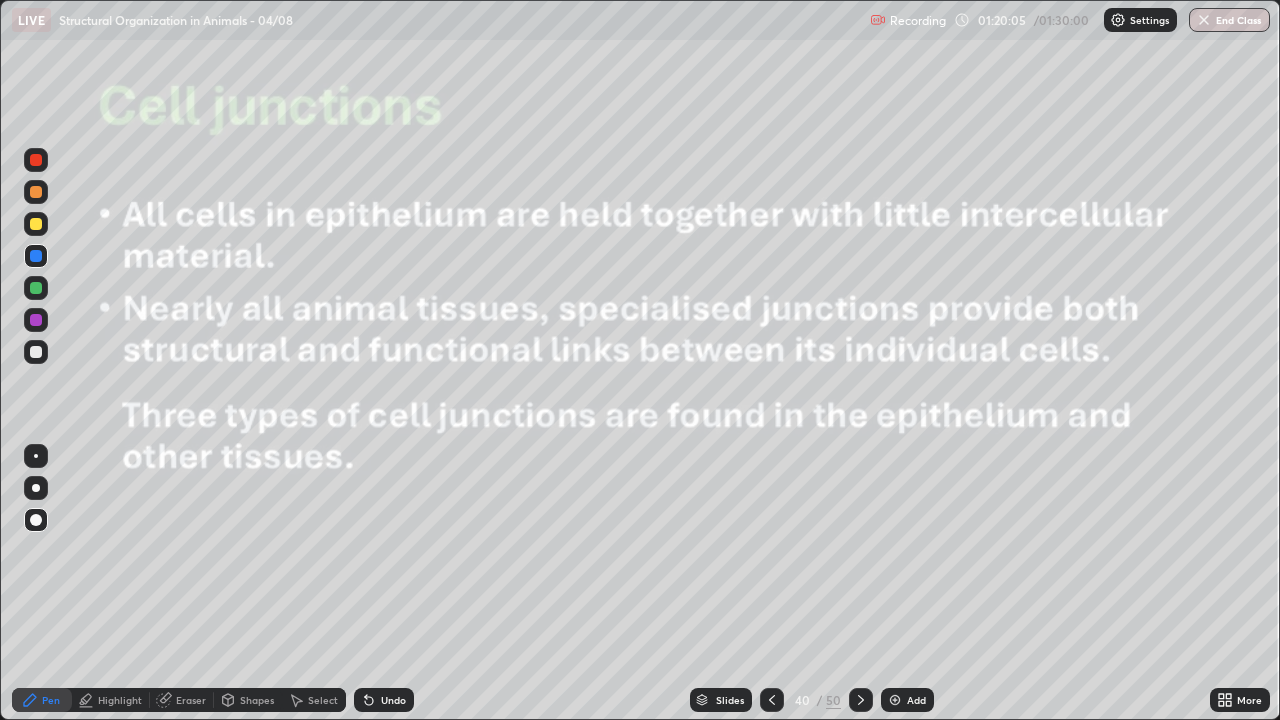click at bounding box center [36, 224] 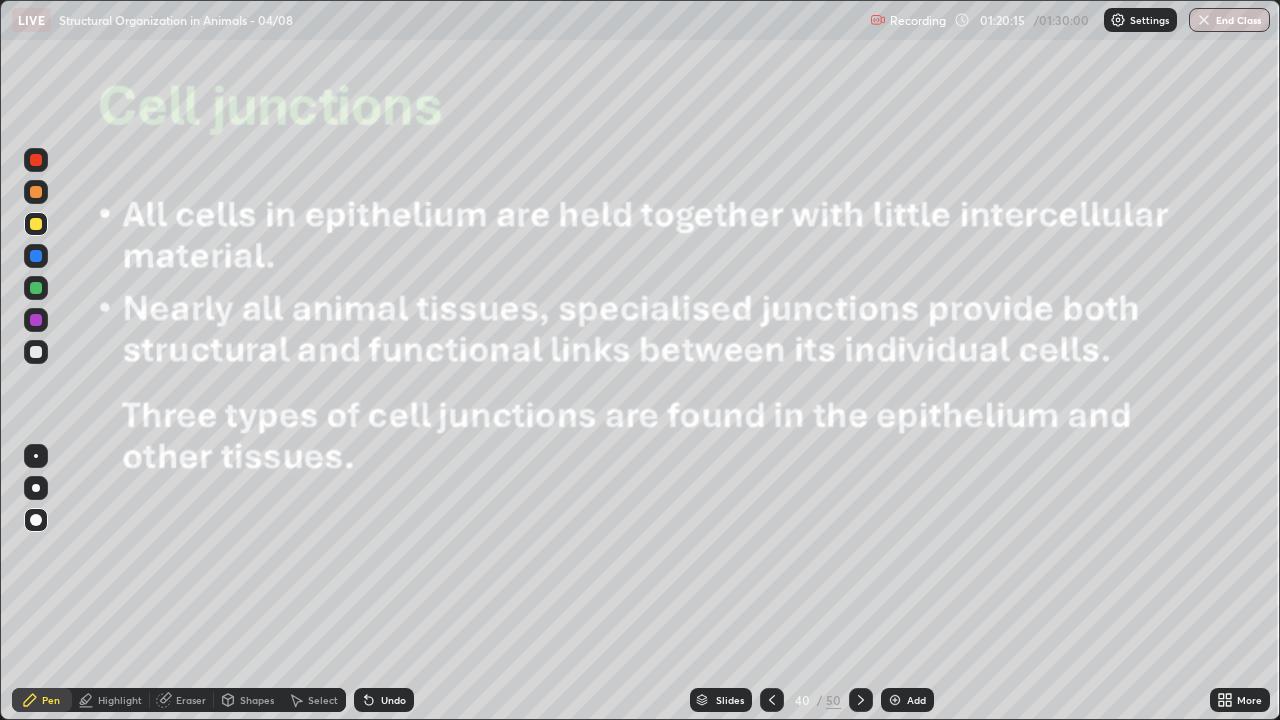 click at bounding box center (36, 256) 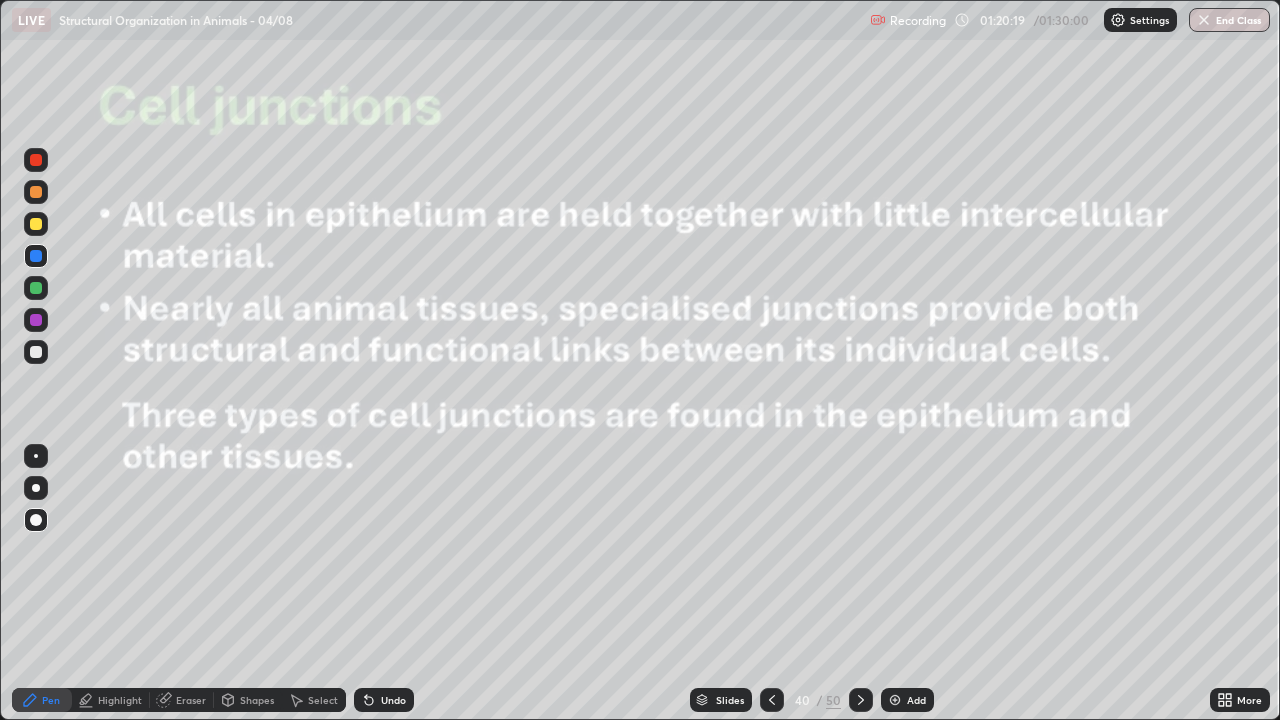 click at bounding box center [36, 320] 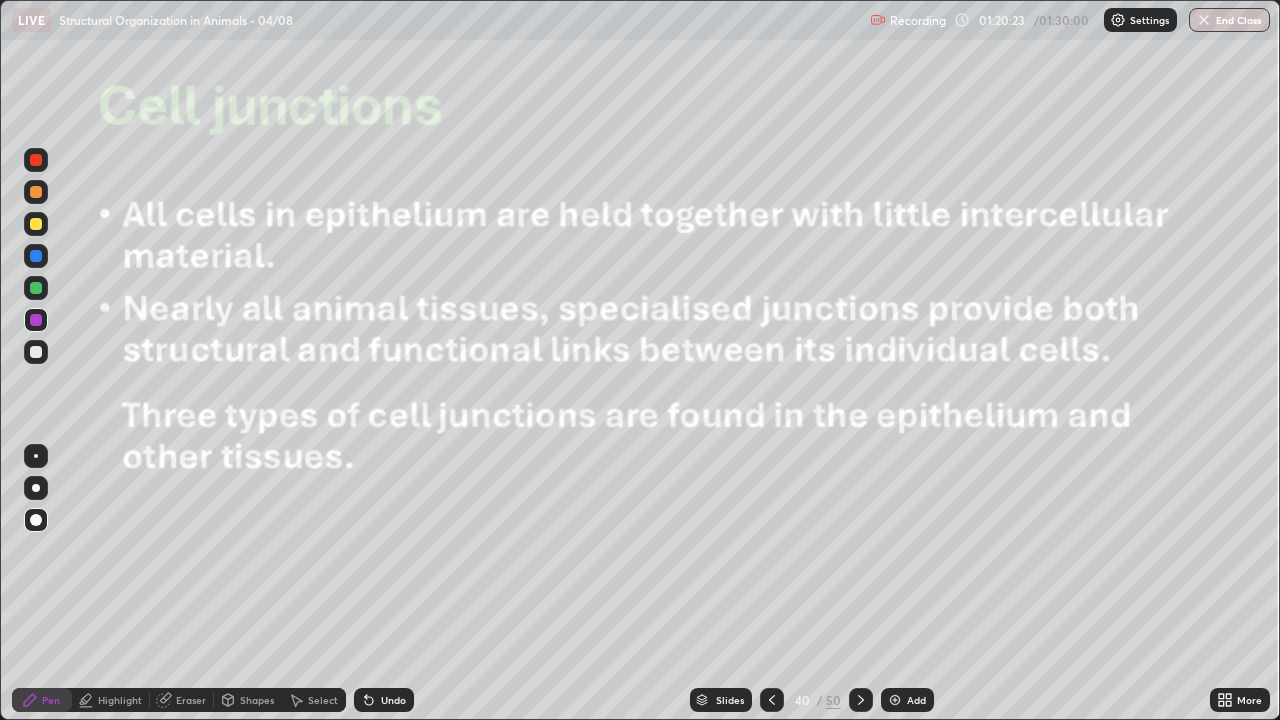 click at bounding box center (36, 224) 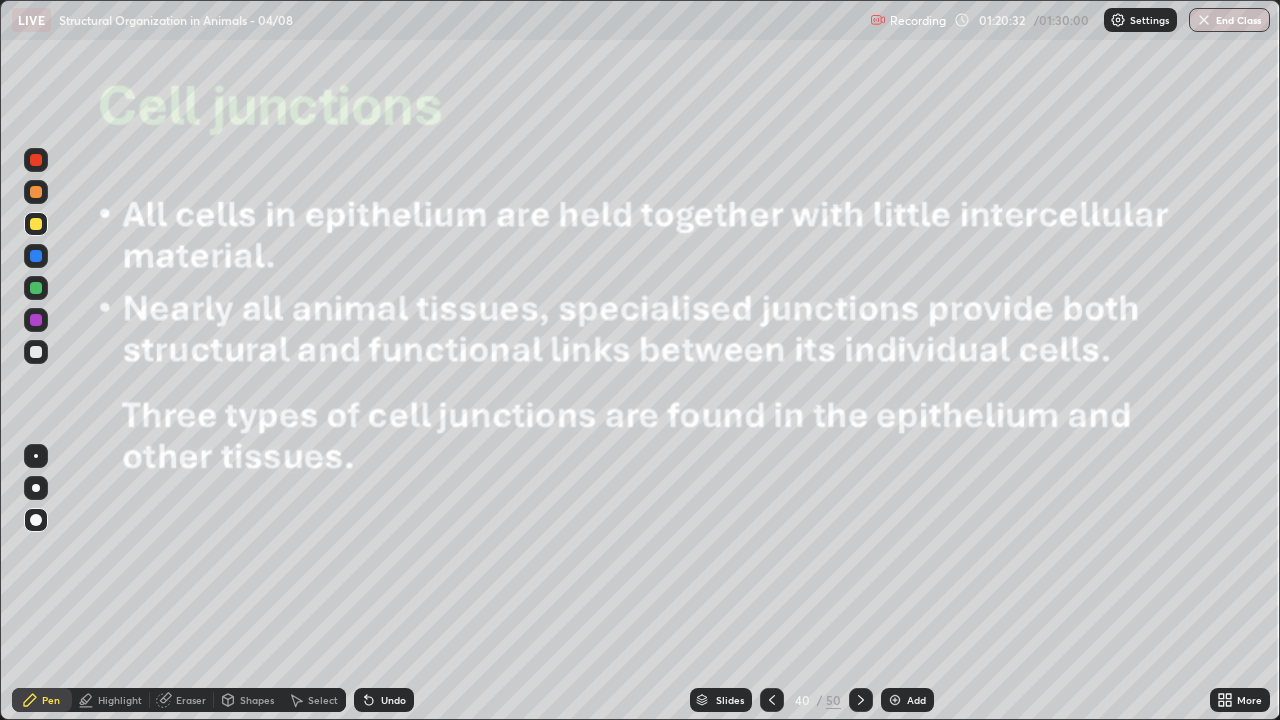 click at bounding box center [36, 256] 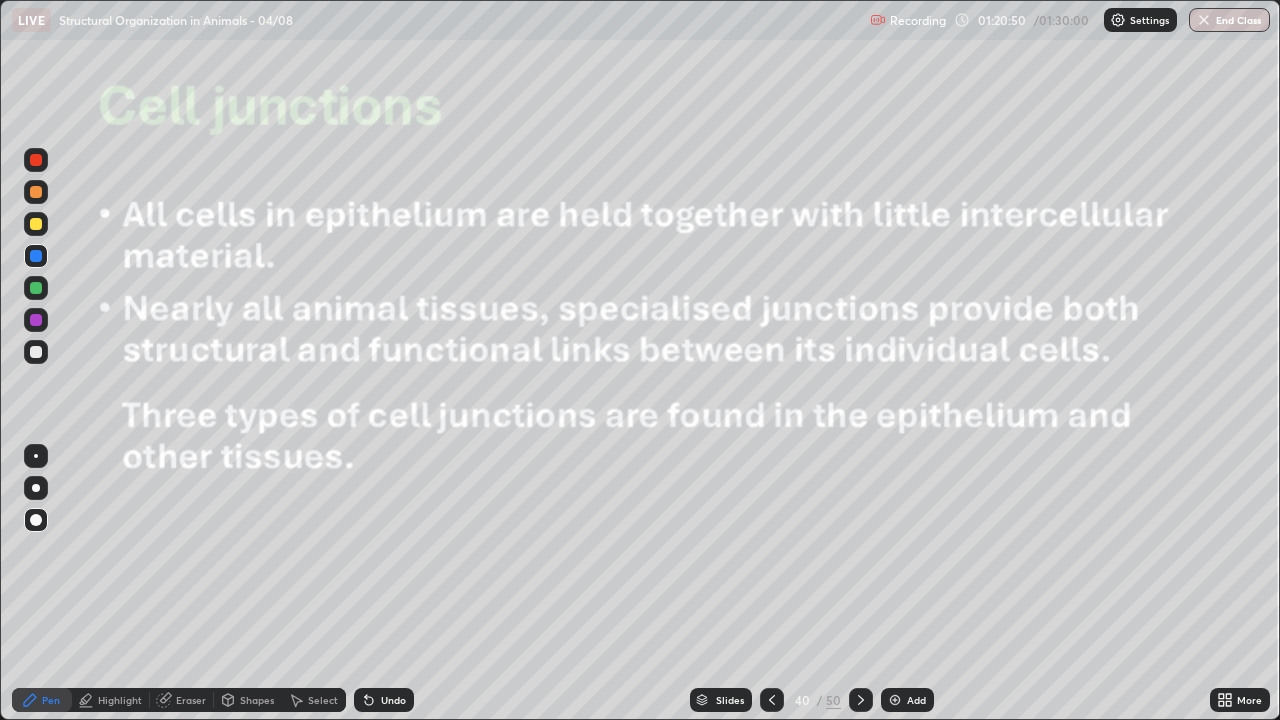 click at bounding box center (36, 320) 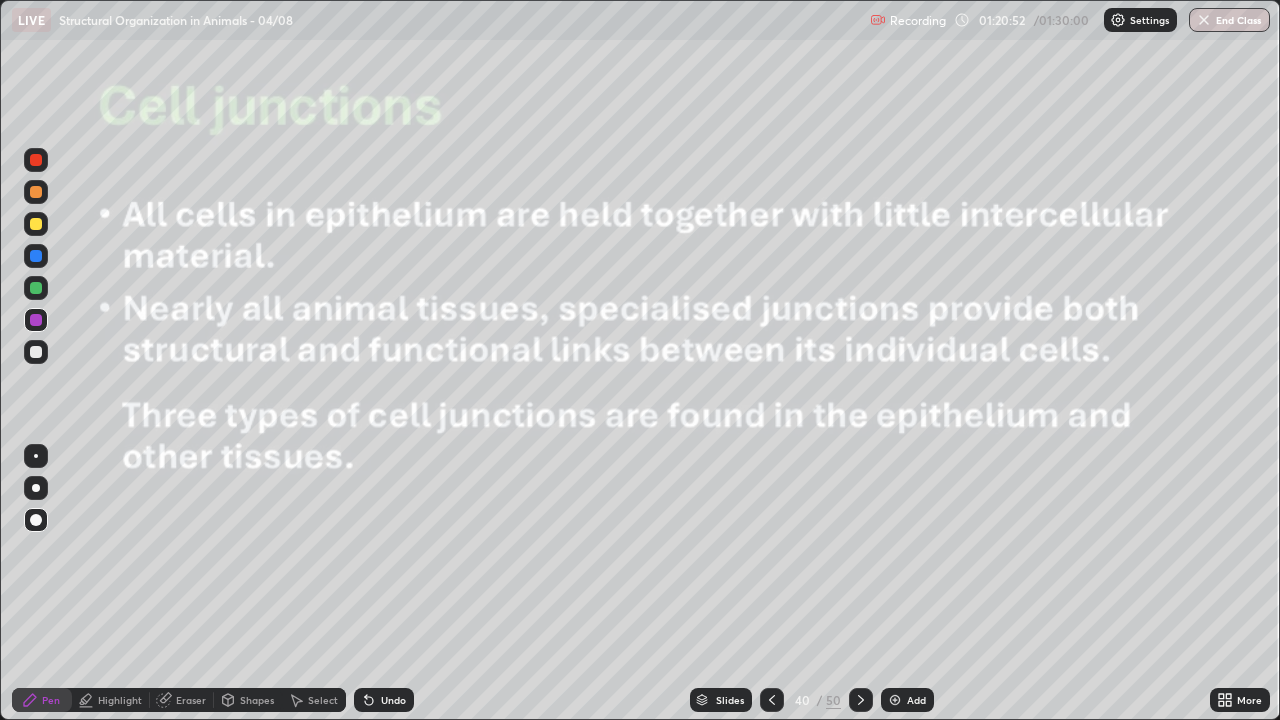 click at bounding box center (36, 224) 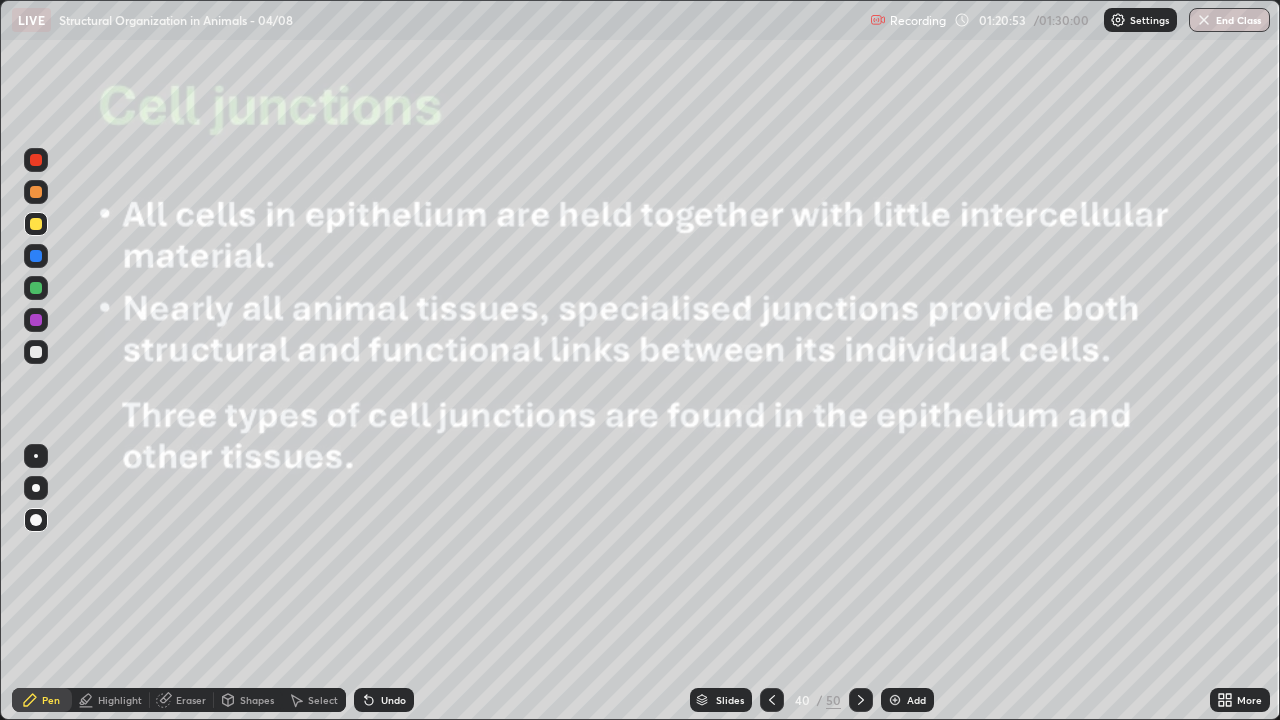 click 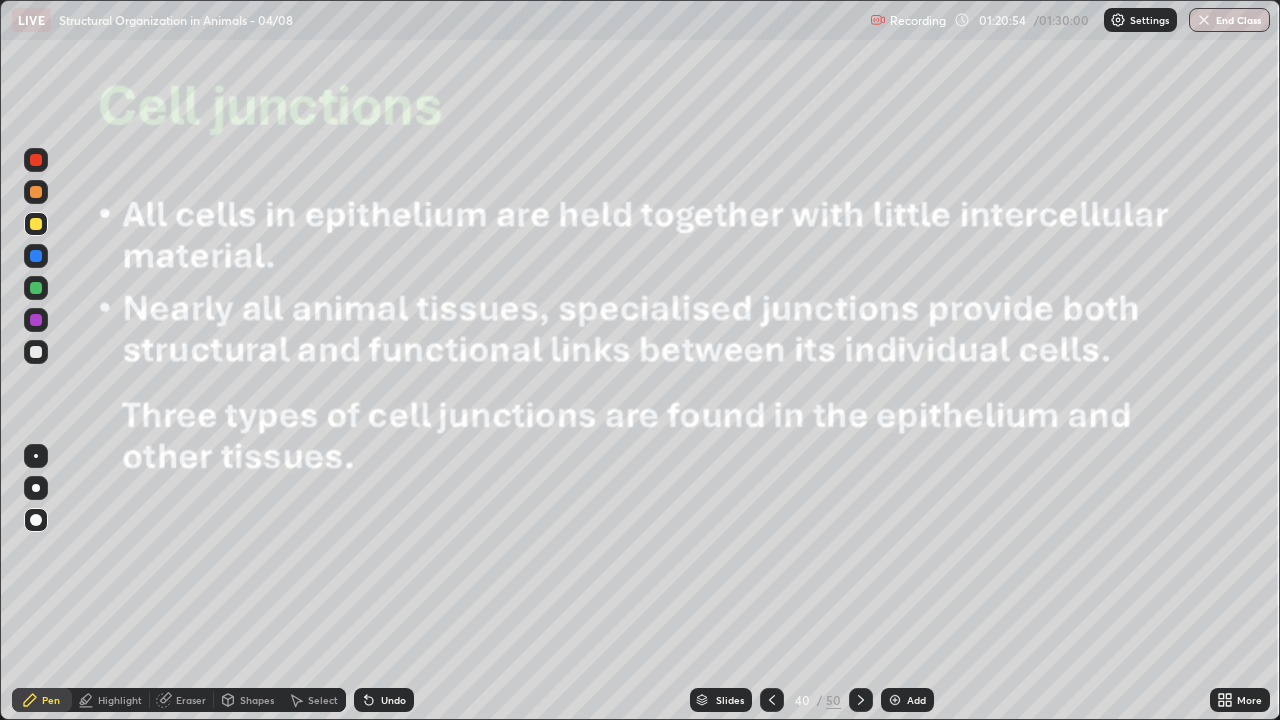 click at bounding box center [36, 456] 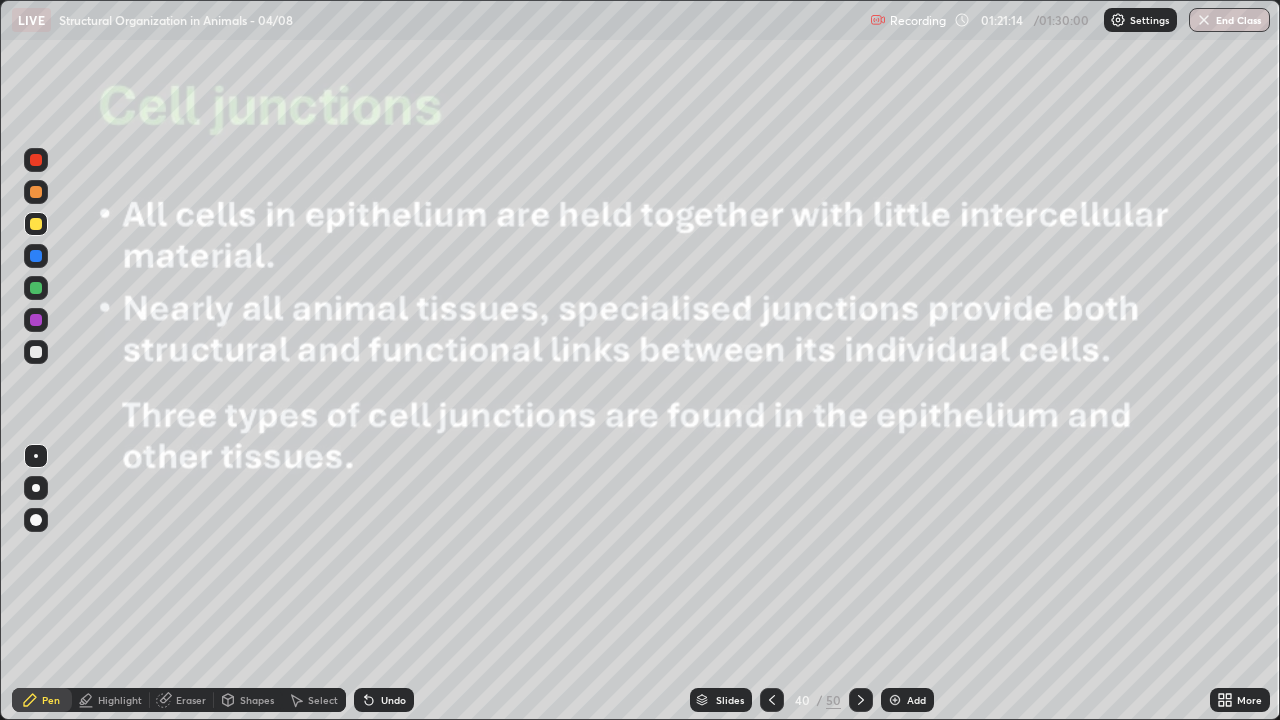 click on "Highlight" at bounding box center [120, 700] 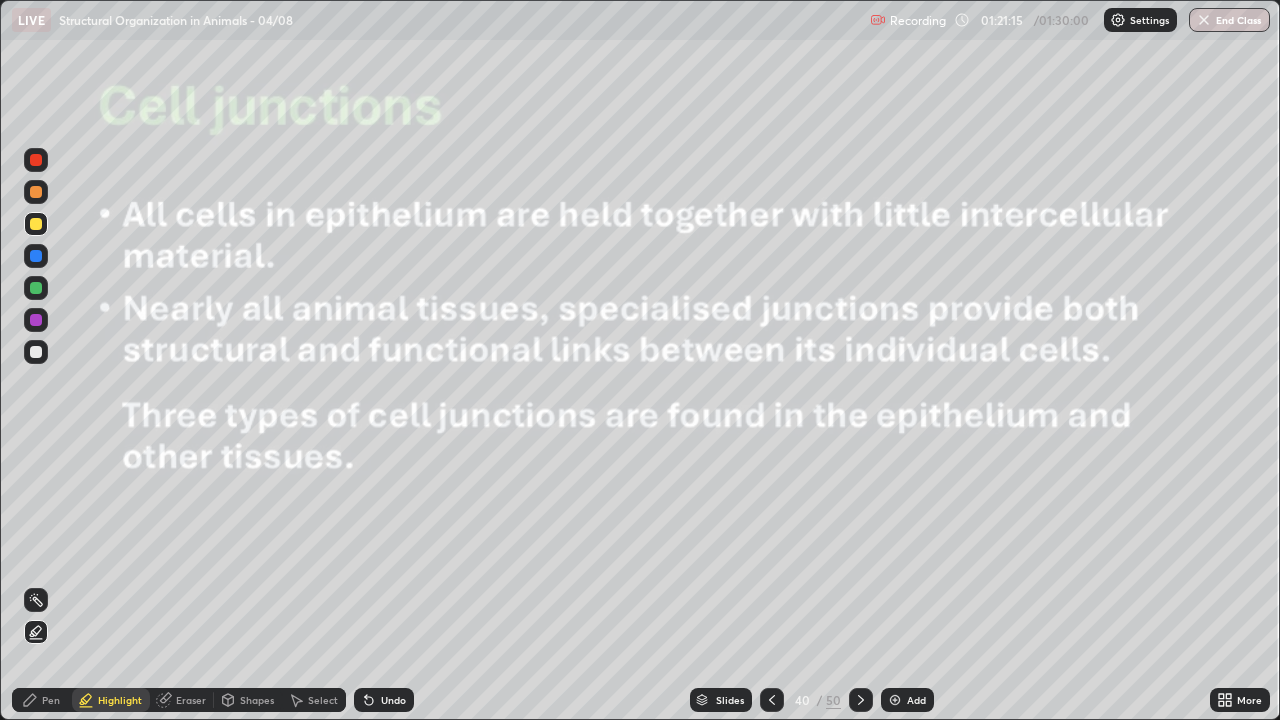 click on "Pen" at bounding box center [42, 700] 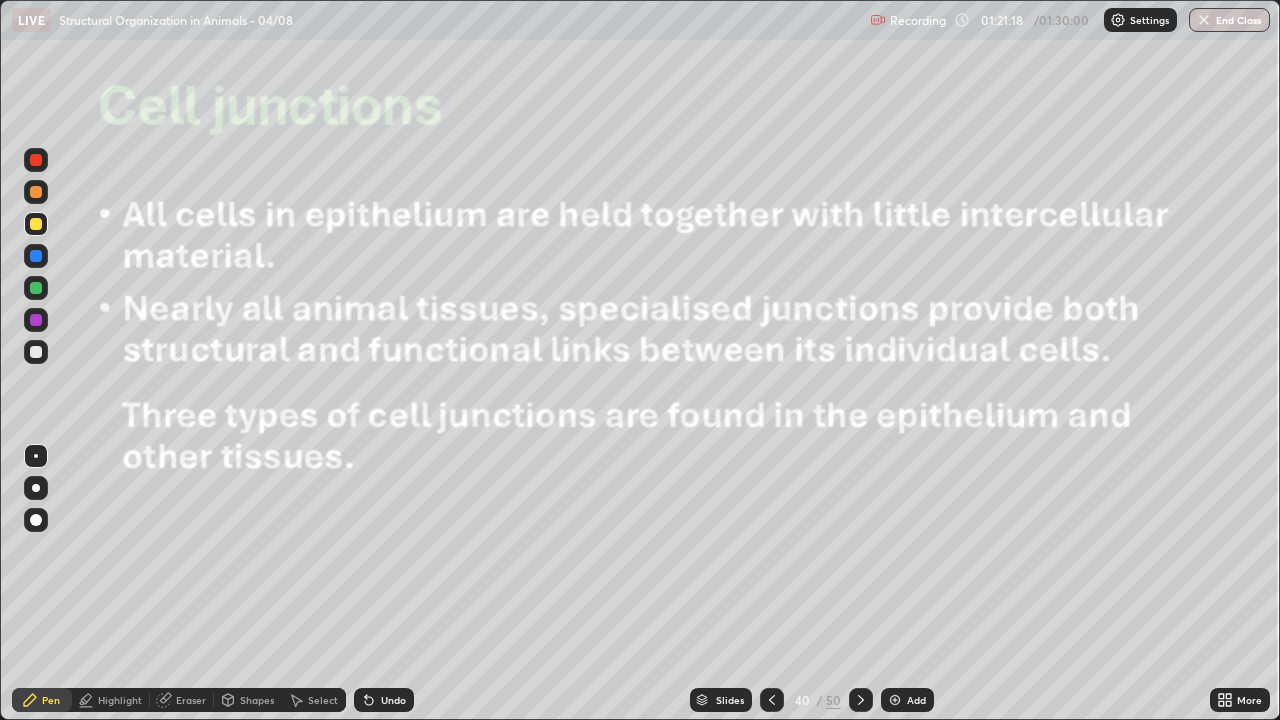 click on "Eraser" at bounding box center [191, 700] 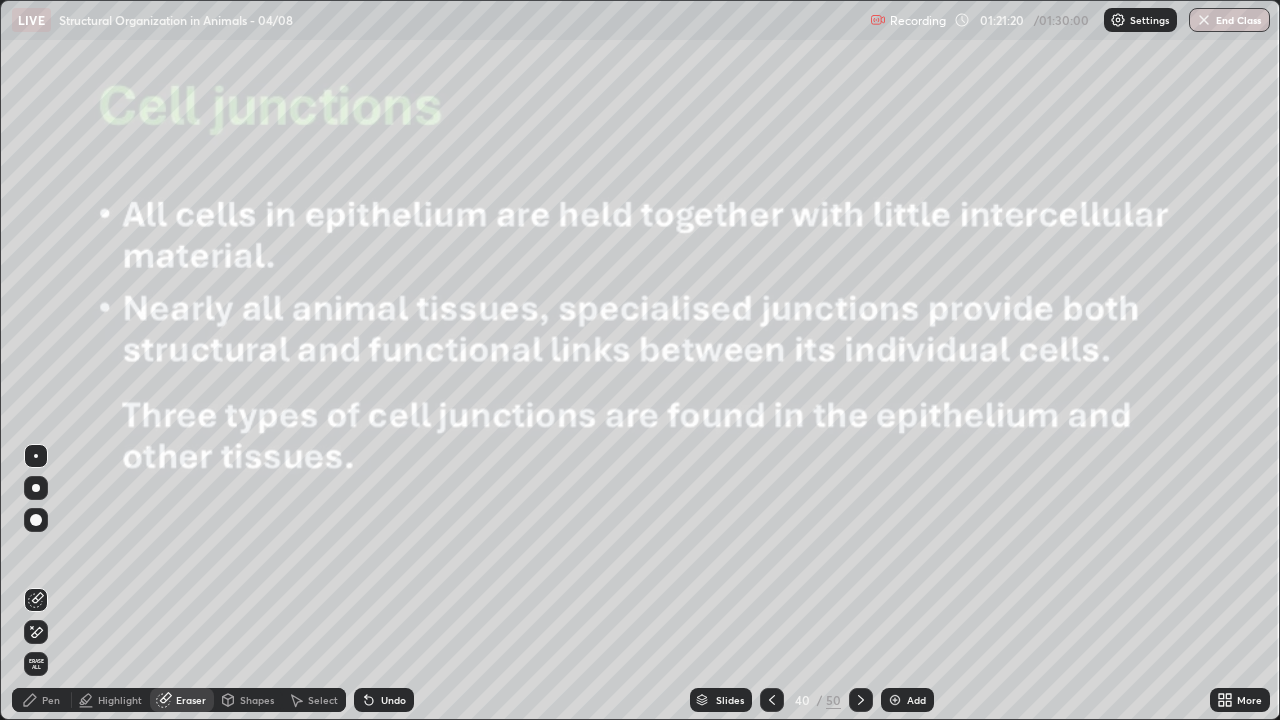 click 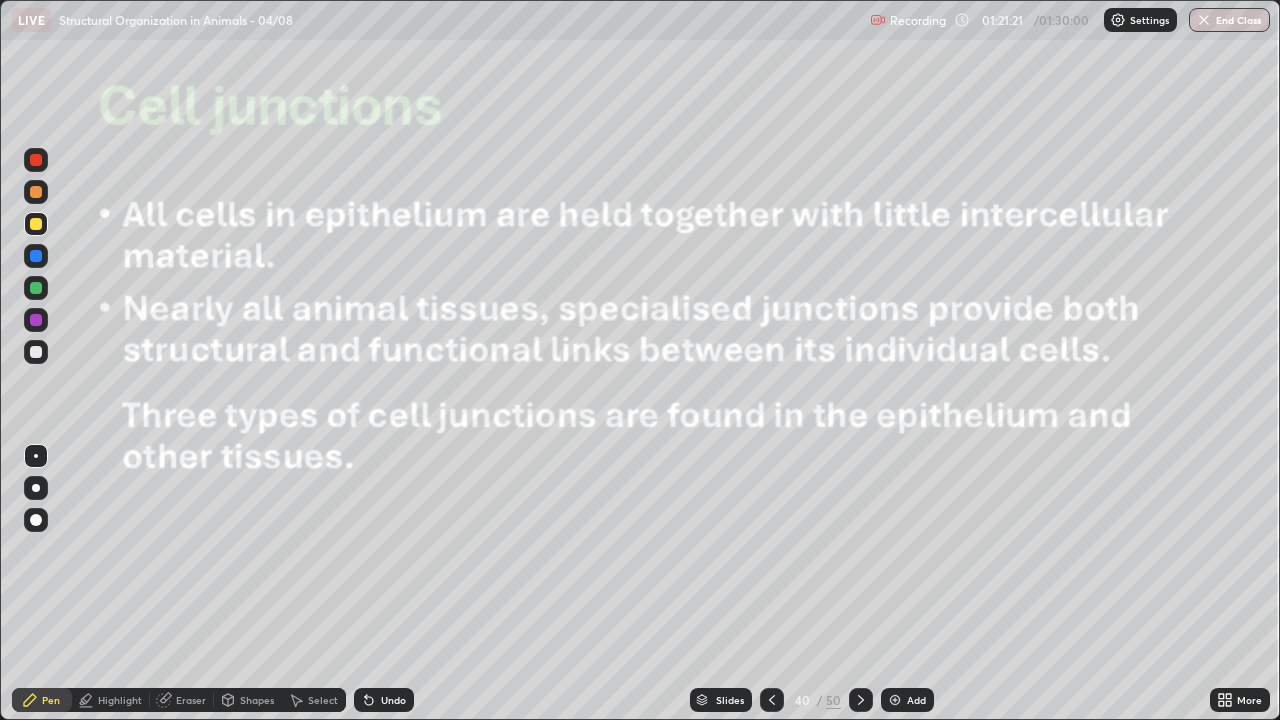 click on "Eraser" at bounding box center [191, 700] 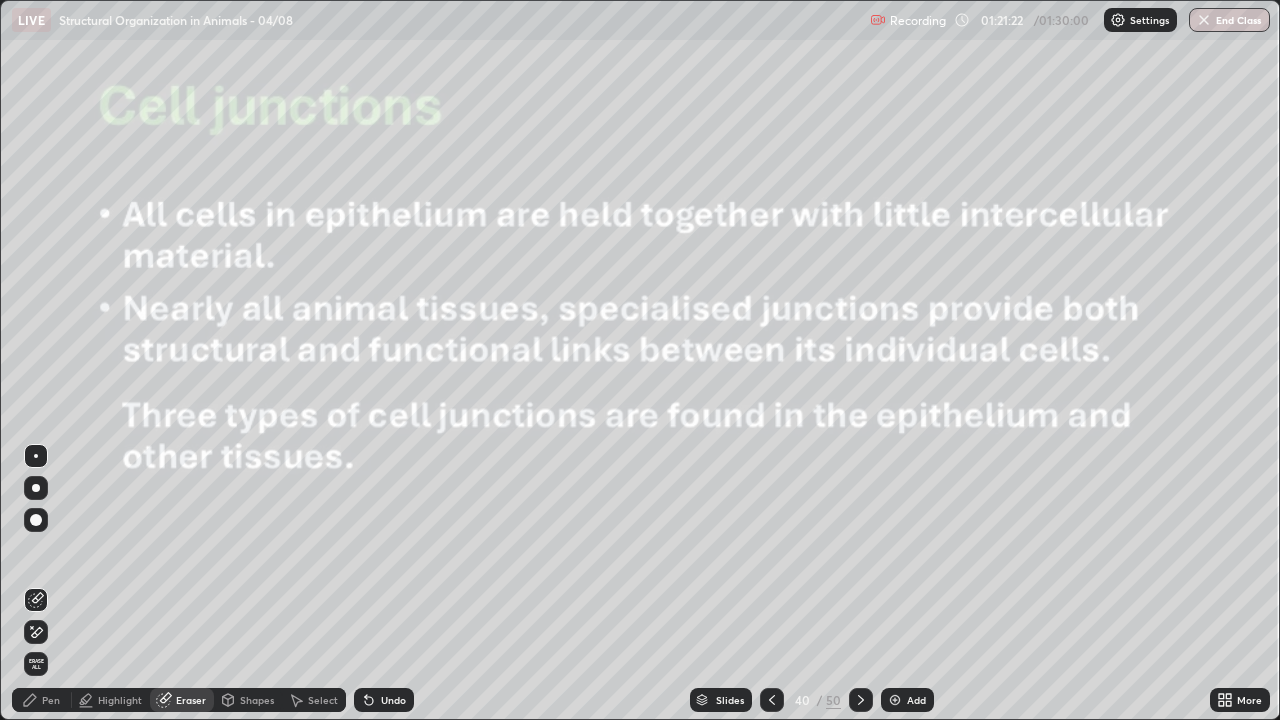 click at bounding box center (36, 456) 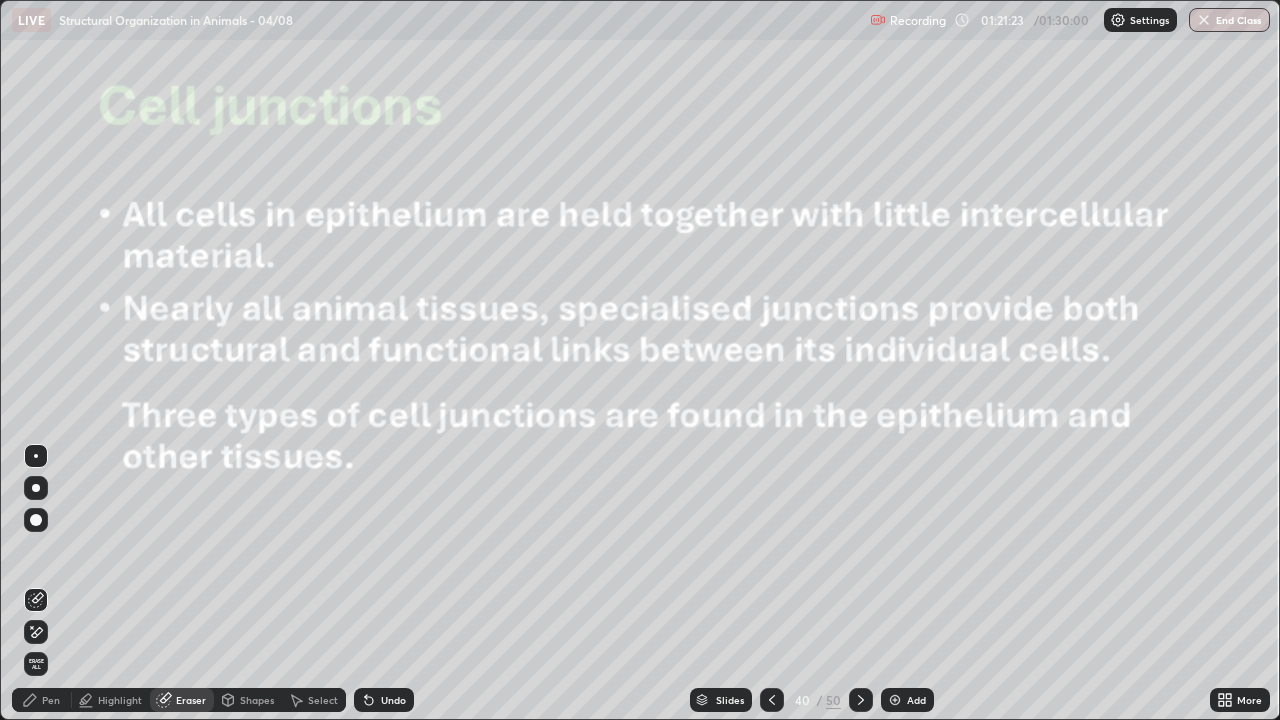 click on "Eraser" at bounding box center [191, 700] 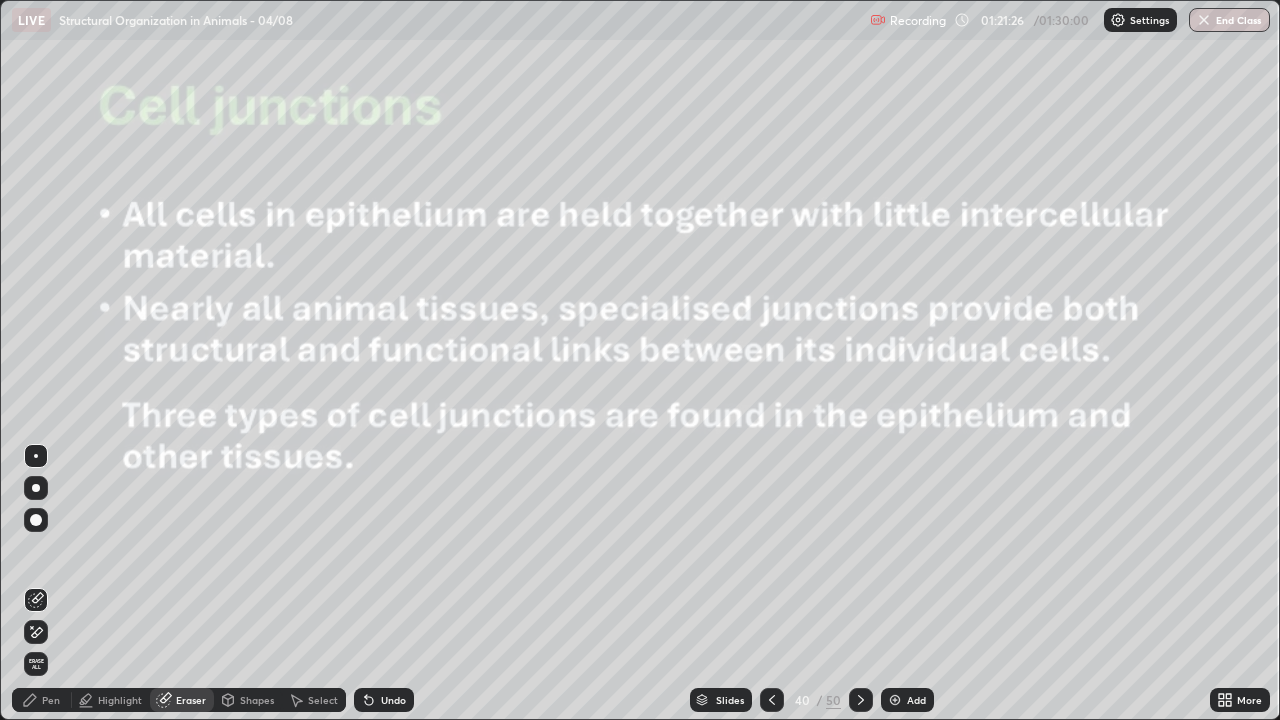 click on "Pen" at bounding box center [42, 700] 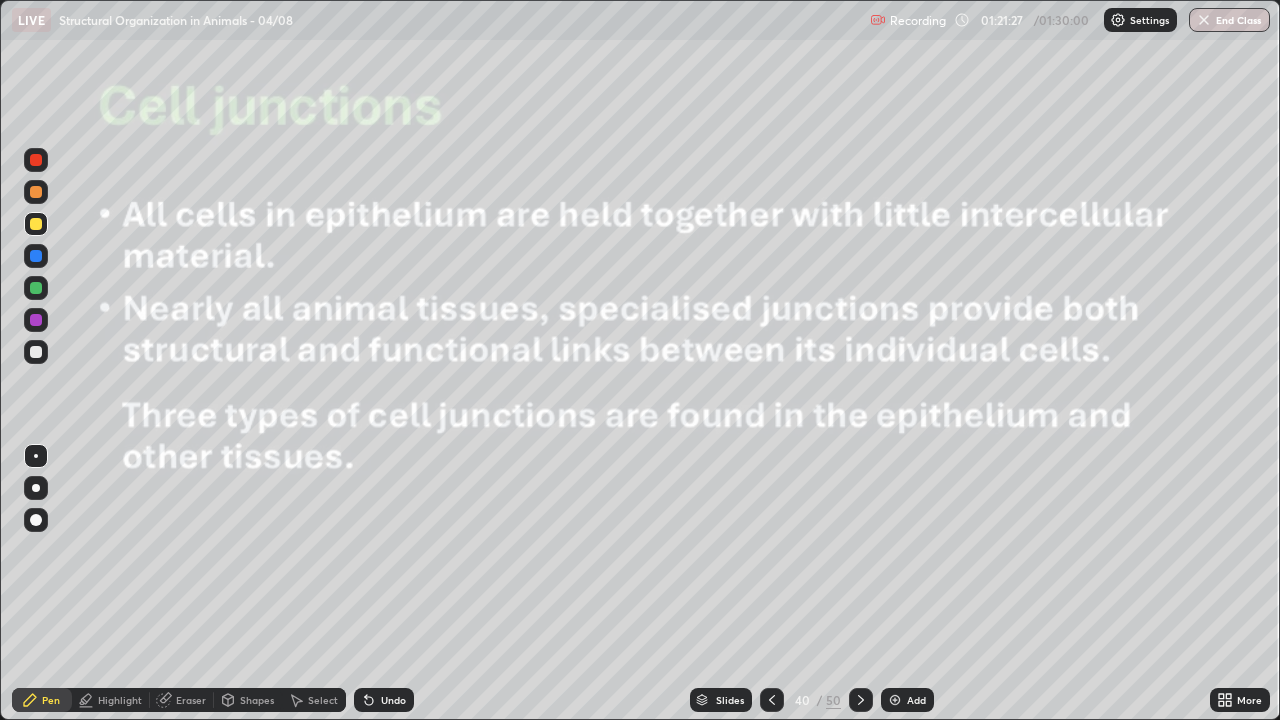 click at bounding box center [36, 224] 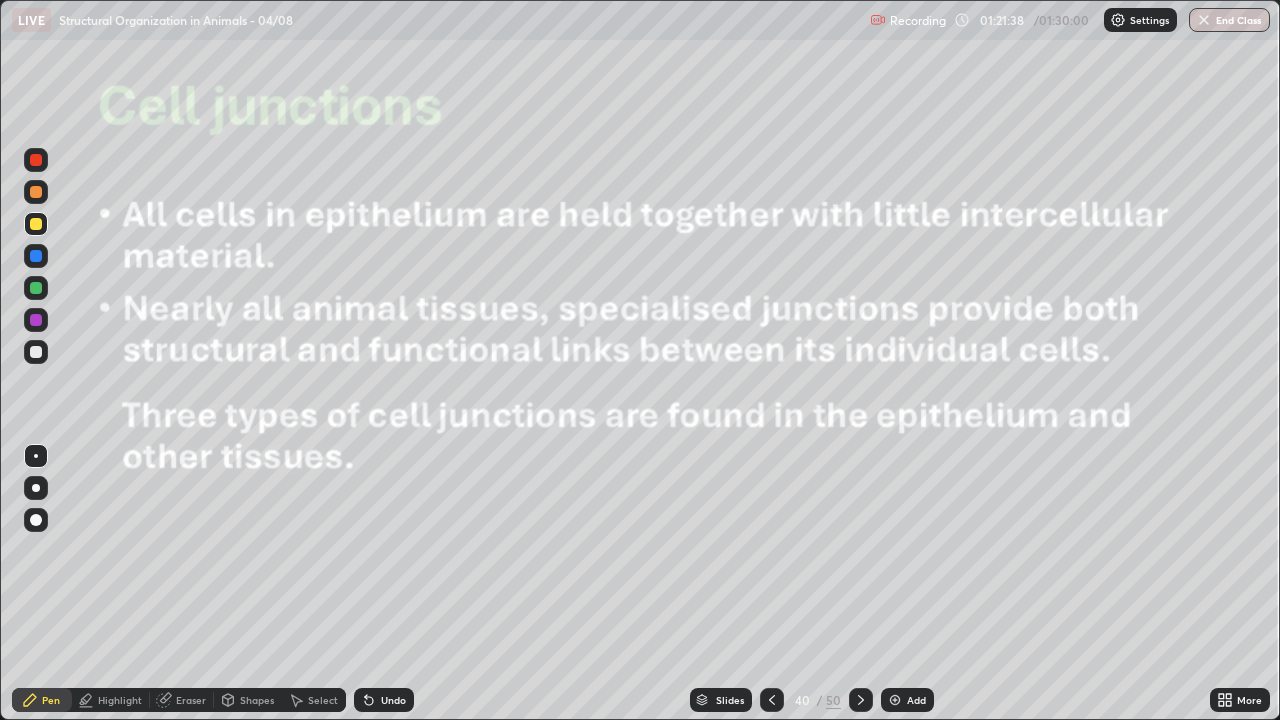 click on "End Class" at bounding box center (1229, 20) 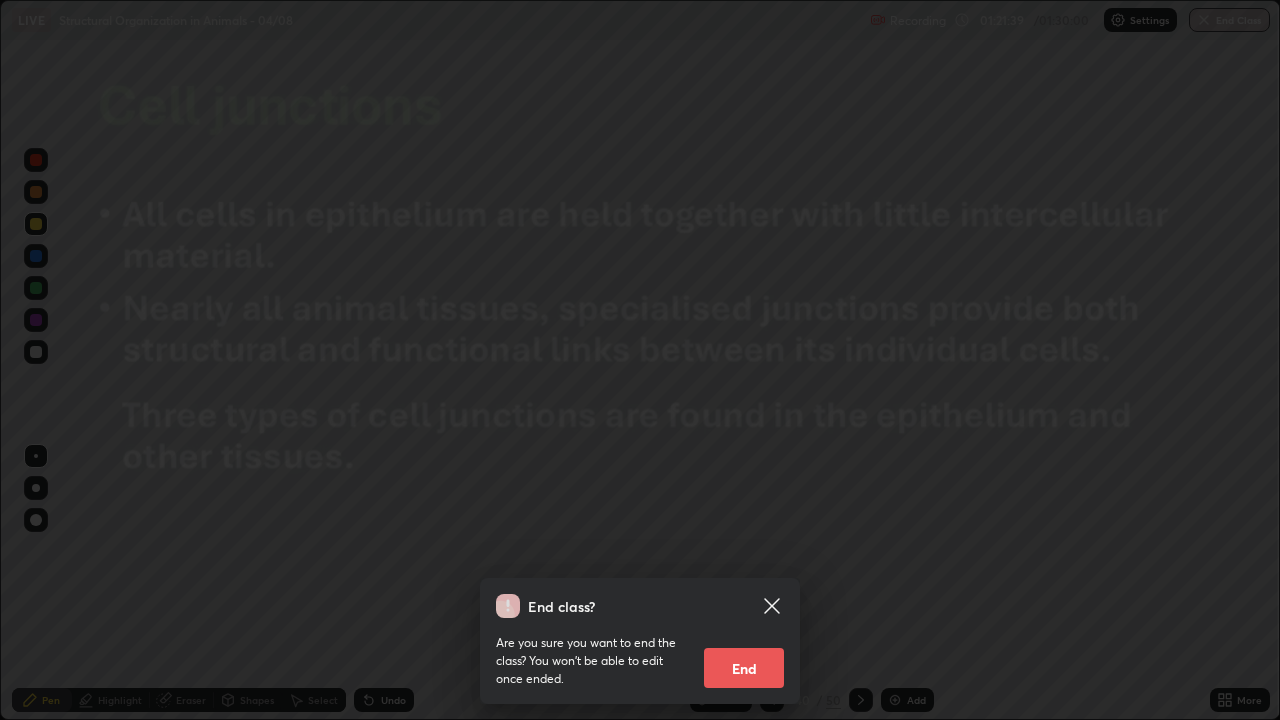 click on "End" at bounding box center [744, 668] 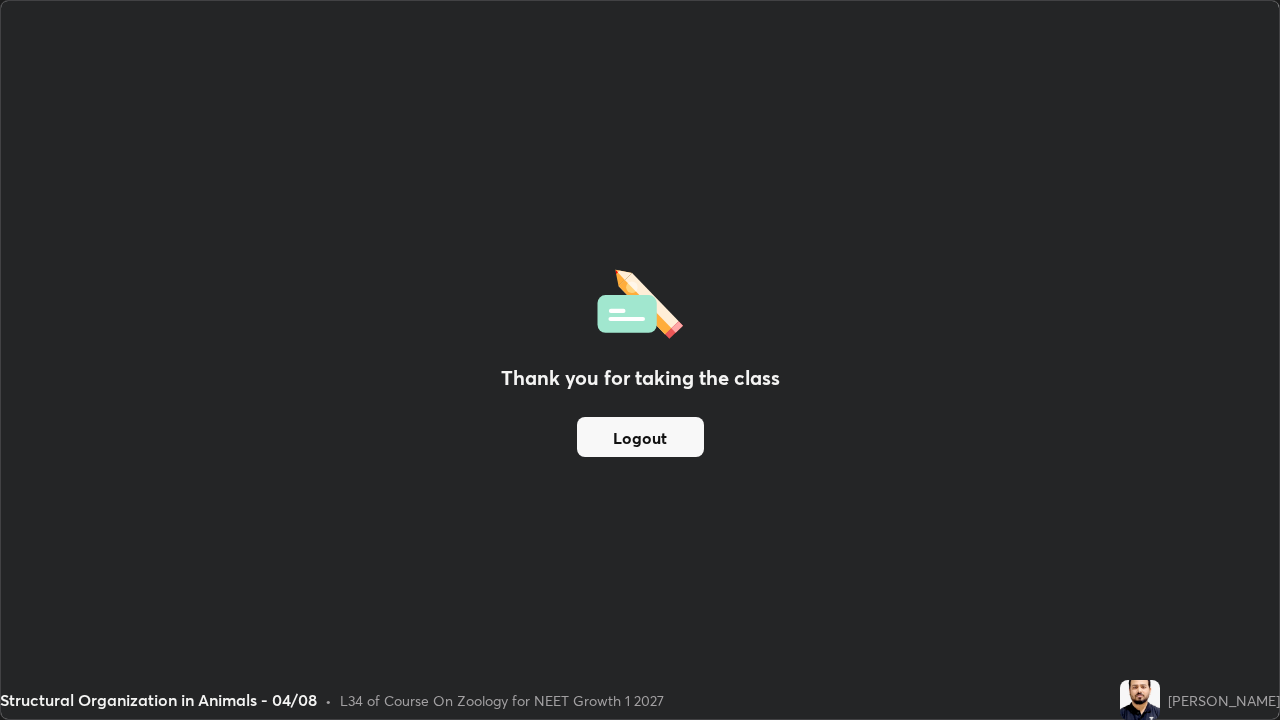 click on "Logout" at bounding box center [640, 437] 